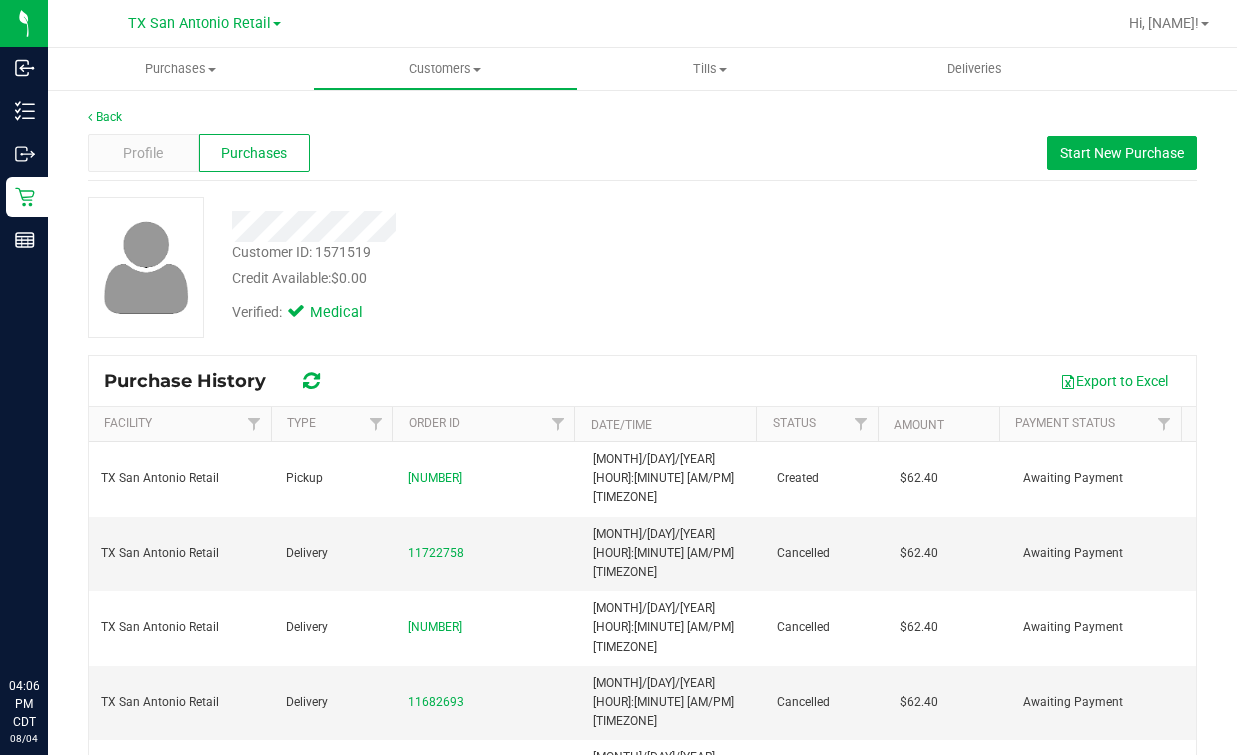 scroll, scrollTop: 0, scrollLeft: 0, axis: both 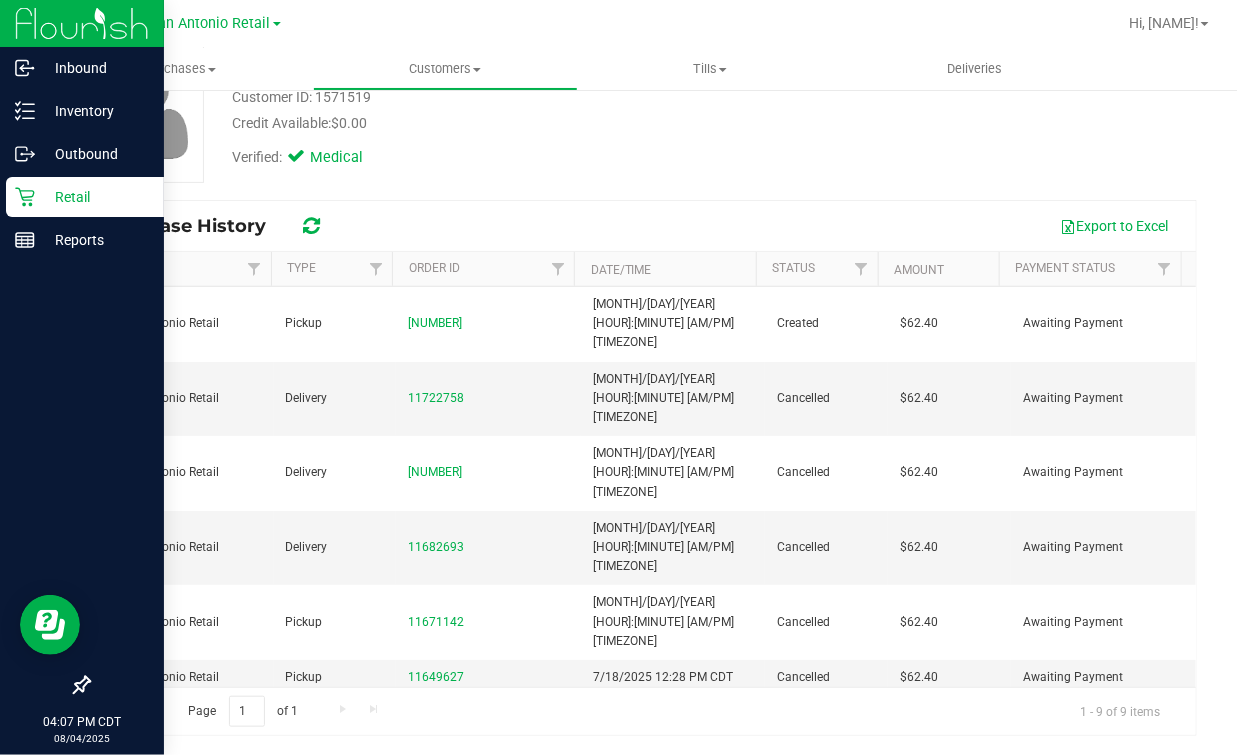 click on "Retail" at bounding box center (95, 197) 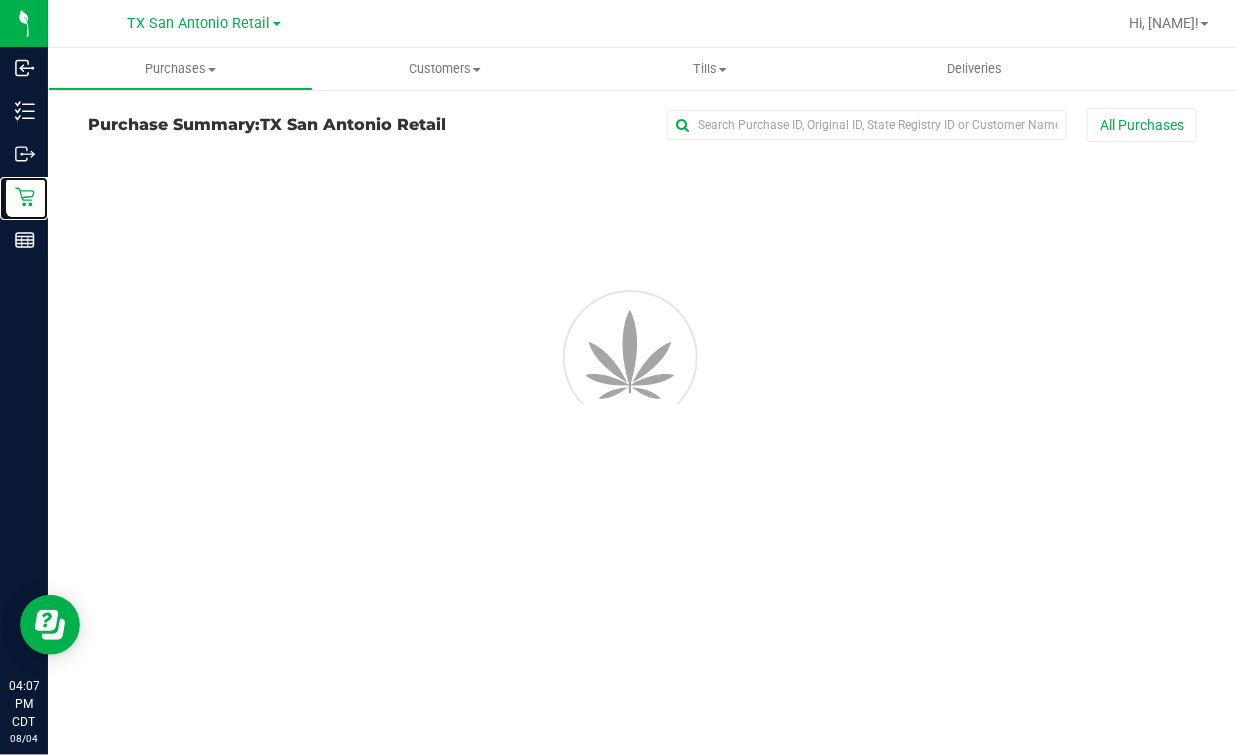 scroll, scrollTop: 0, scrollLeft: 0, axis: both 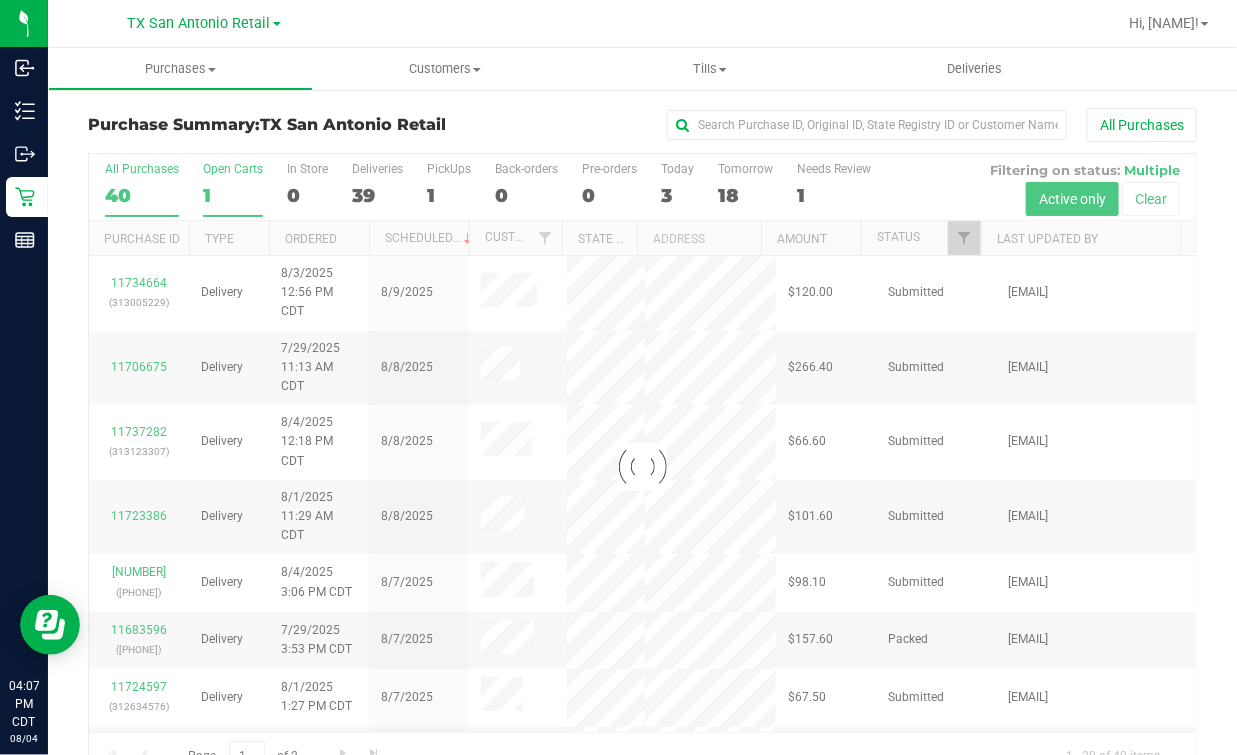 click on "1" at bounding box center (233, 195) 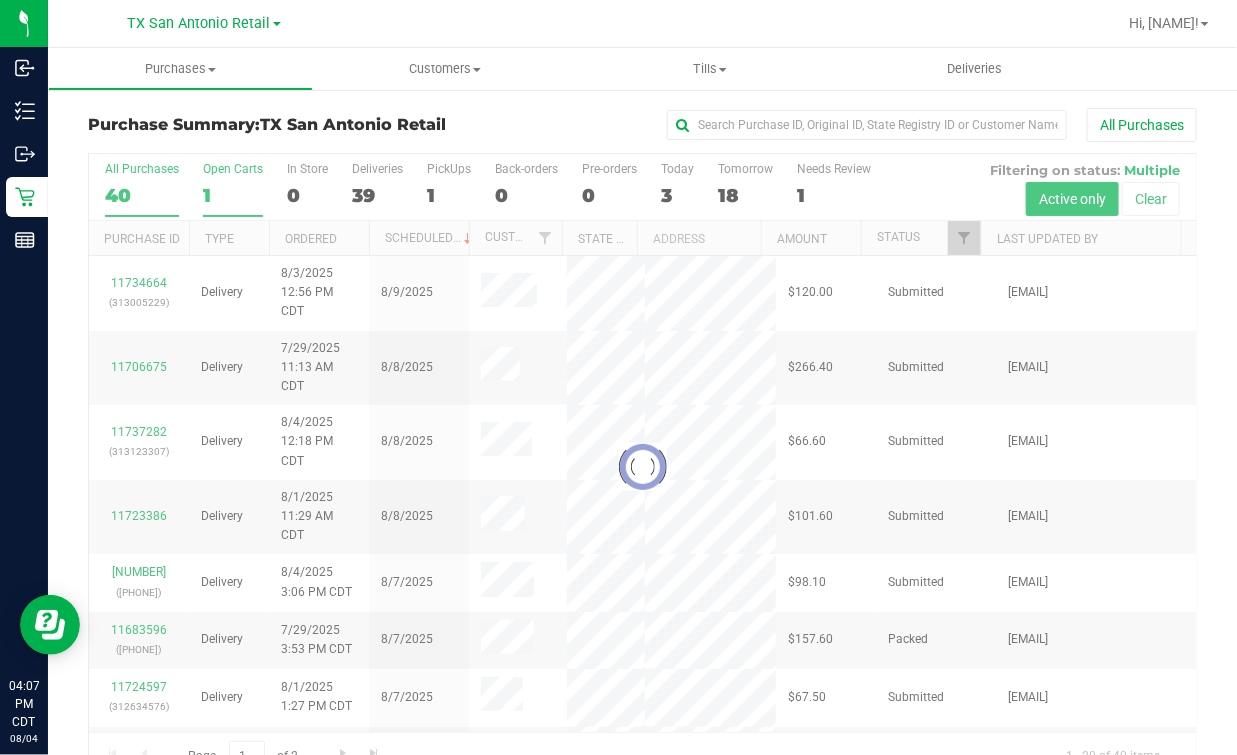 click on "Open Carts
1" at bounding box center [0, 0] 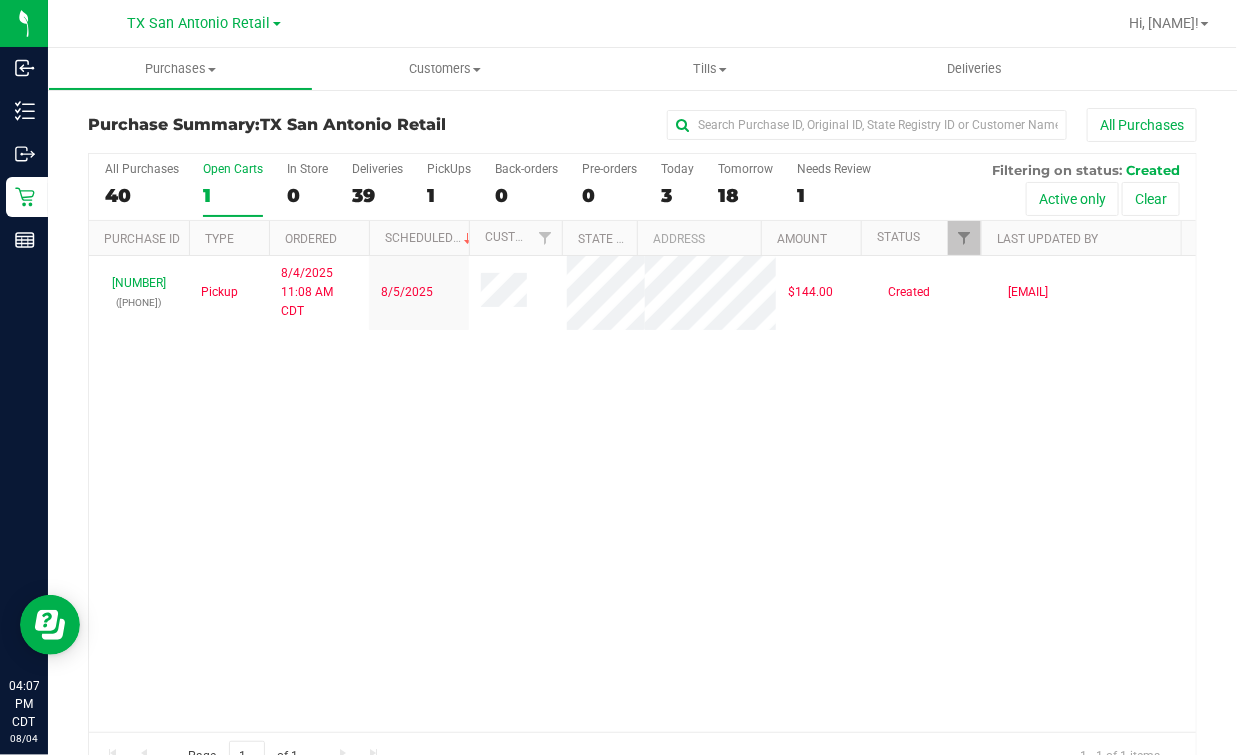 drag, startPoint x: 702, startPoint y: 566, endPoint x: 707, endPoint y: 556, distance: 11.18034 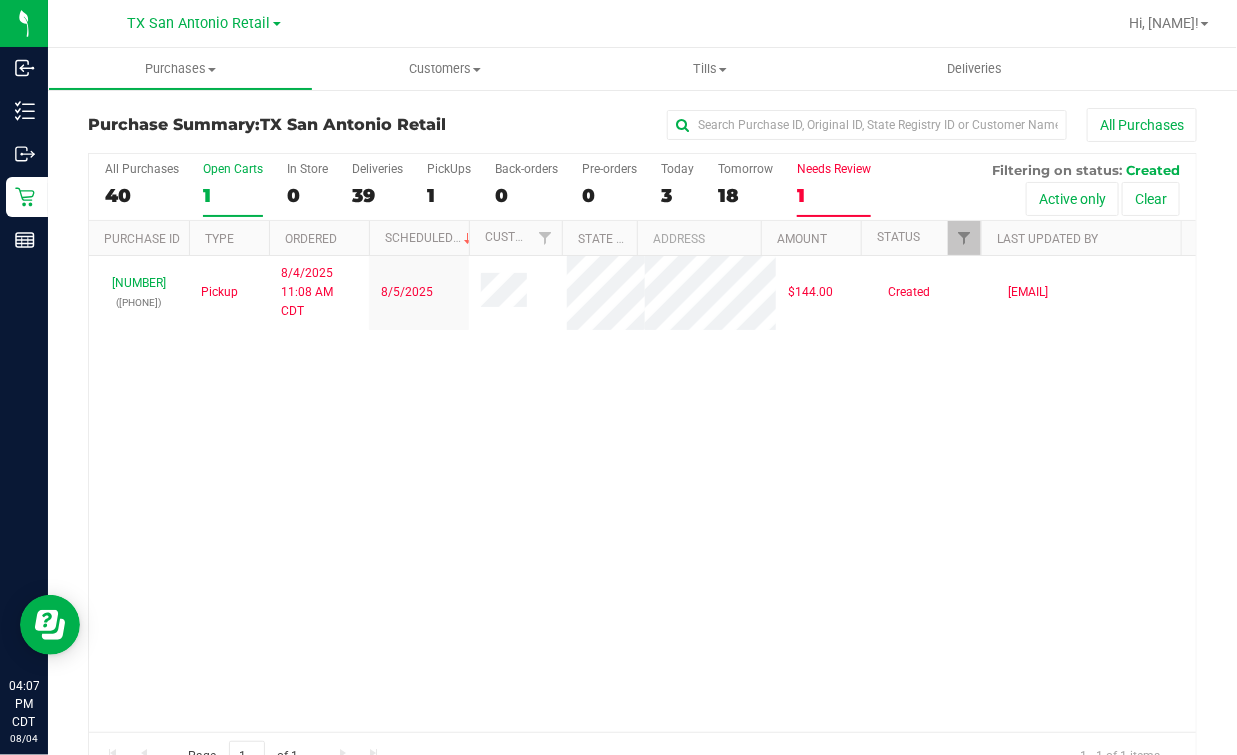 click on "Needs Review
1" at bounding box center (834, 189) 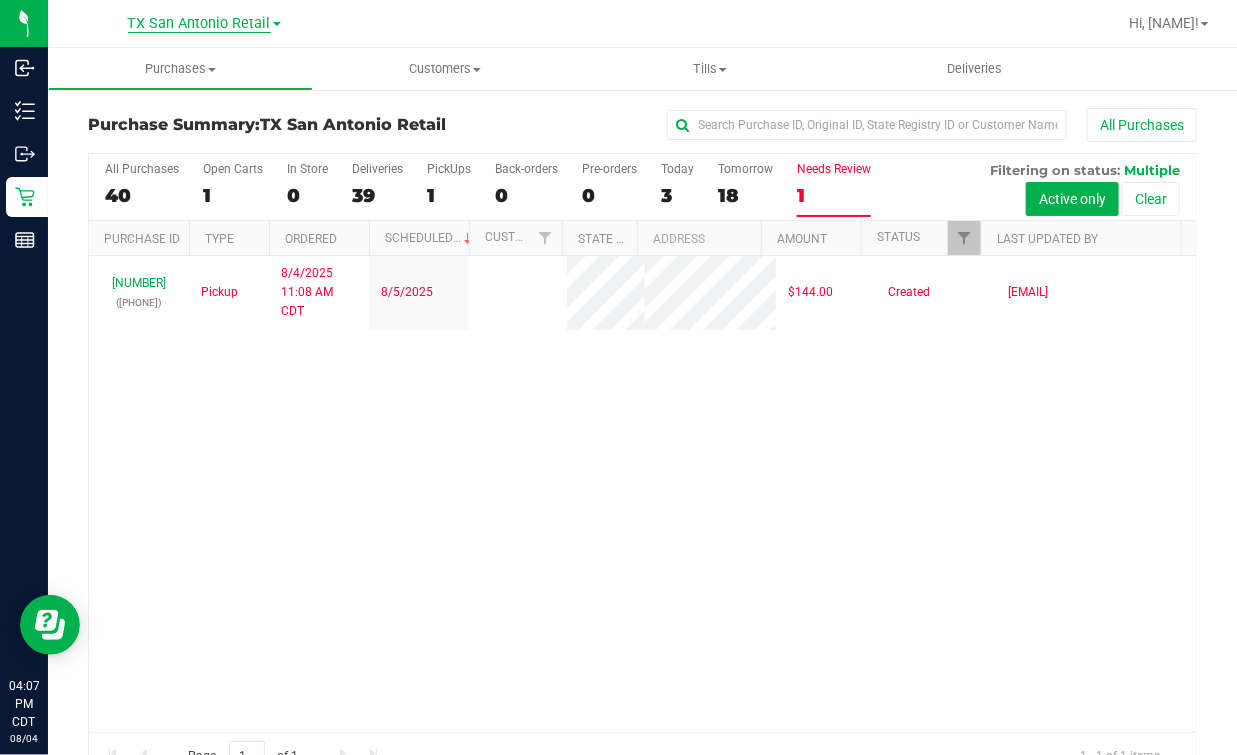 click on "TX San Antonio Retail" at bounding box center [199, 24] 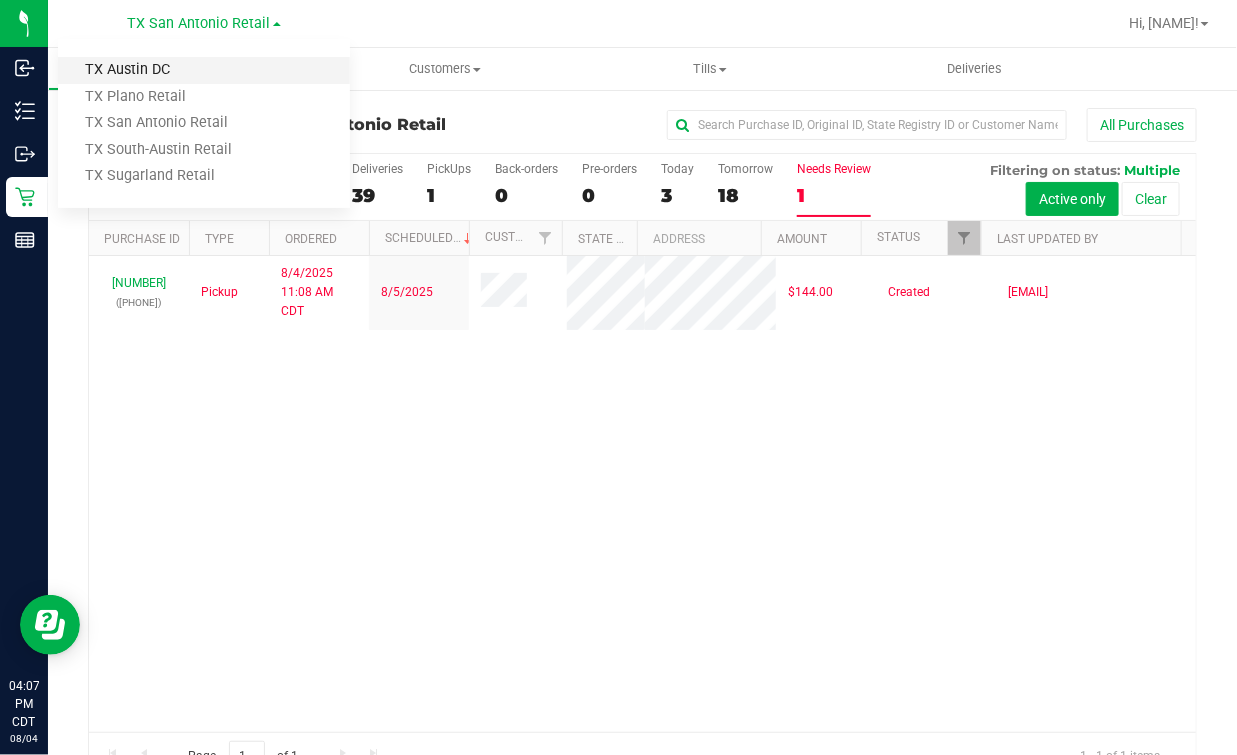 click on "TX Austin DC" at bounding box center [204, 70] 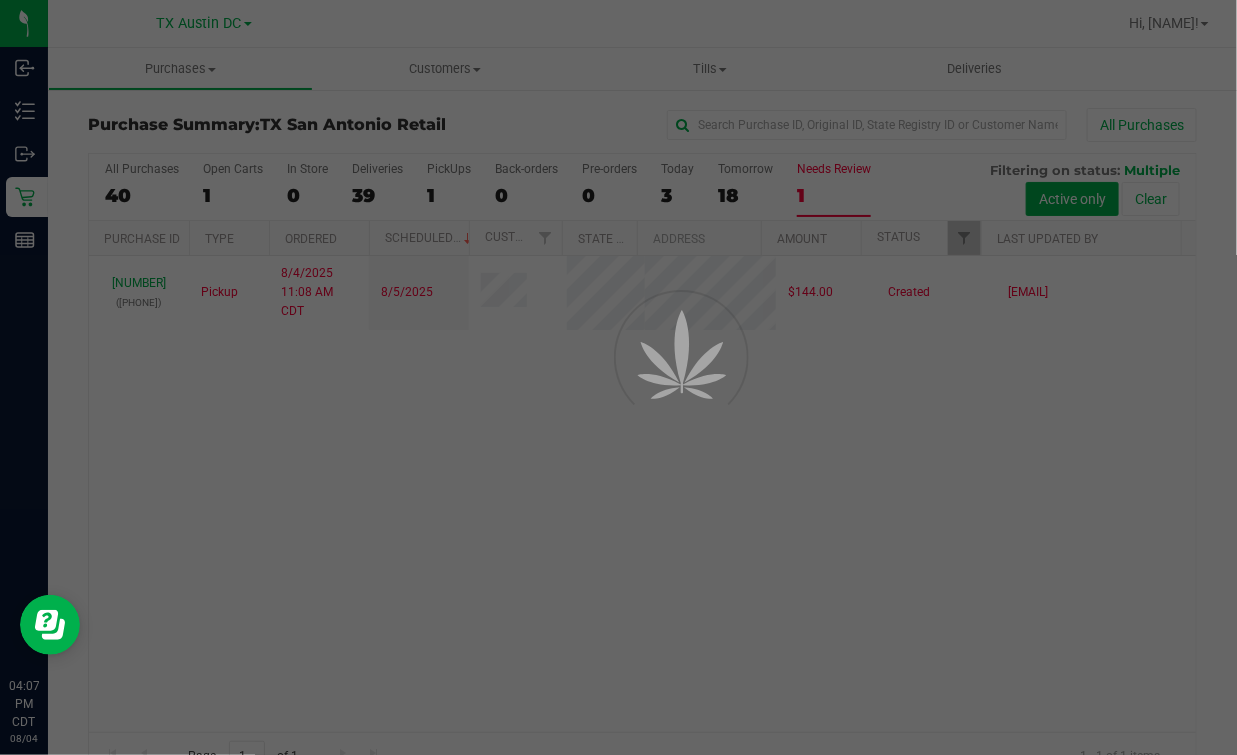 click at bounding box center [618, 377] 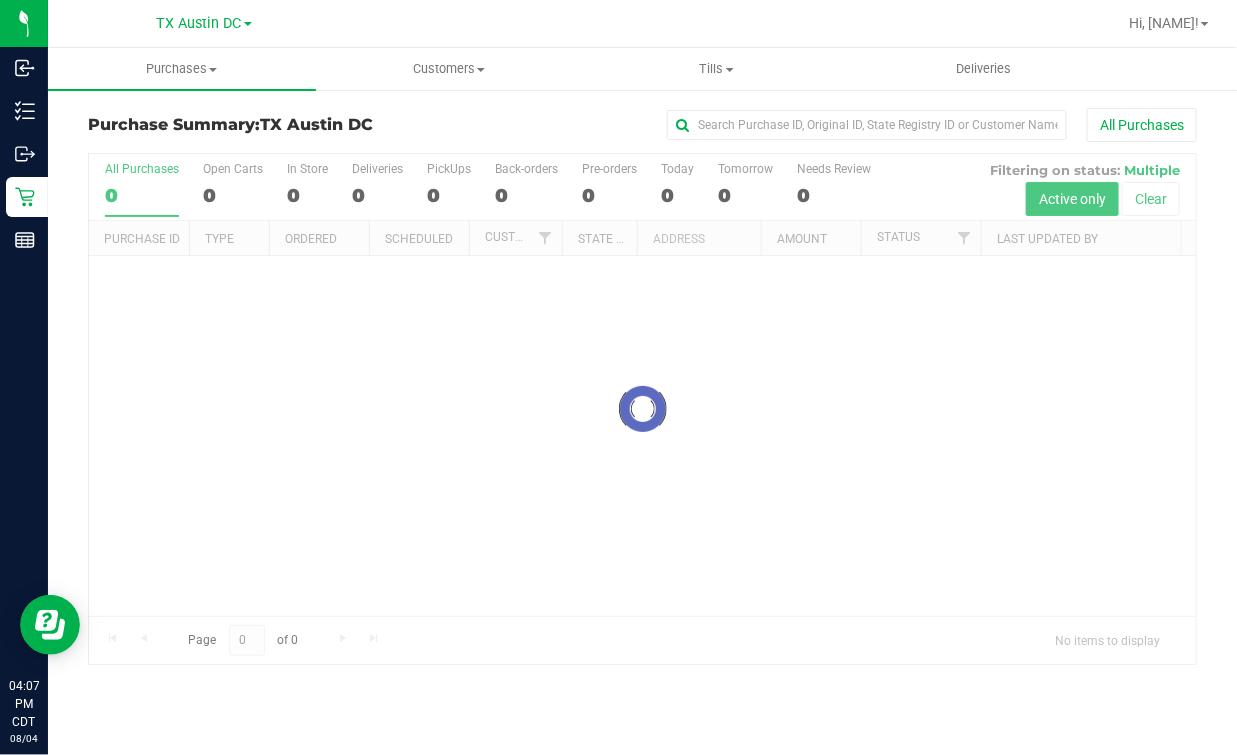 click at bounding box center [737, 23] 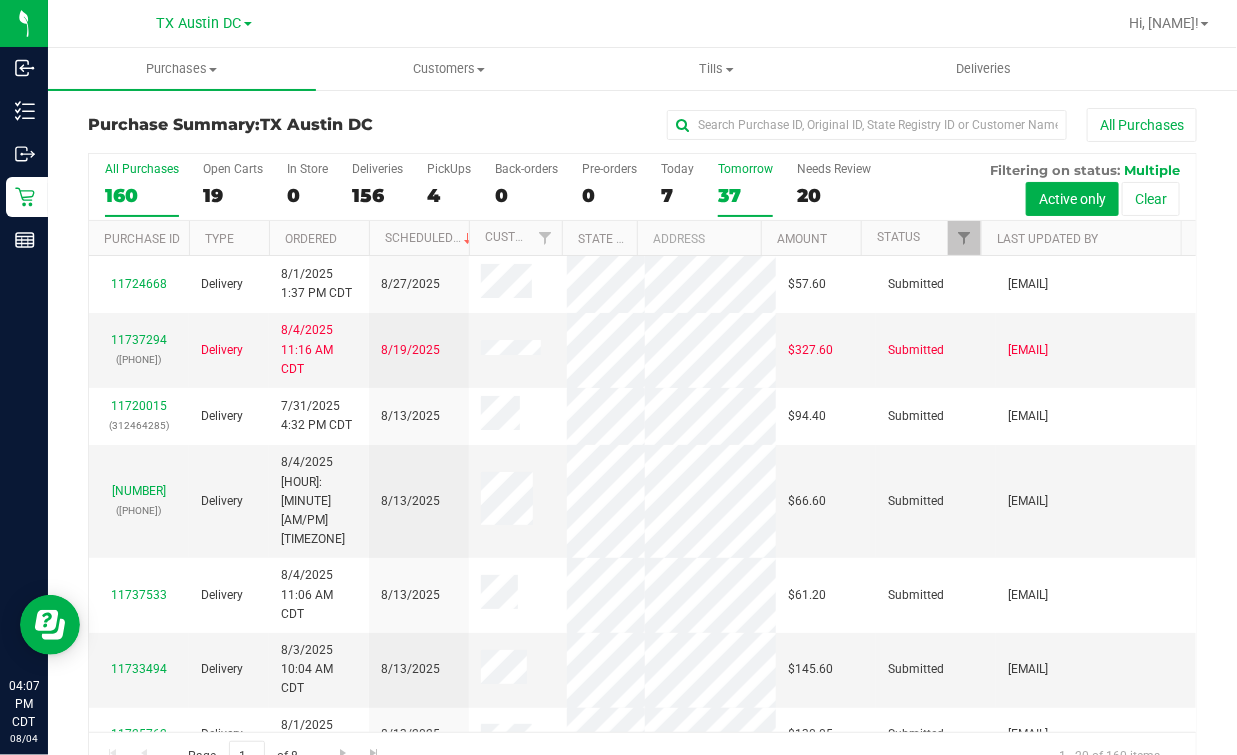 click on "37" at bounding box center (745, 195) 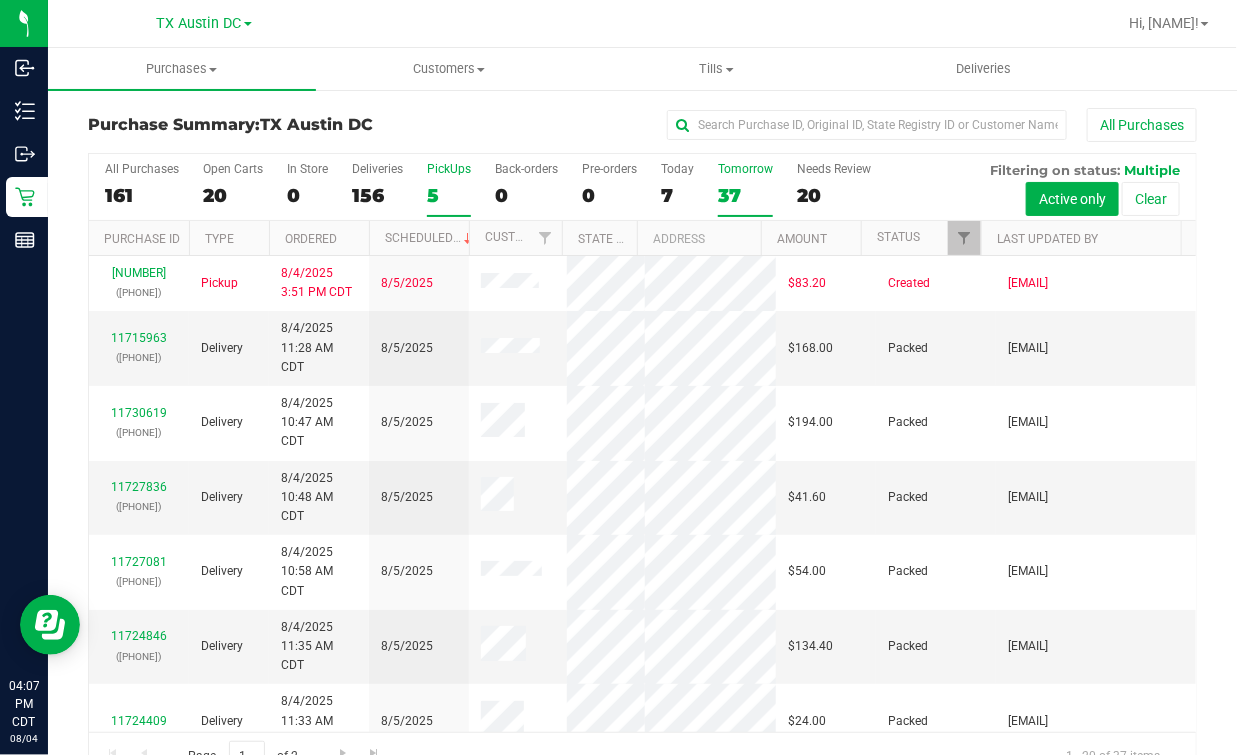 click on "5" at bounding box center [449, 195] 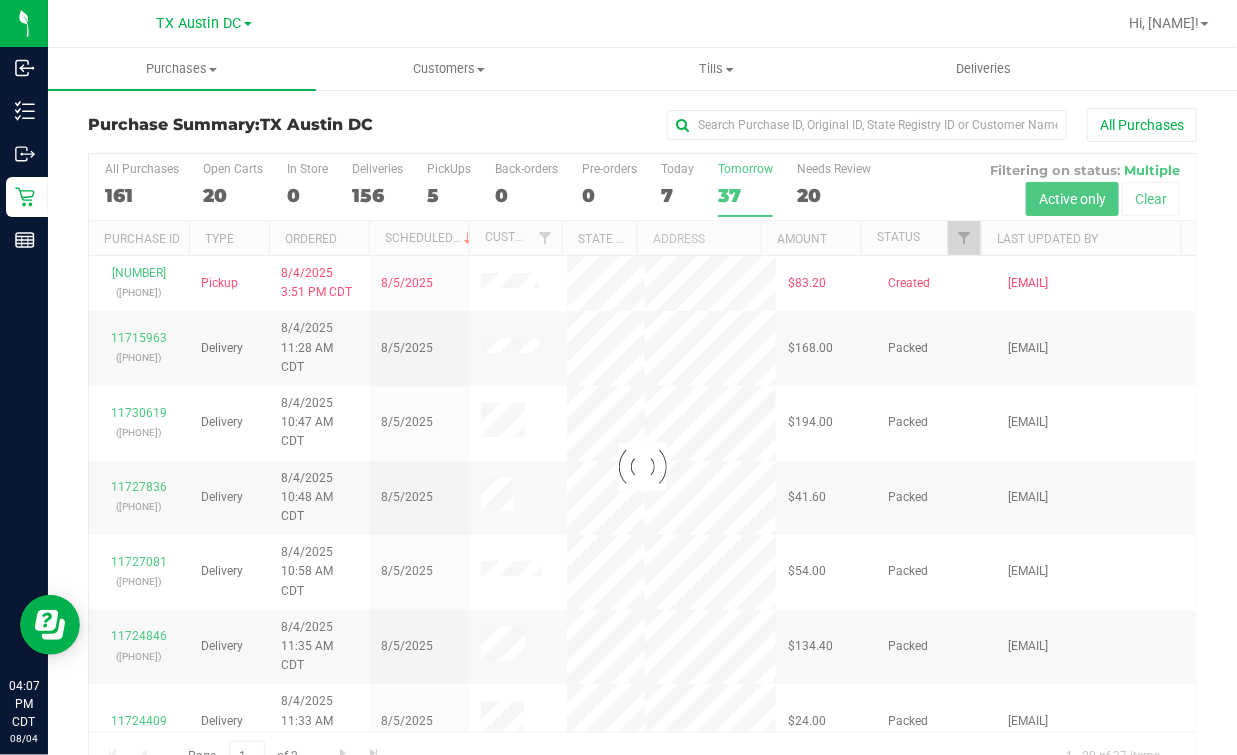 click at bounding box center [642, 467] 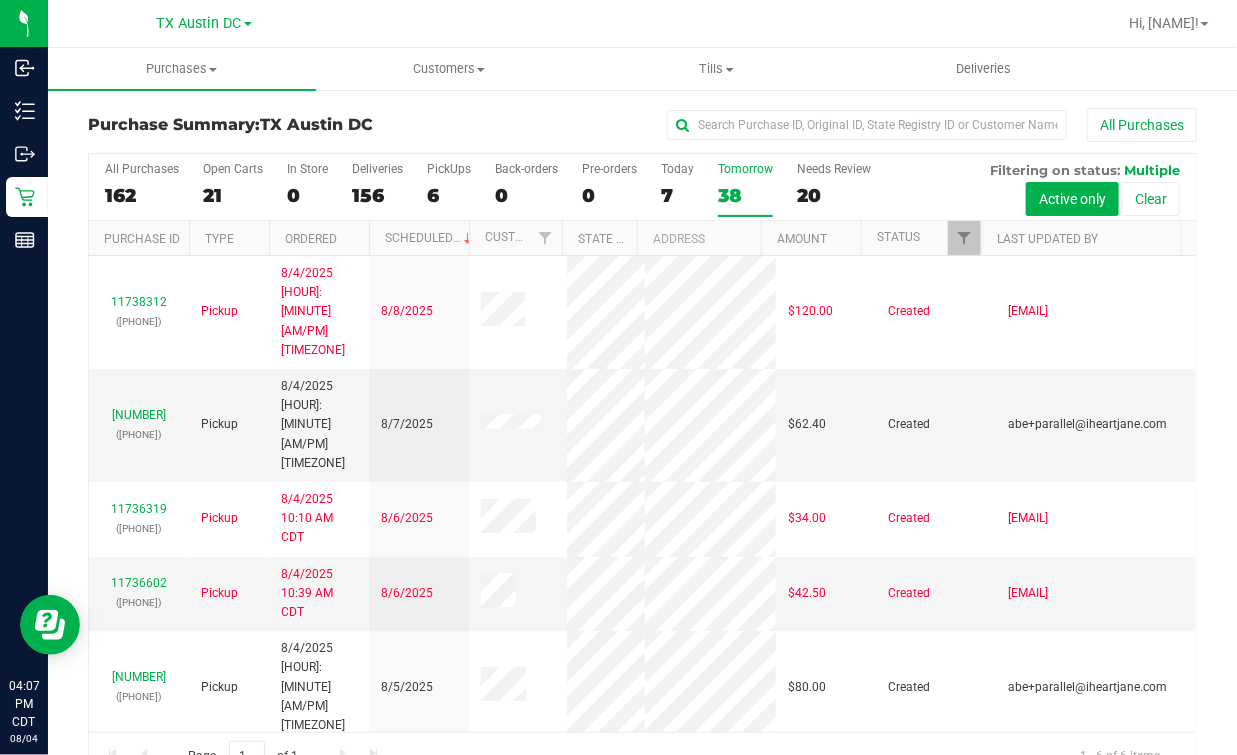 click on "TX Austin DC" at bounding box center [204, 22] 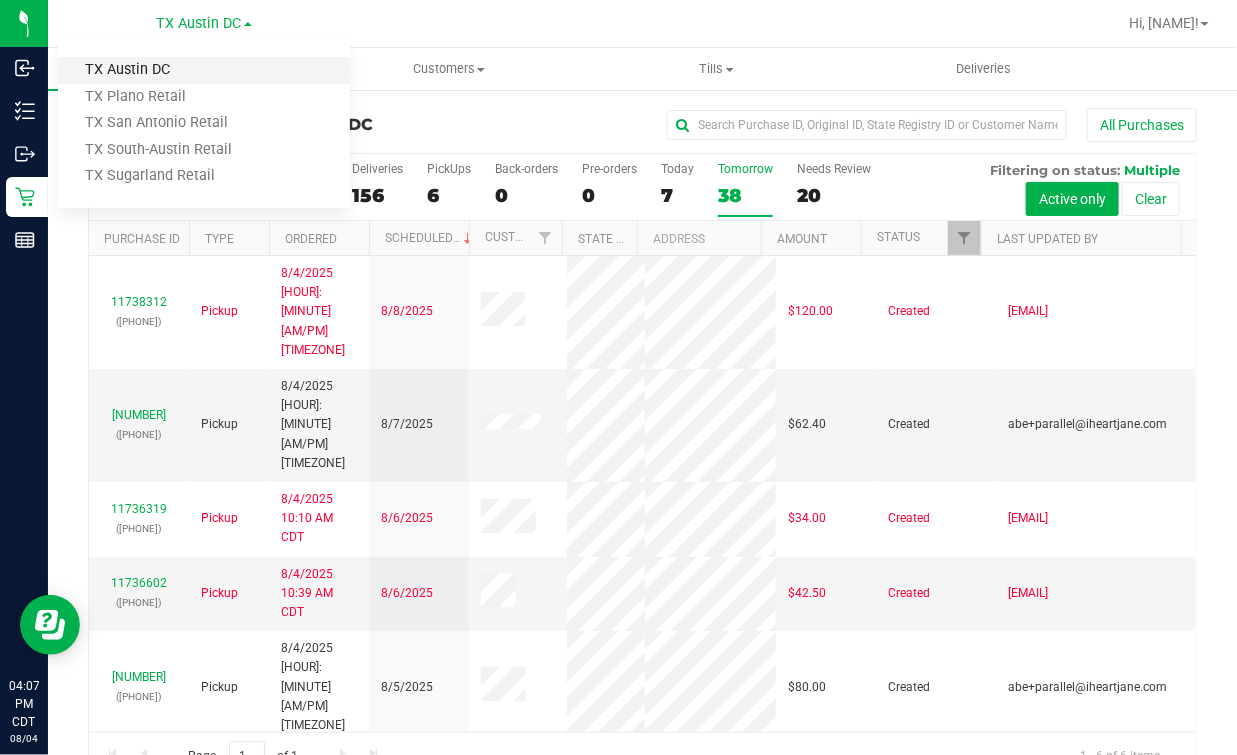 click on "TX Austin DC" at bounding box center [204, 70] 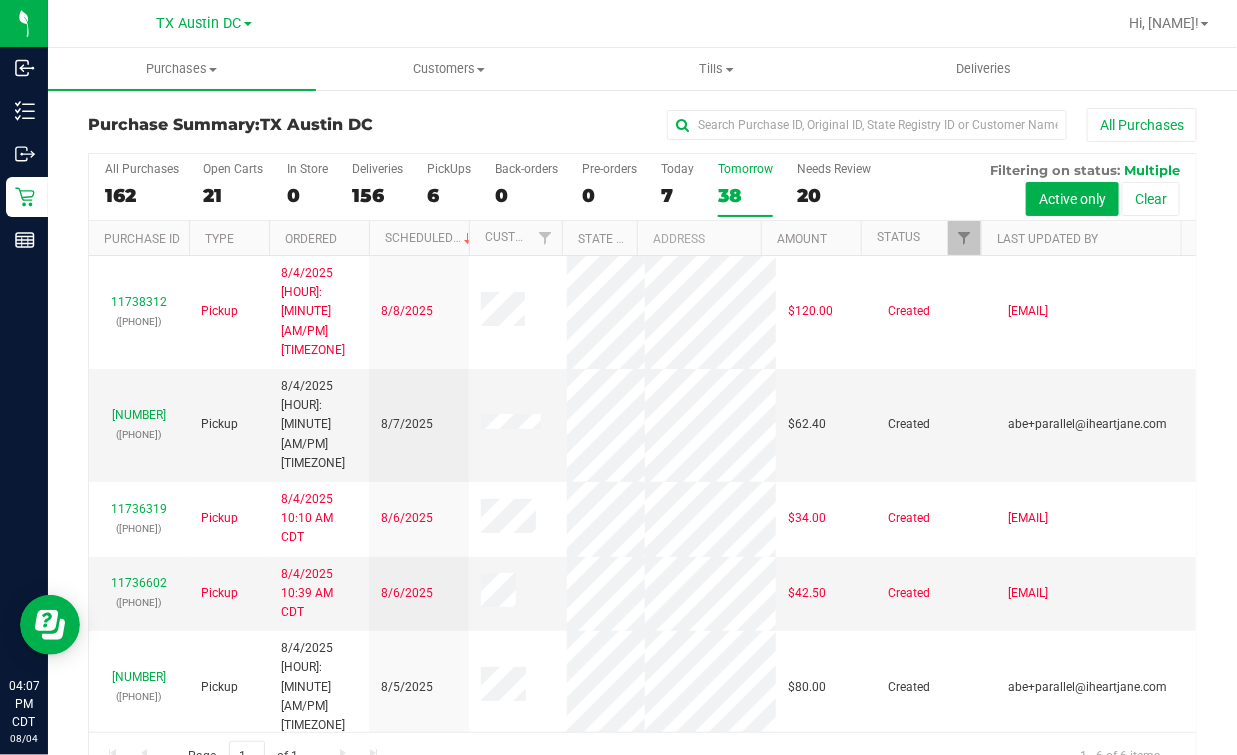 click on "TX Austin DC   TX Austin DC   TX Plano Retail   TX San Antonio Retail    TX South-Austin Retail   TX Sugarland Retail" at bounding box center [204, 23] 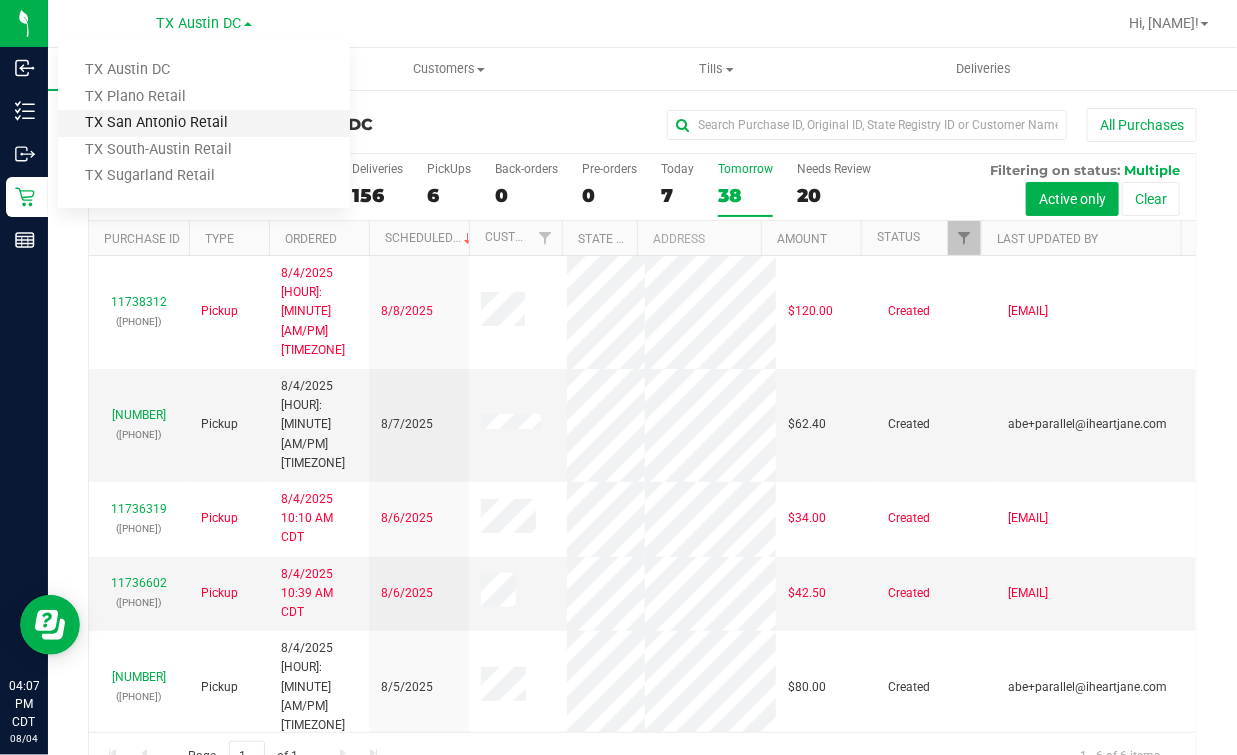click on "TX San Antonio Retail" at bounding box center [204, 123] 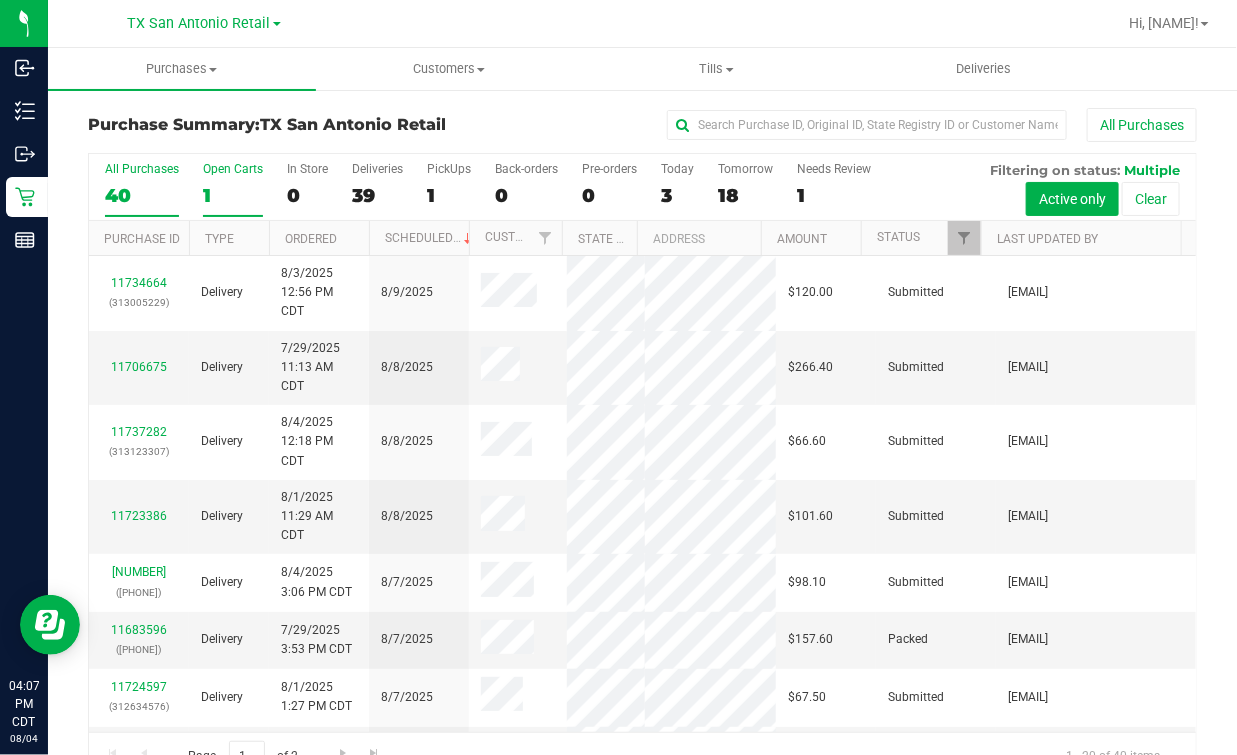 click on "Open Carts
1" at bounding box center (233, 189) 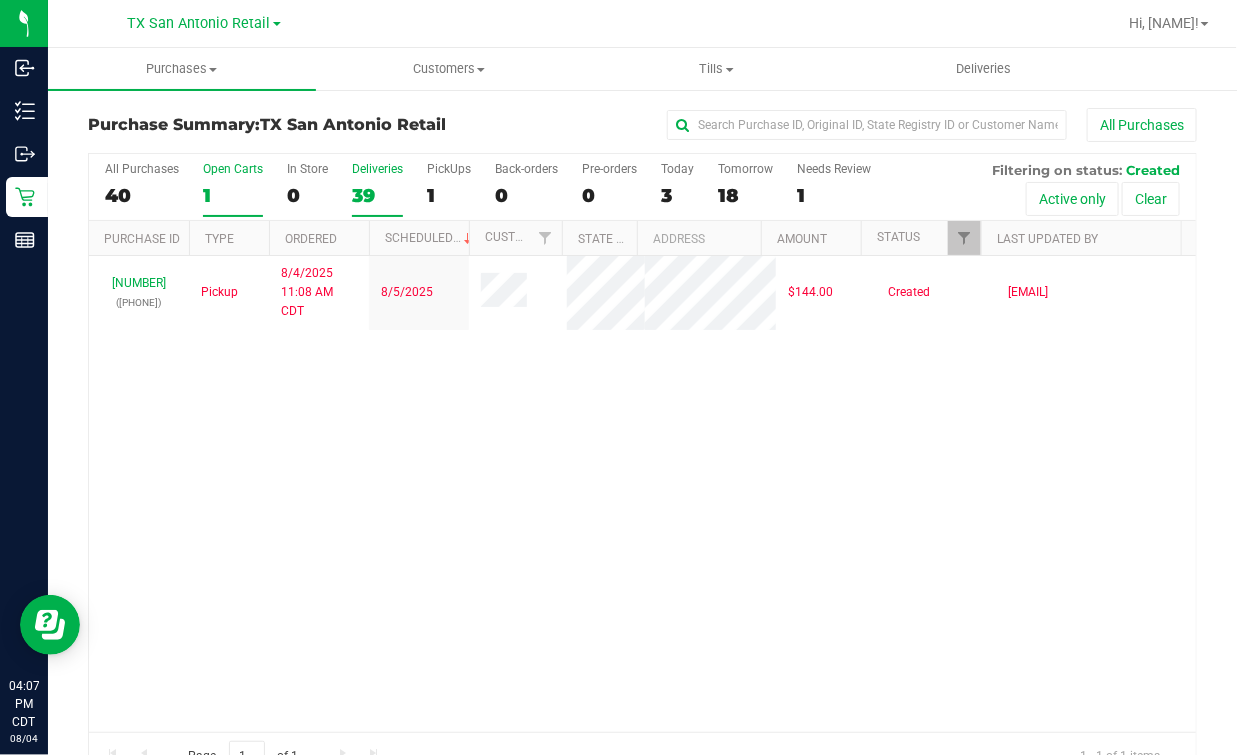 click on "39" at bounding box center [377, 195] 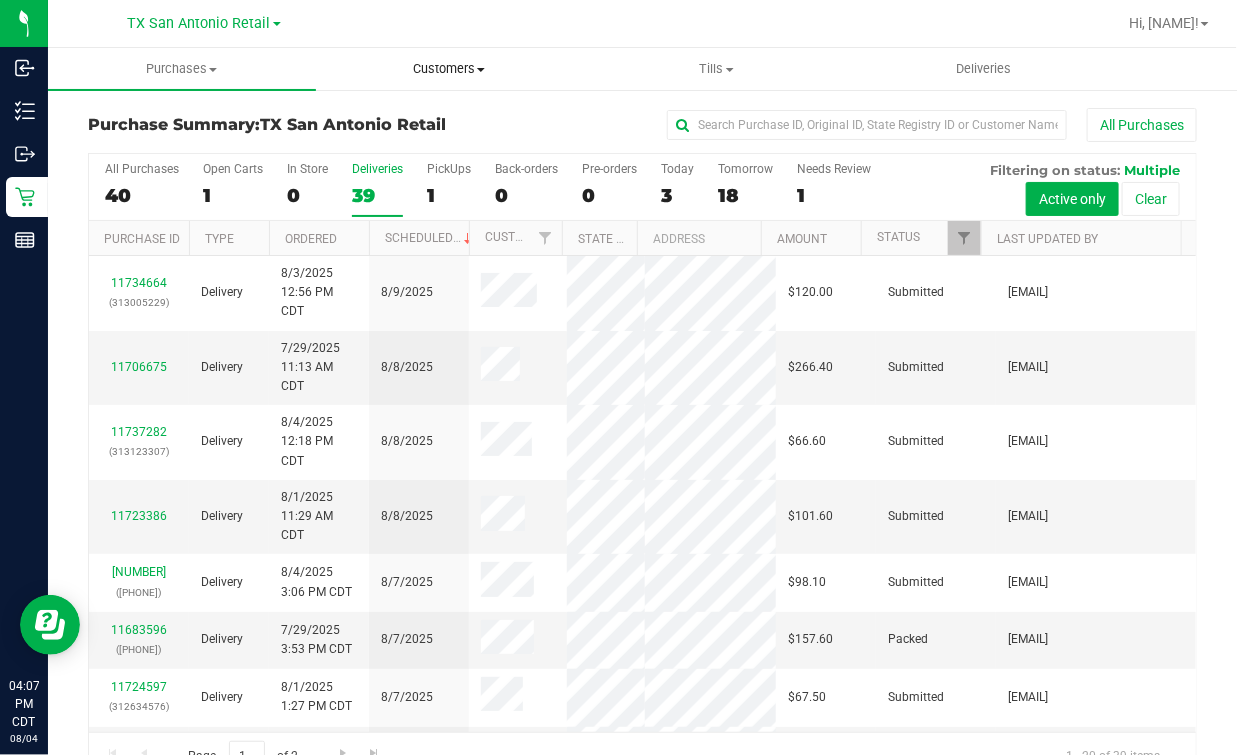 click on "Customers
All customers
Add a new customer
All physicians" at bounding box center (450, 69) 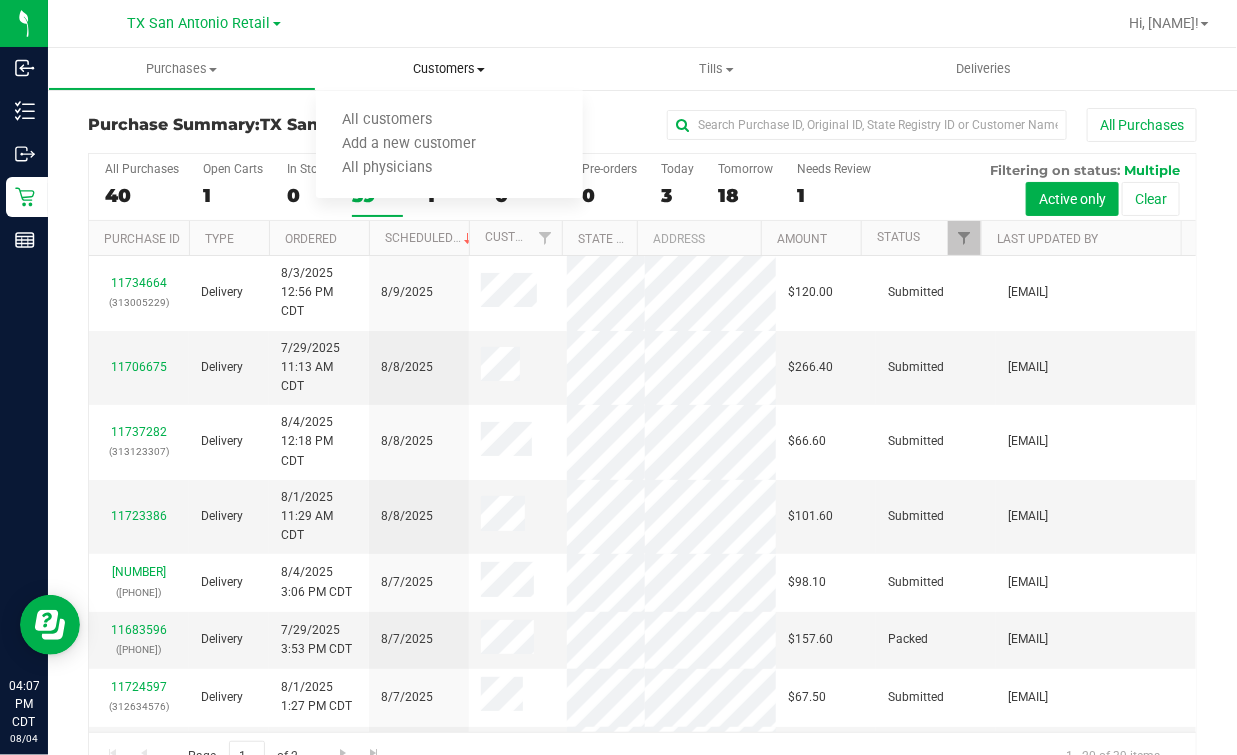 click on "All customers
Add a new customer
All physicians" at bounding box center [450, 145] 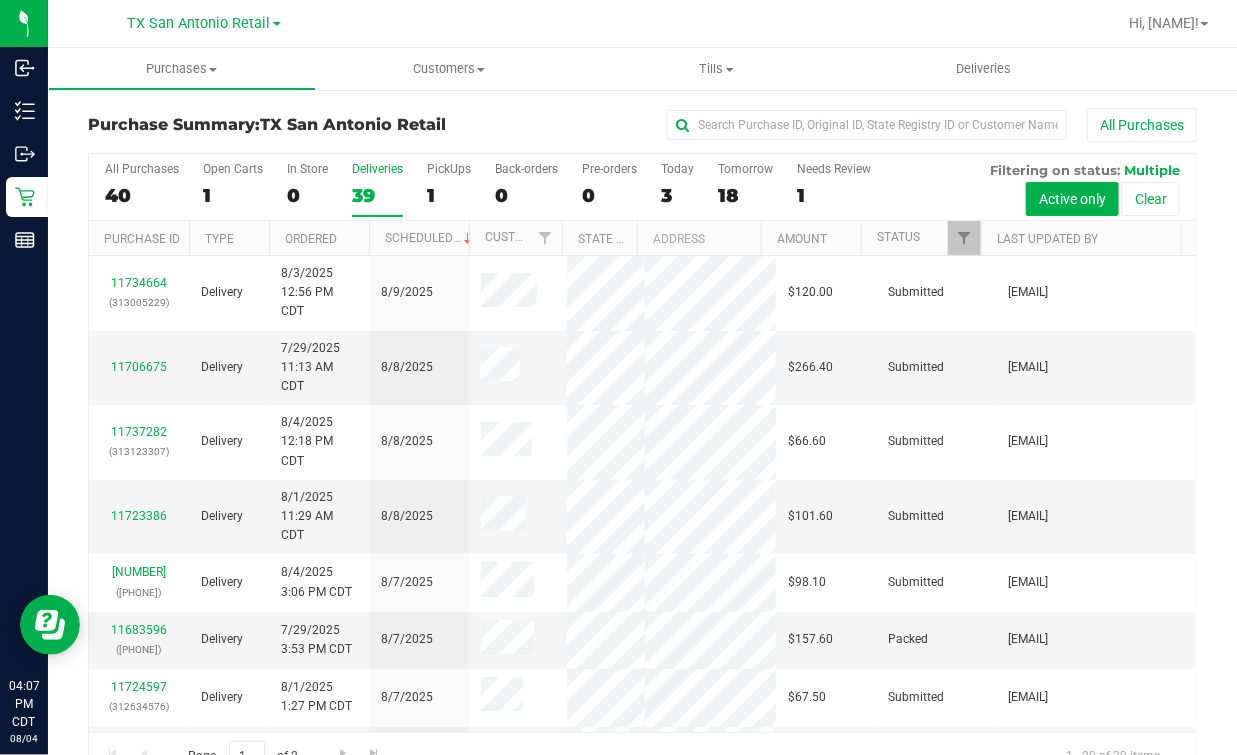 click at bounding box center (737, 23) 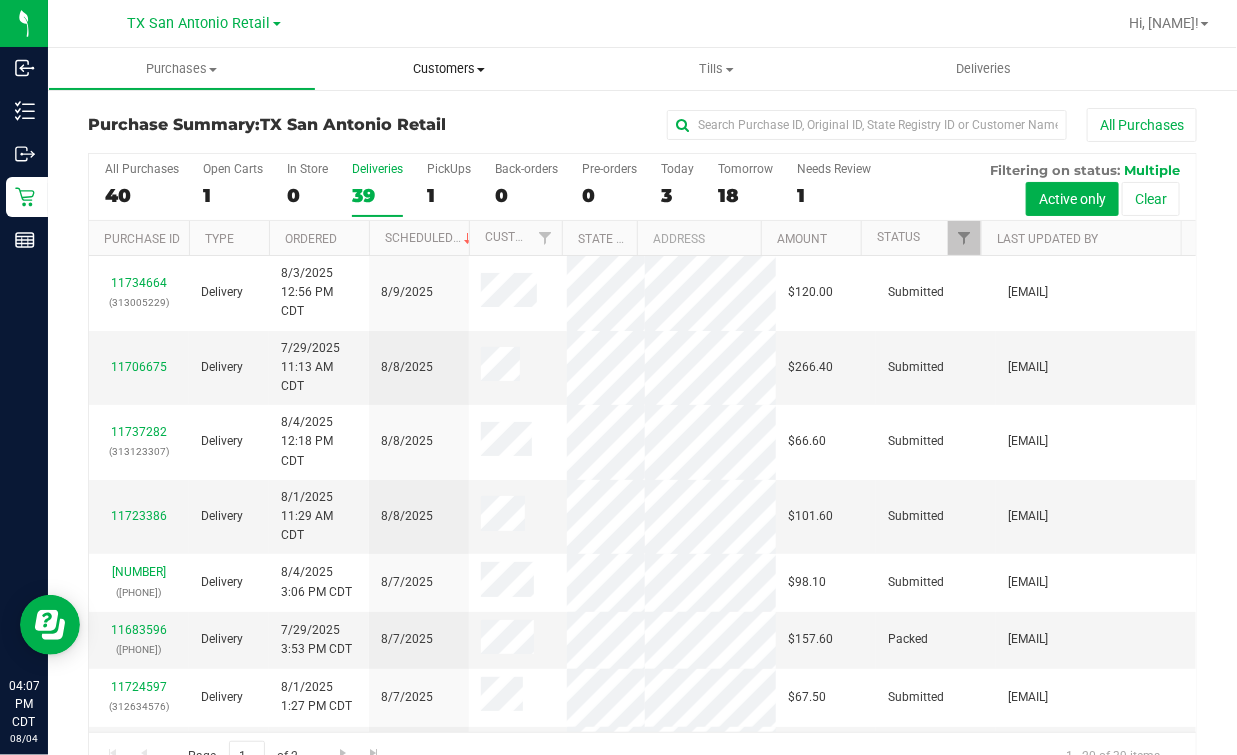 click on "Customers" at bounding box center [450, 69] 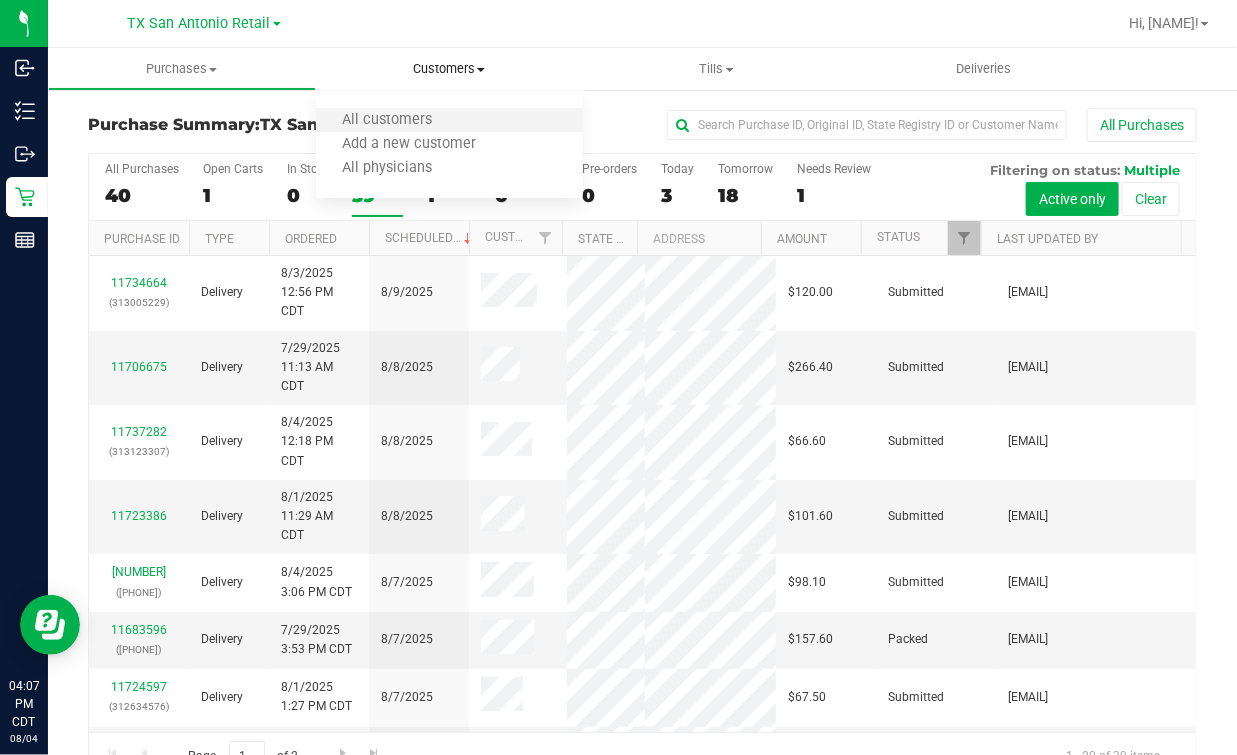 click on "All customers" at bounding box center [450, 121] 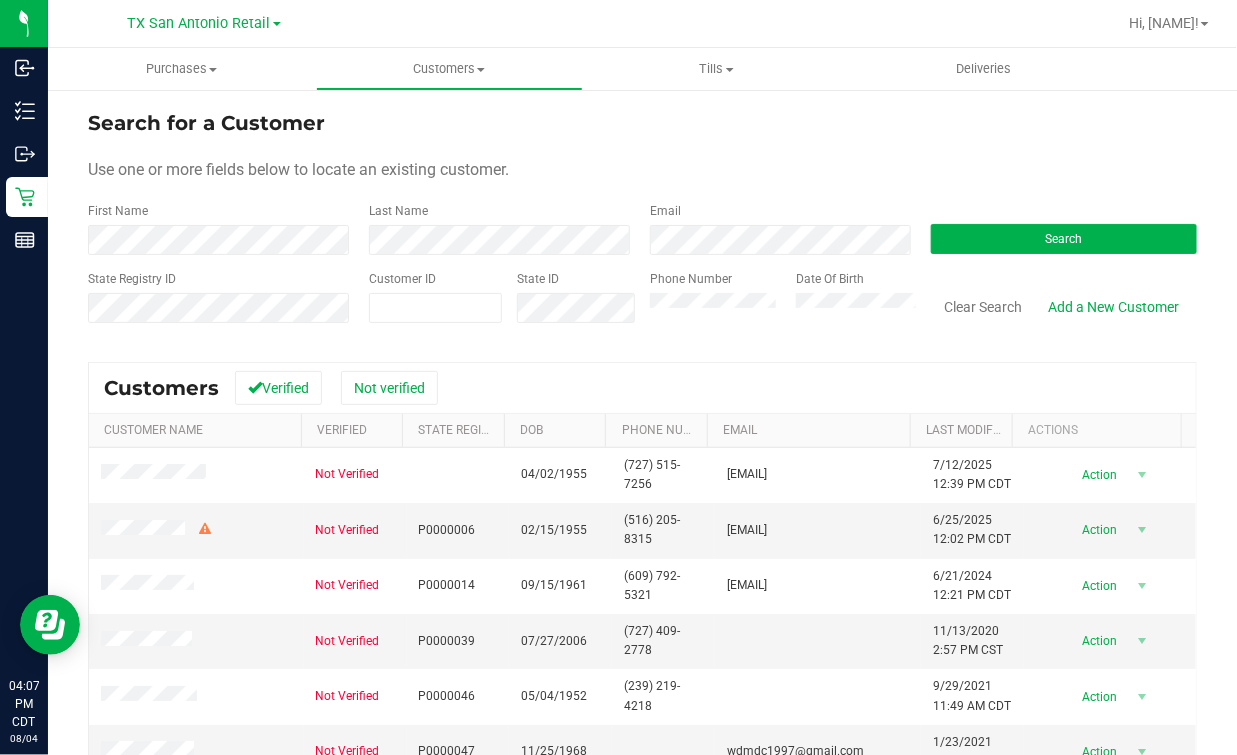 click on "Search for a Customer
Use one or more fields below to locate an existing customer.
First Name
Last Name
Email
Search
State Registry ID
Customer ID
State ID
Phone Number
Date Of Birth" at bounding box center (642, 224) 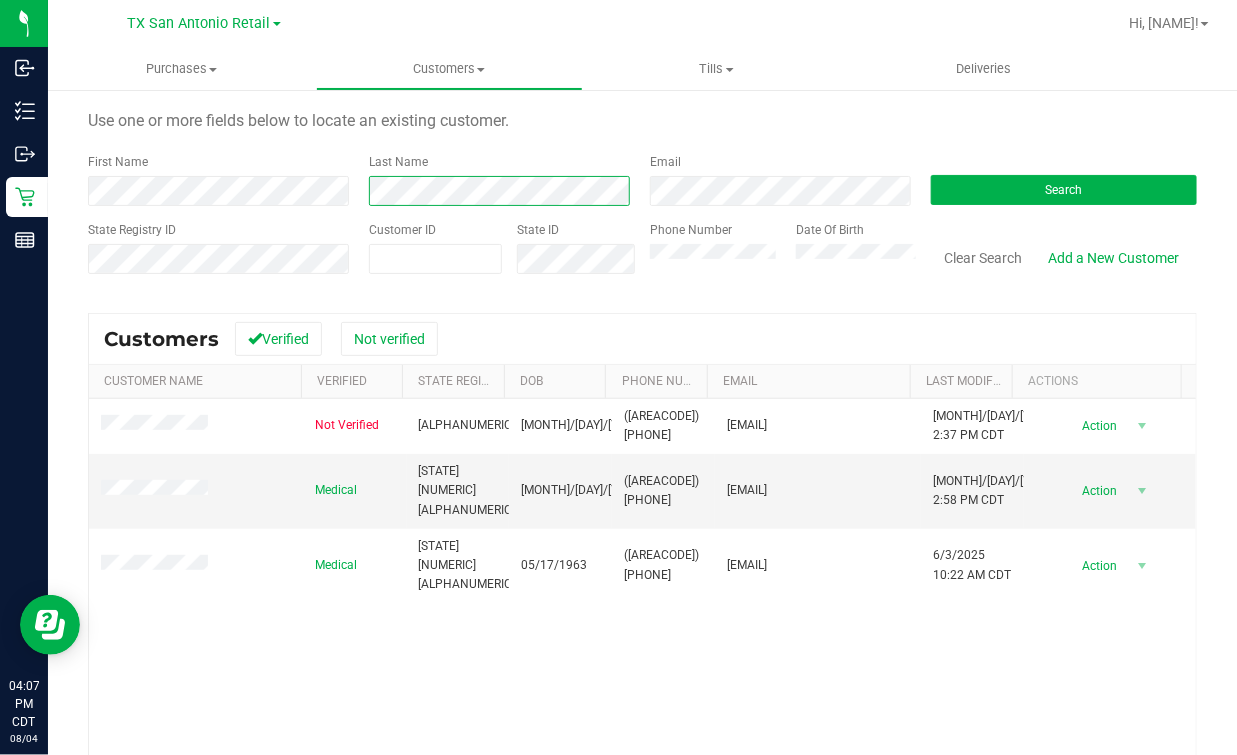 scroll, scrollTop: 124, scrollLeft: 0, axis: vertical 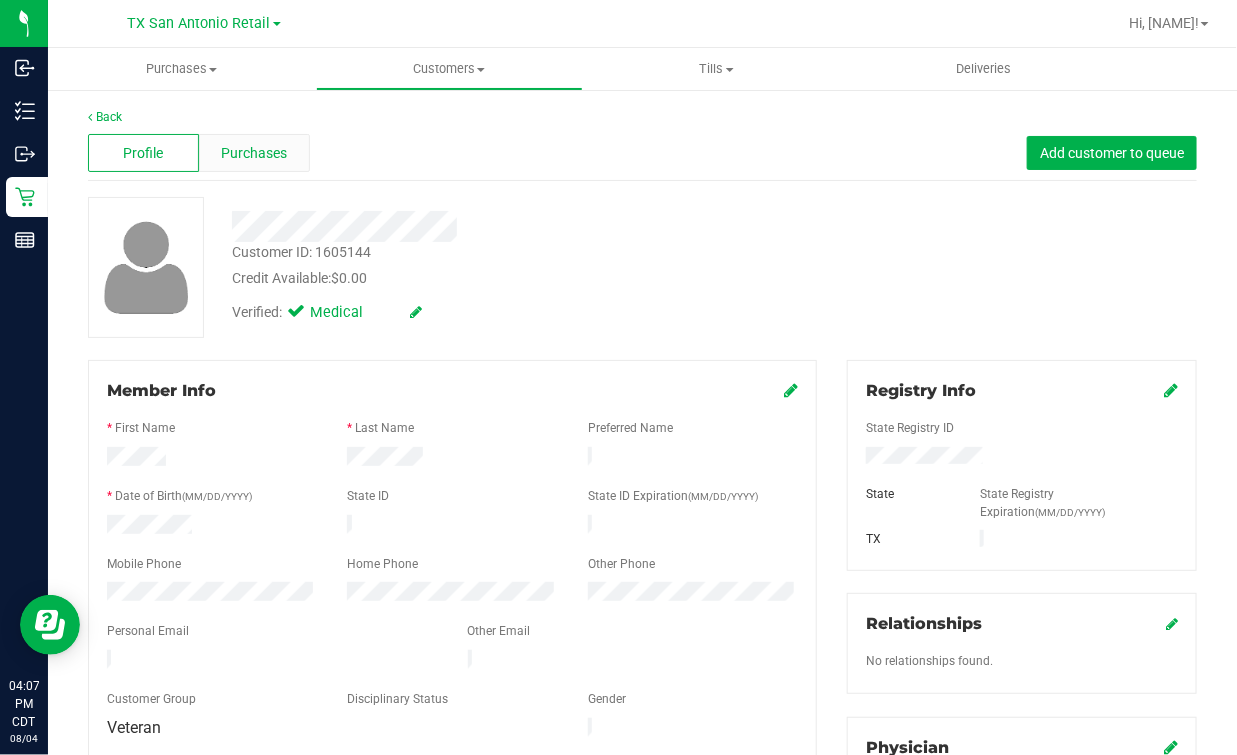 click on "Purchases" at bounding box center (254, 153) 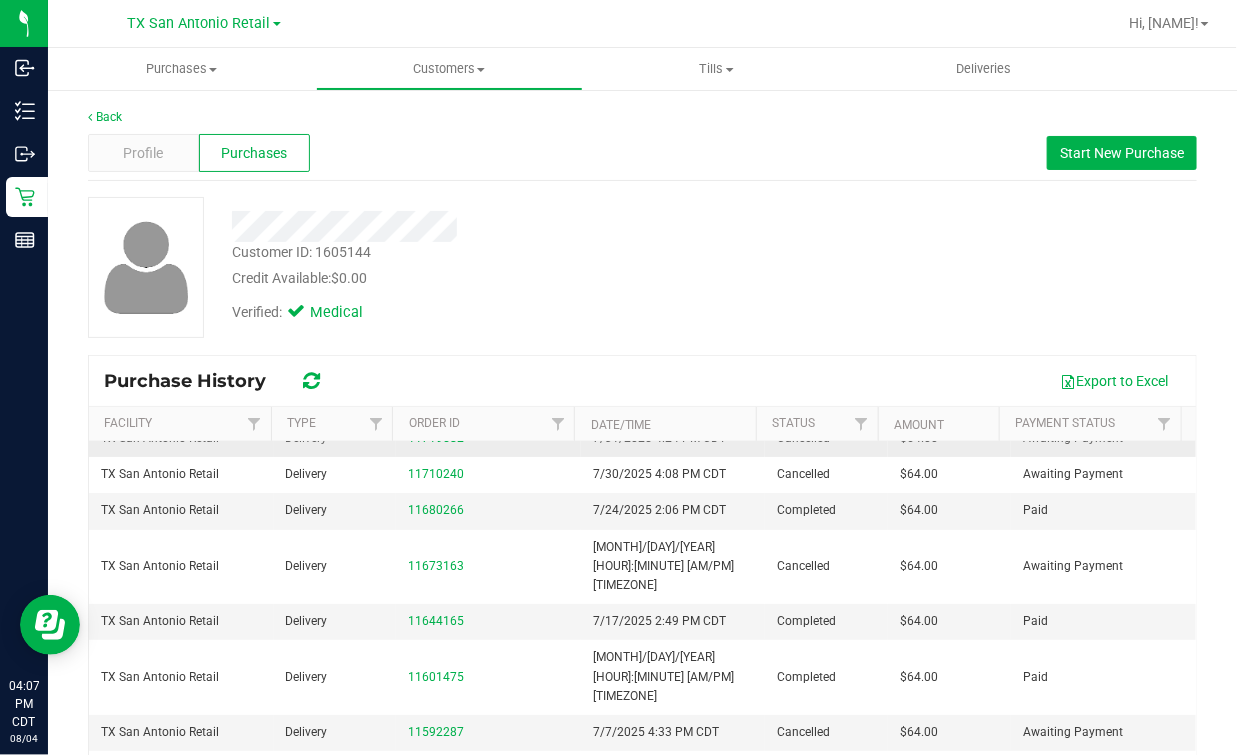 scroll, scrollTop: 283, scrollLeft: 0, axis: vertical 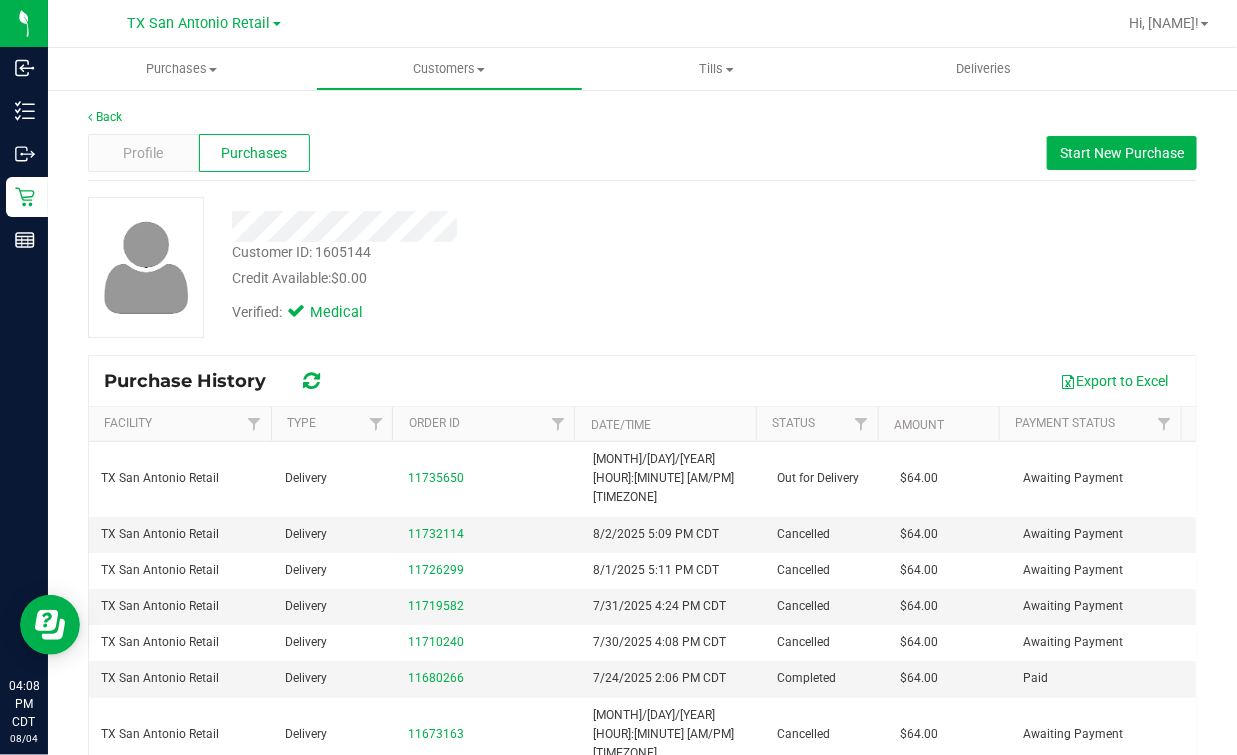 click on "Customer ID: 1605144
Credit Available:
$0.00
Verified:
Medical" at bounding box center [642, 275] 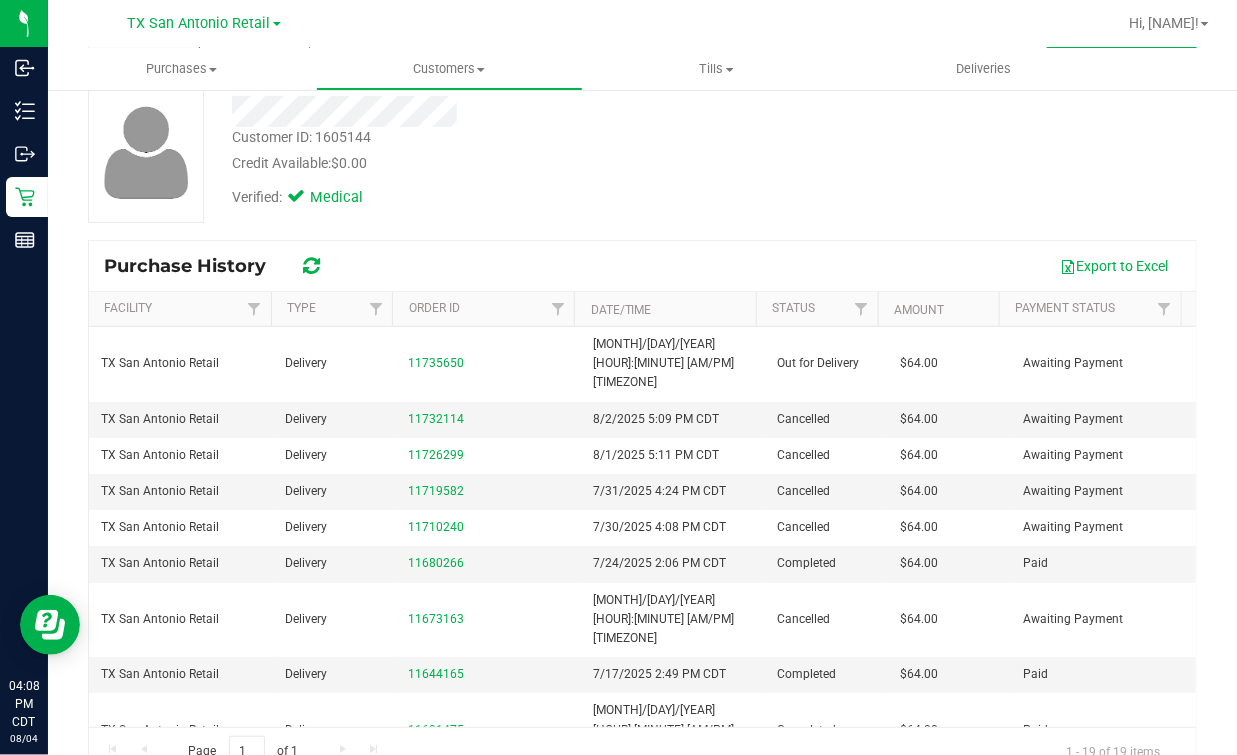 scroll, scrollTop: 155, scrollLeft: 0, axis: vertical 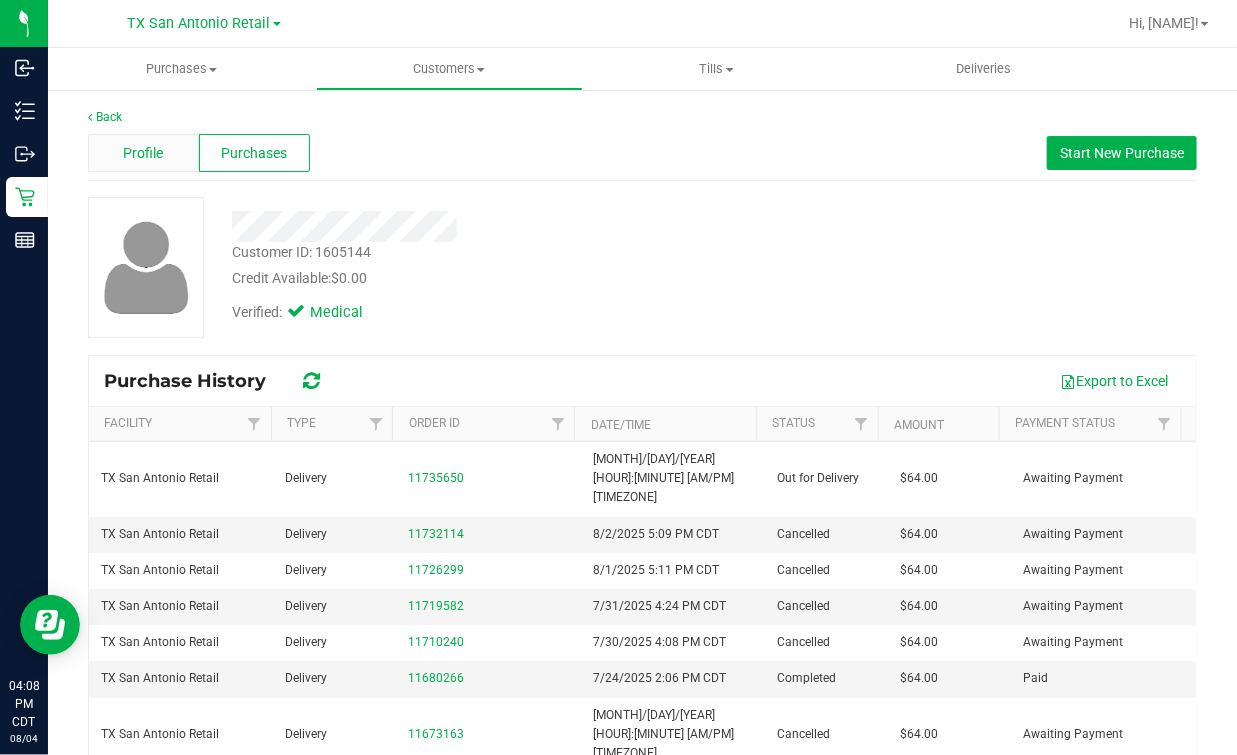 click on "Profile" at bounding box center [143, 153] 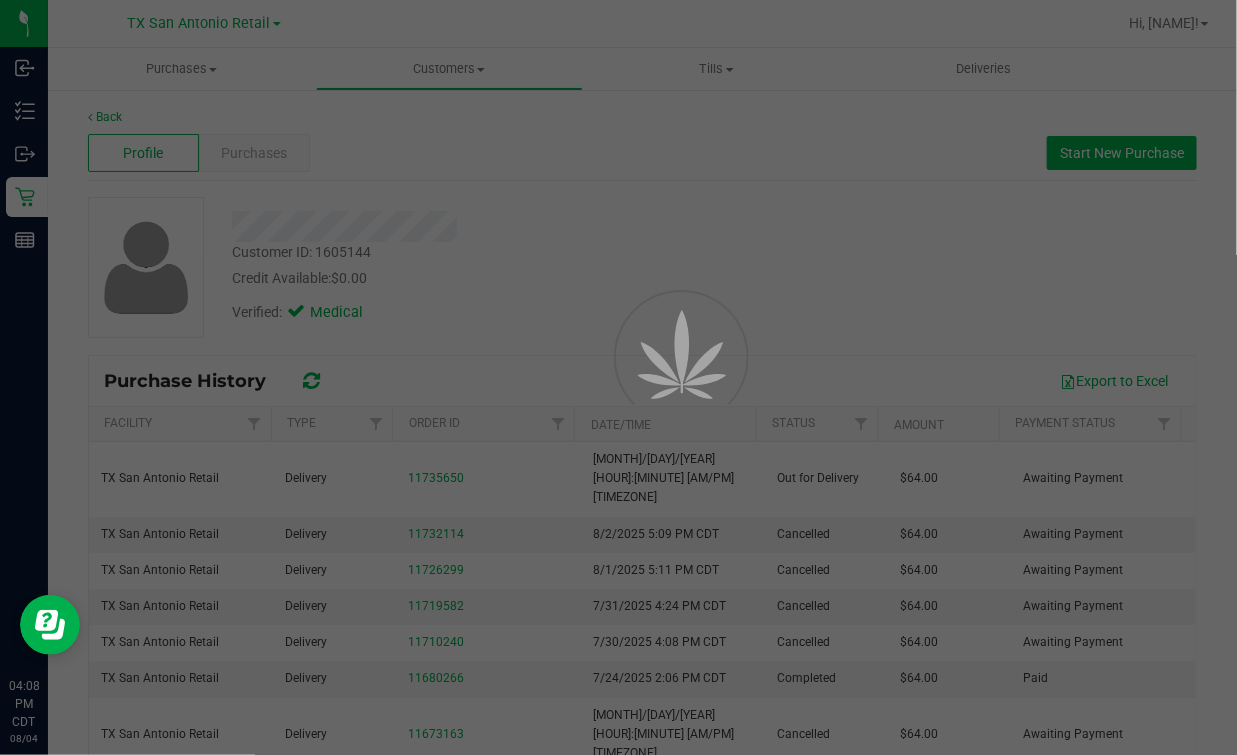 click at bounding box center [655, 402] 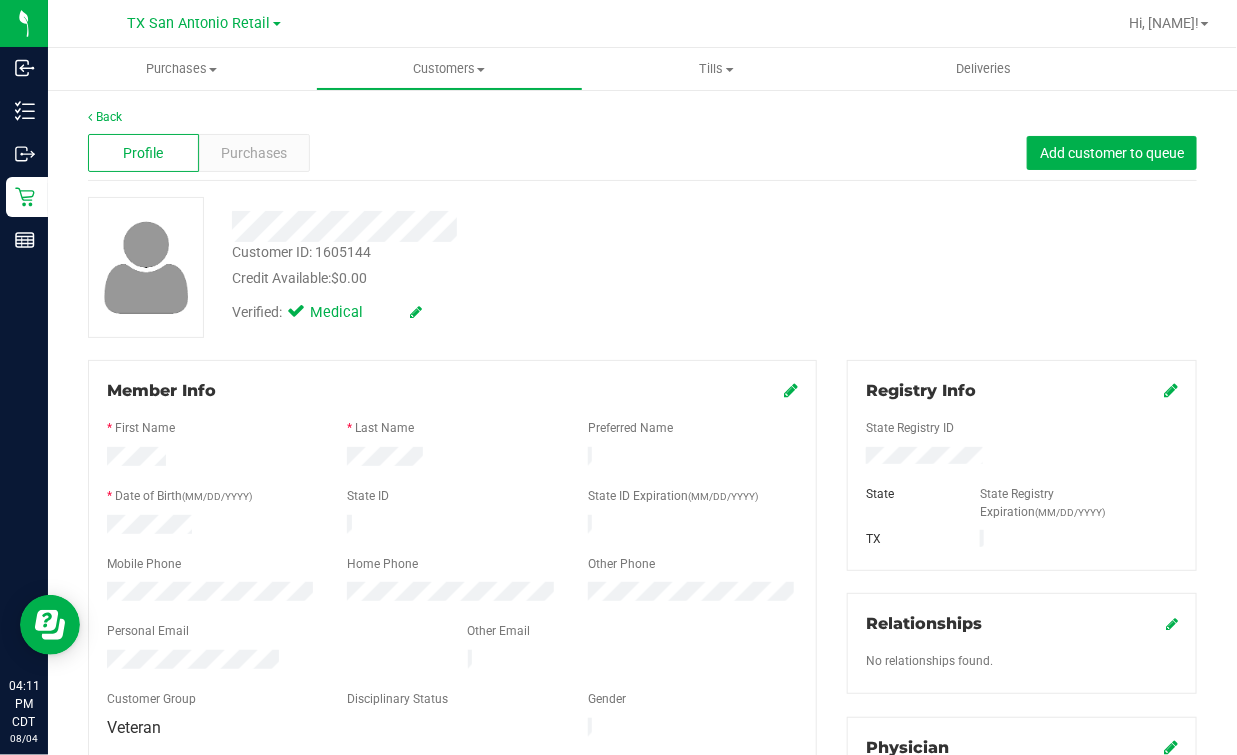 click on "Profile
Purchases
Add customer to queue" at bounding box center (642, 153) 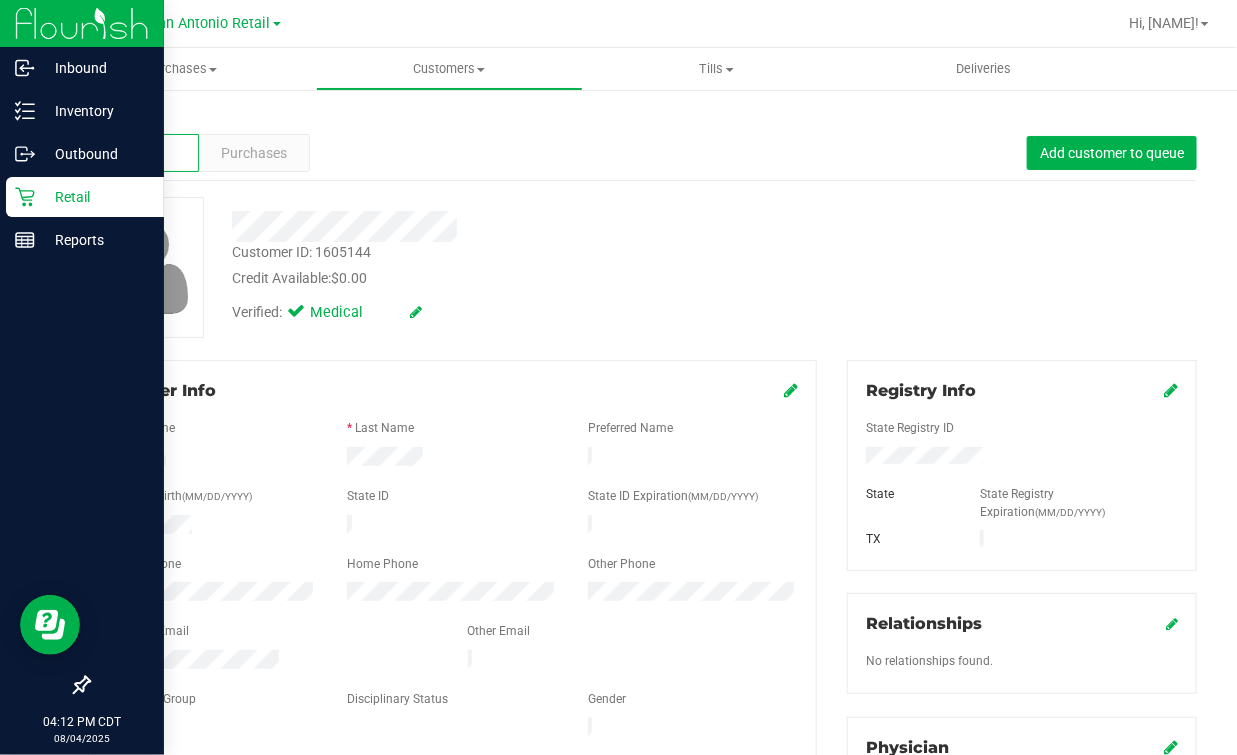click 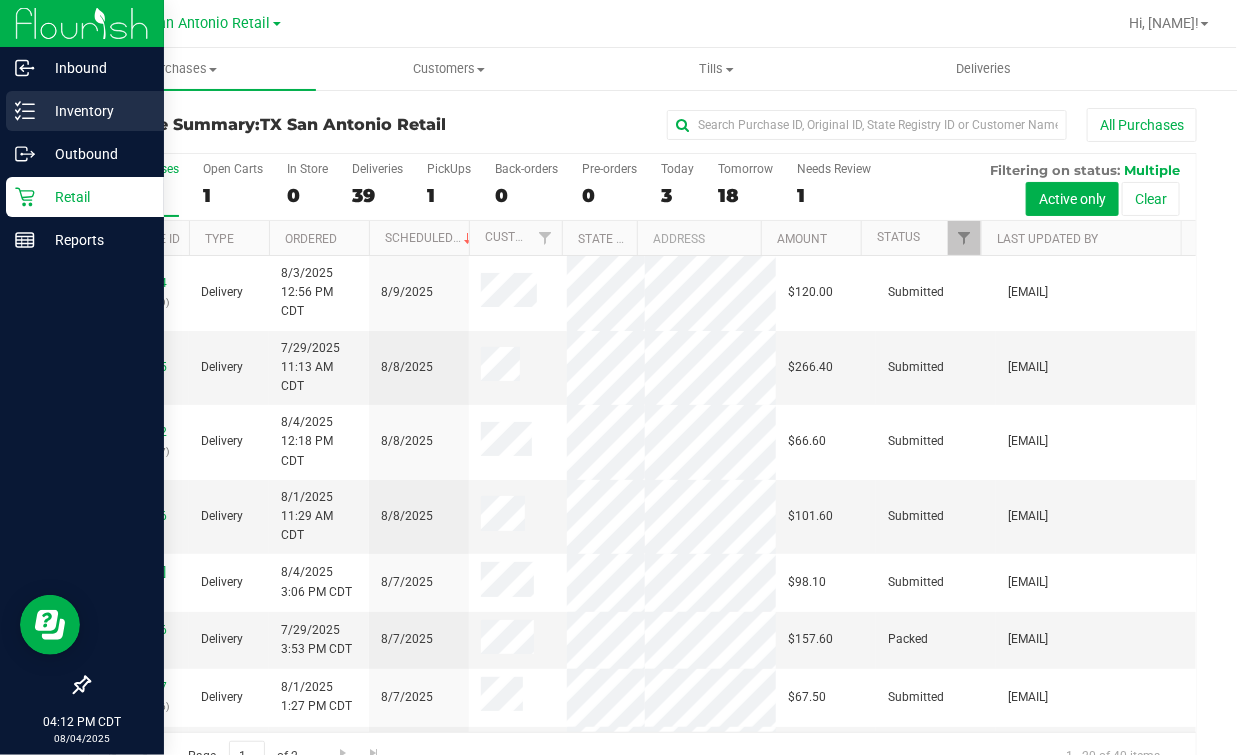 click on "Inventory" at bounding box center (85, 111) 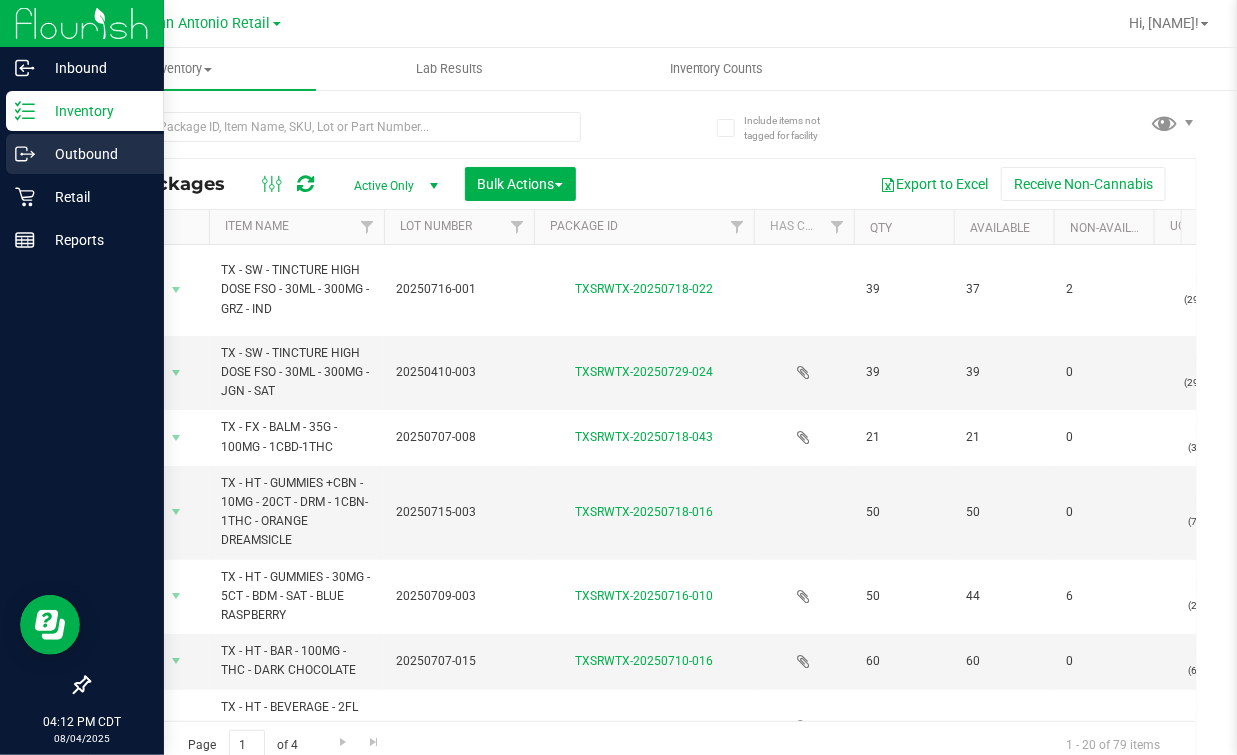 click 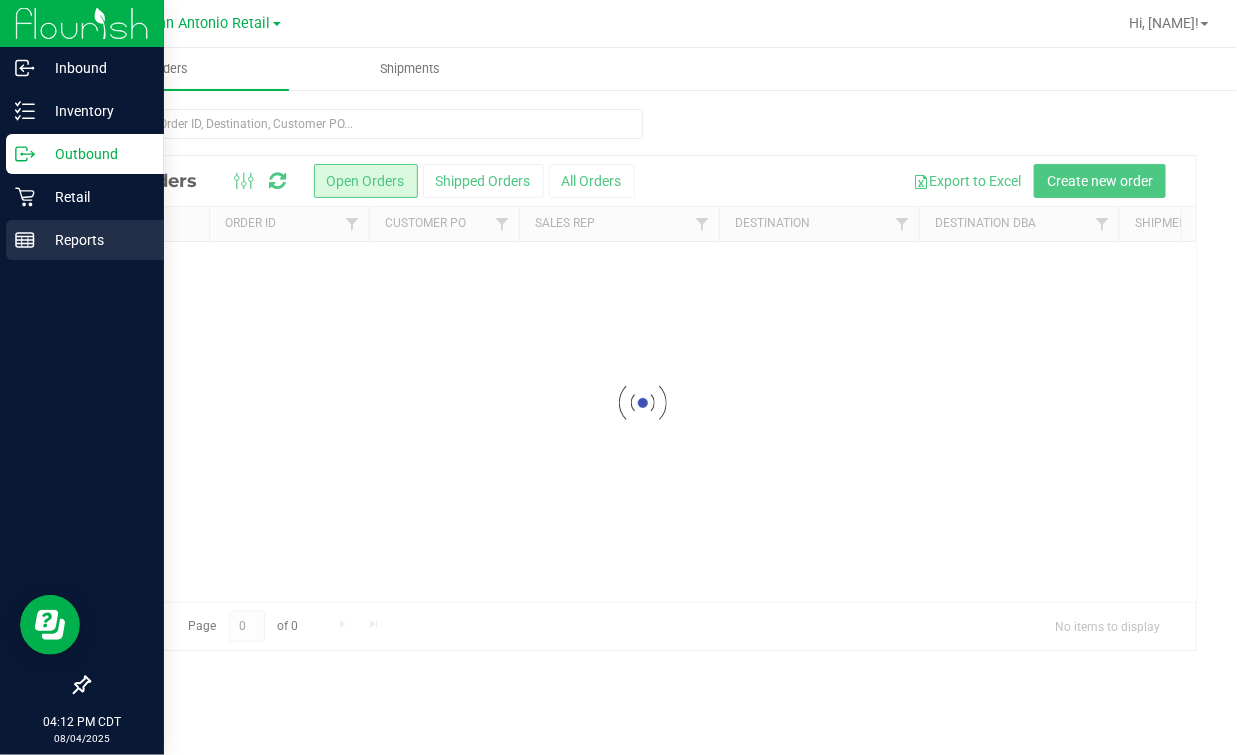 click on "Reports" at bounding box center (95, 240) 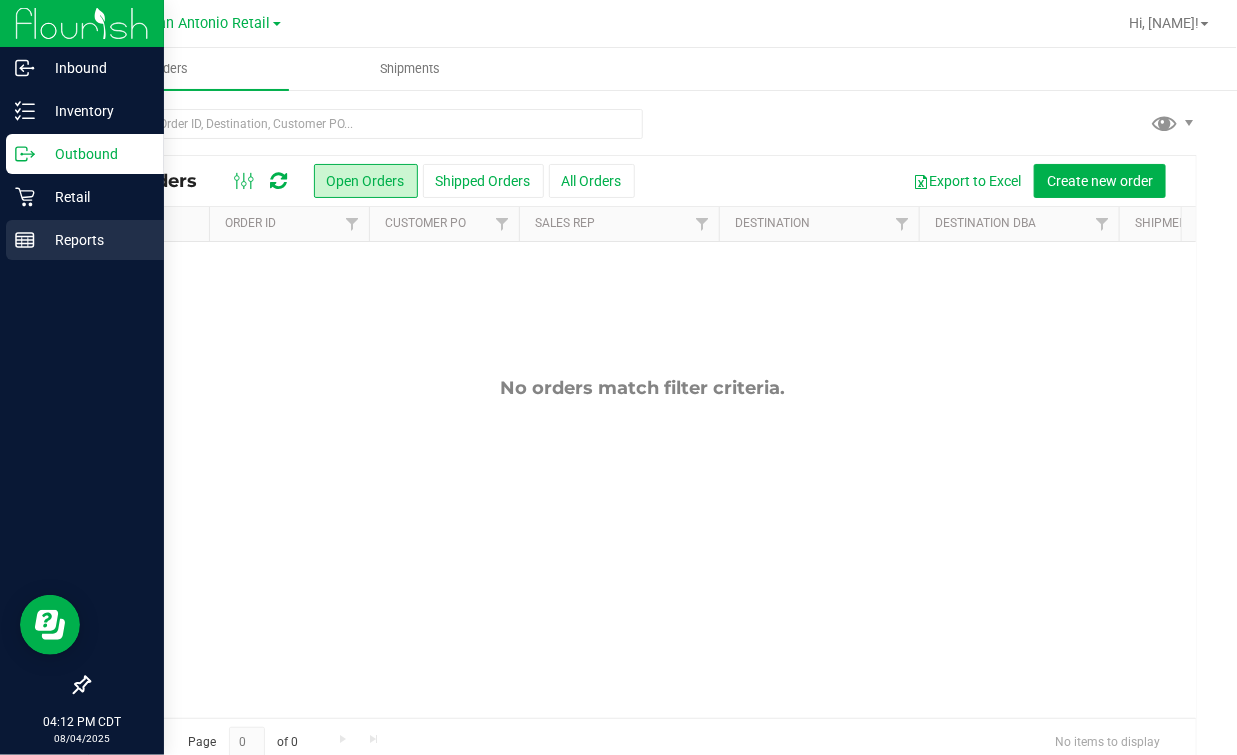 click 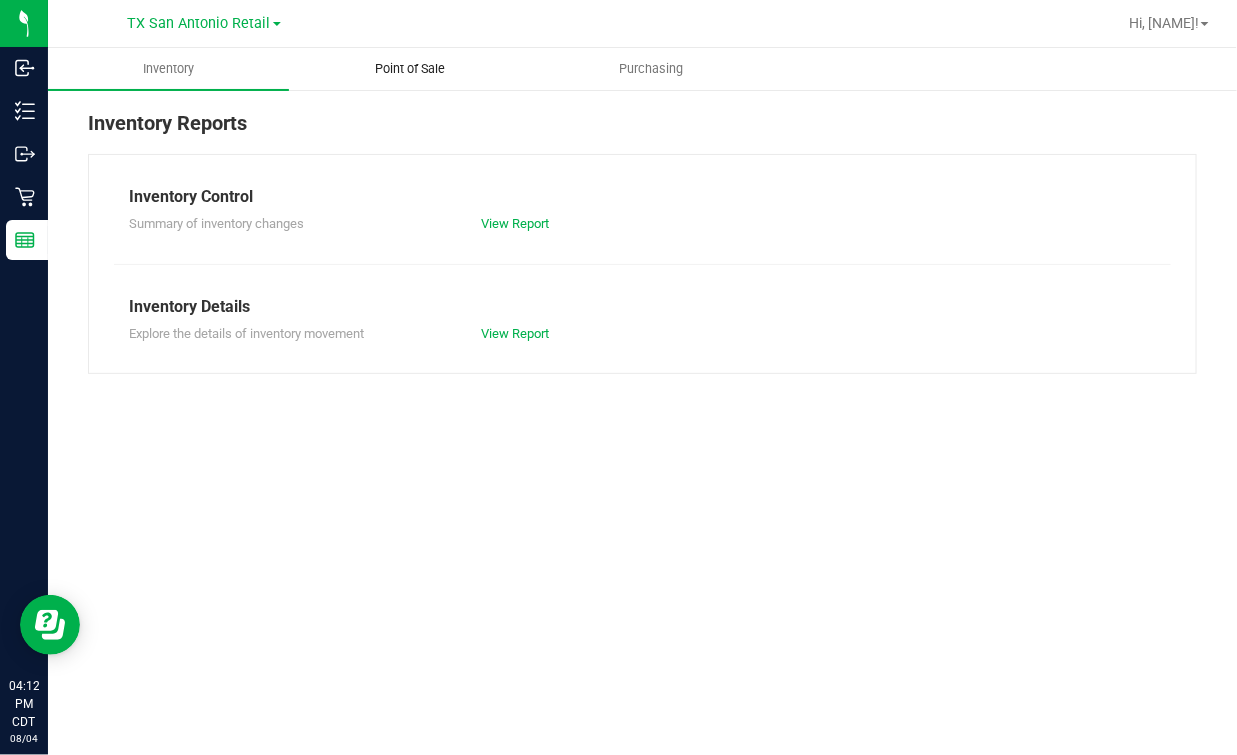 click on "Point of Sale" at bounding box center (410, 69) 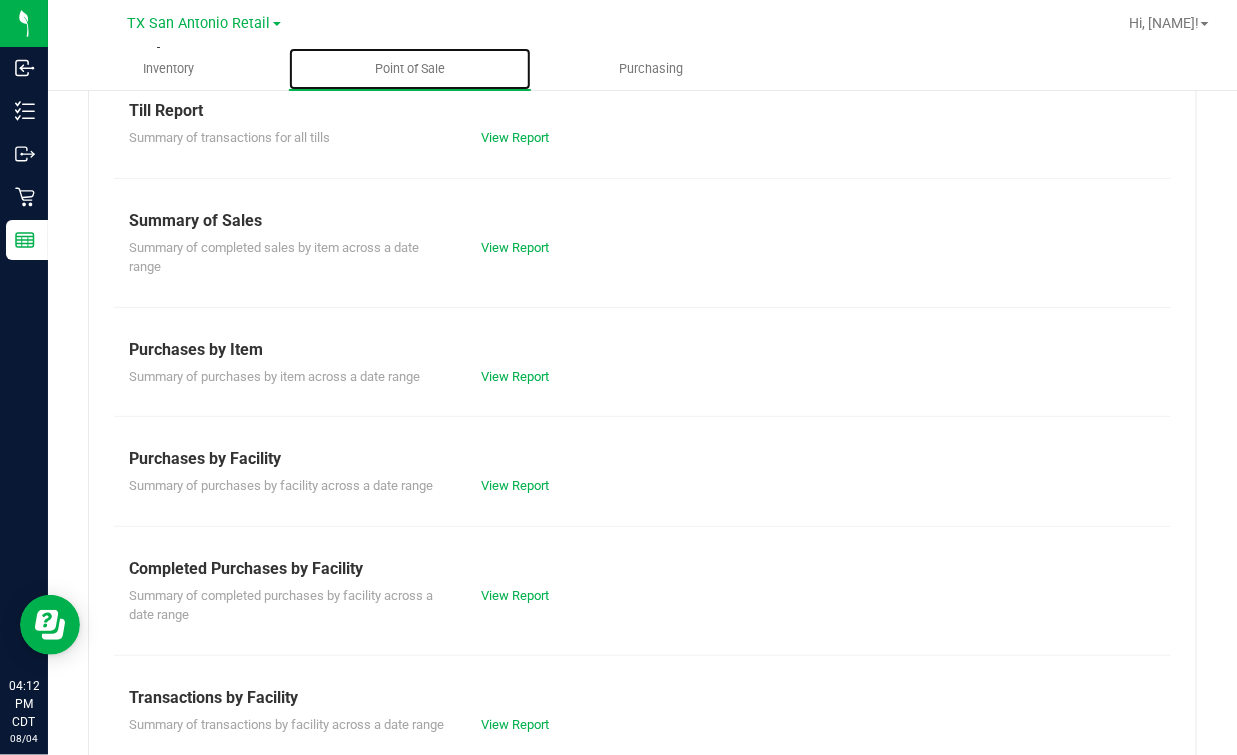 scroll, scrollTop: 124, scrollLeft: 0, axis: vertical 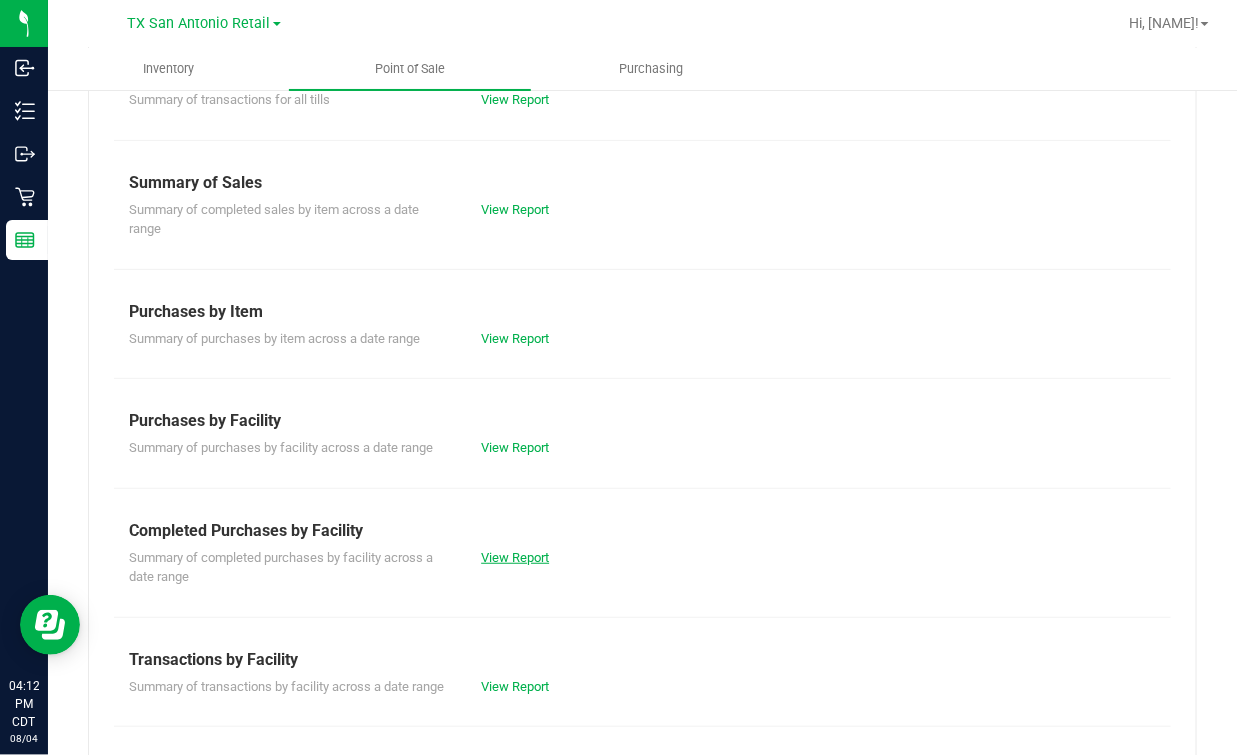 click on "View Report" at bounding box center [515, 557] 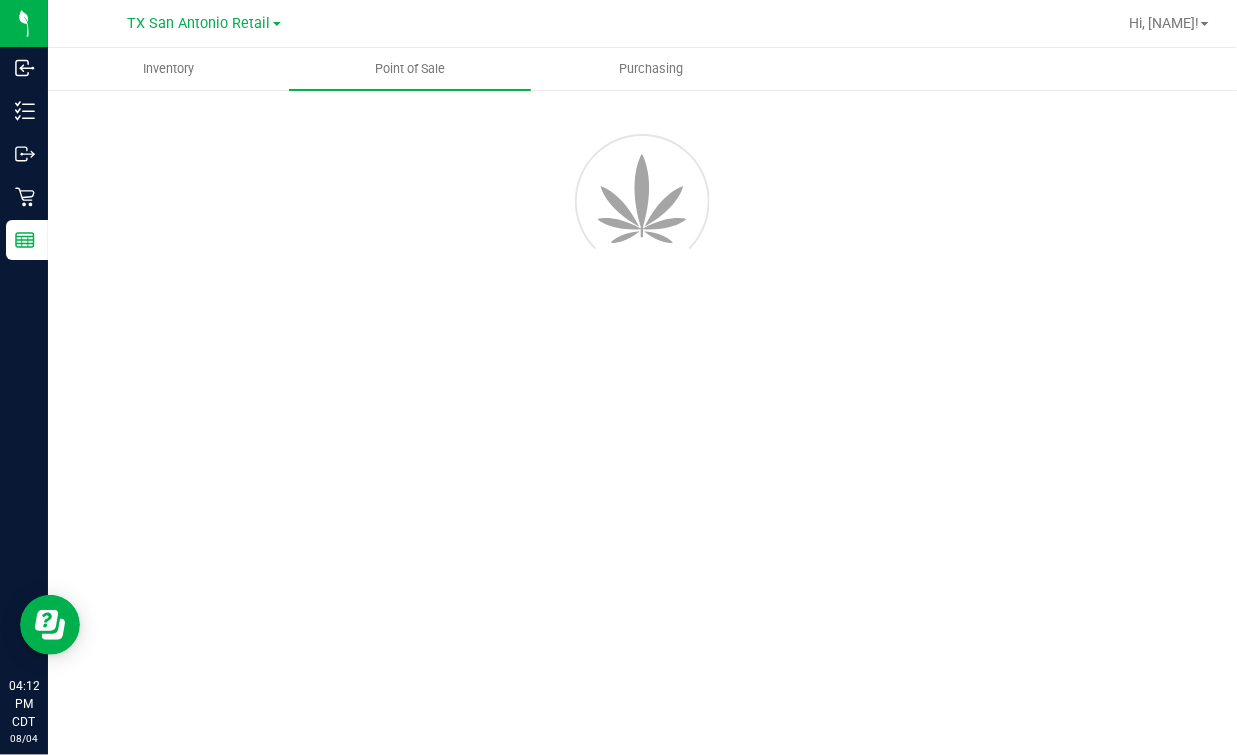 scroll, scrollTop: 0, scrollLeft: 0, axis: both 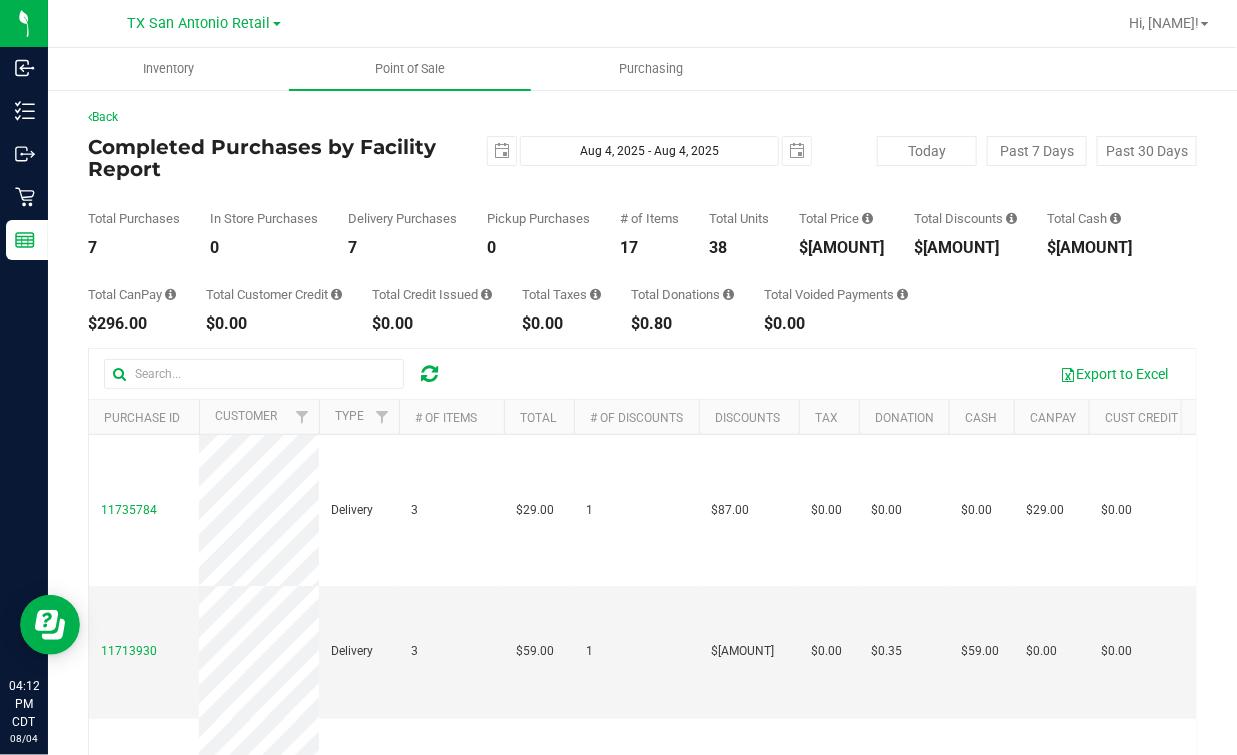 click on "Total CanPay
$296.00
Total Customer Credit
$0.00
Total Credit Issued
$0.00
Total Taxes
$0.00
Total Donations
$0.80
Total Voided Payments
$0.00" at bounding box center (642, 294) 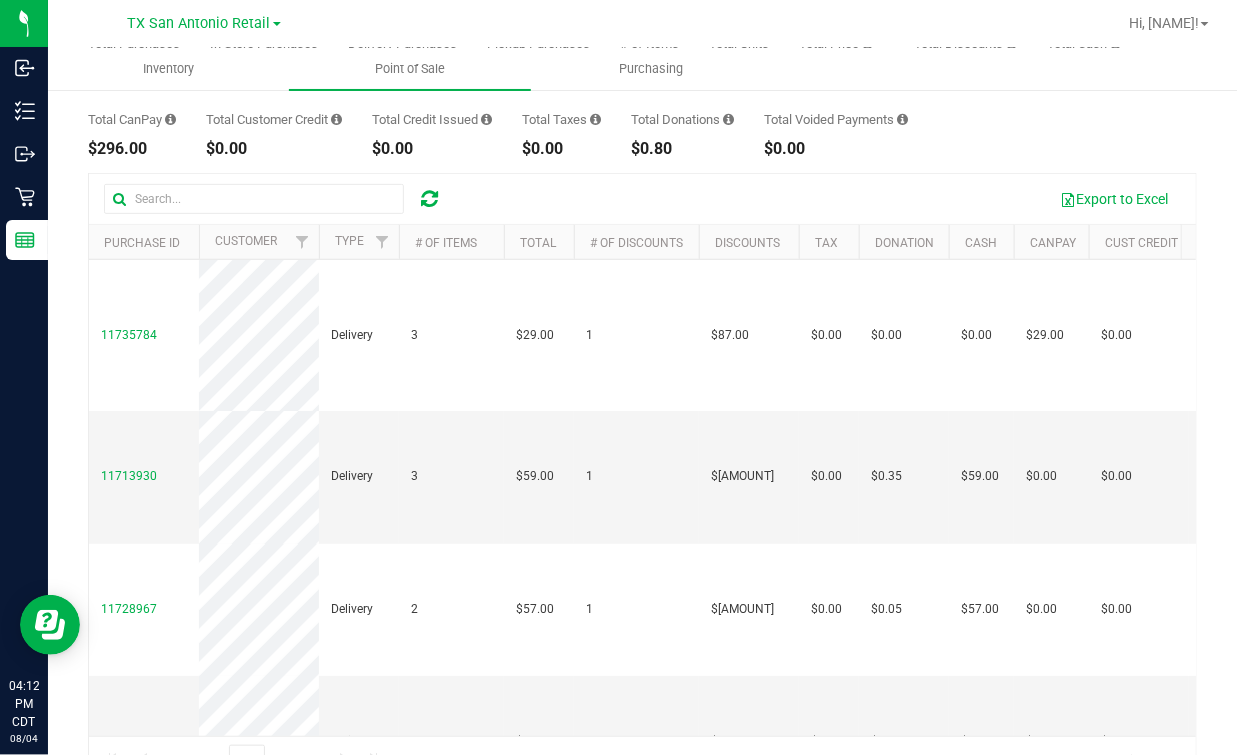 scroll, scrollTop: 224, scrollLeft: 0, axis: vertical 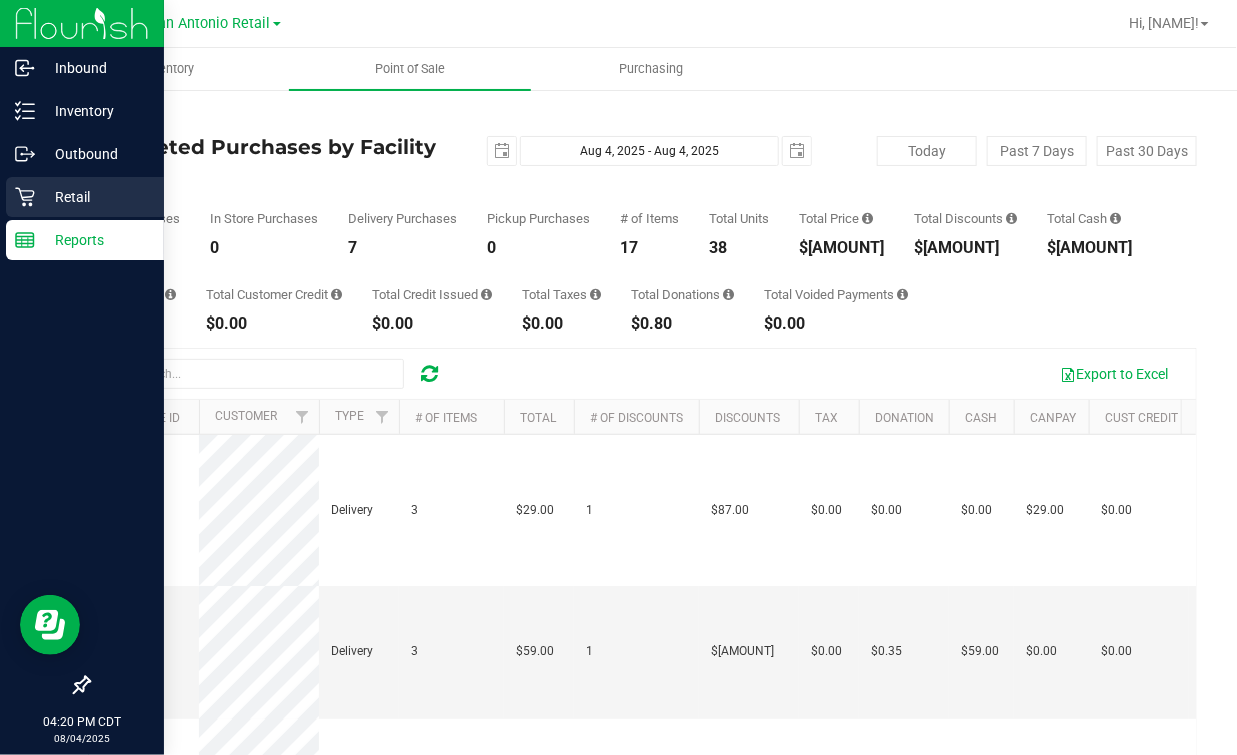 click on "Retail" at bounding box center [95, 197] 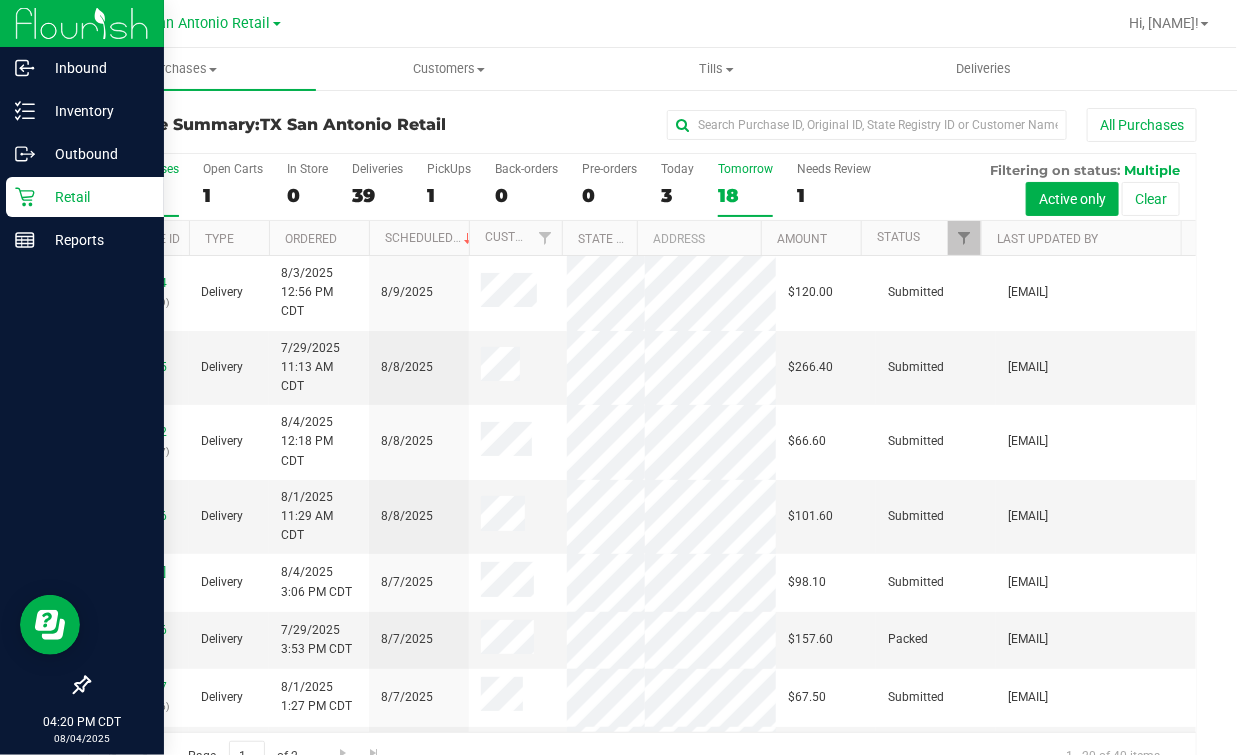 click on "Tomorrow
18" at bounding box center [745, 189] 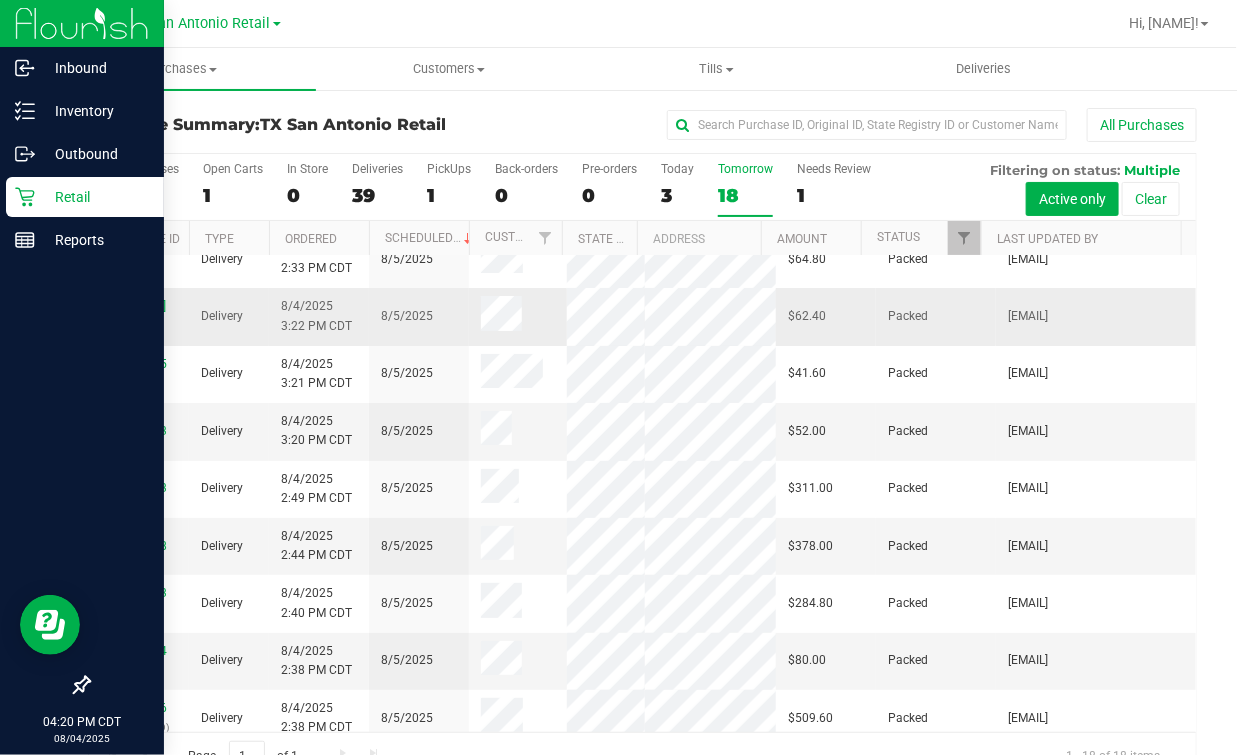 scroll, scrollTop: 0, scrollLeft: 0, axis: both 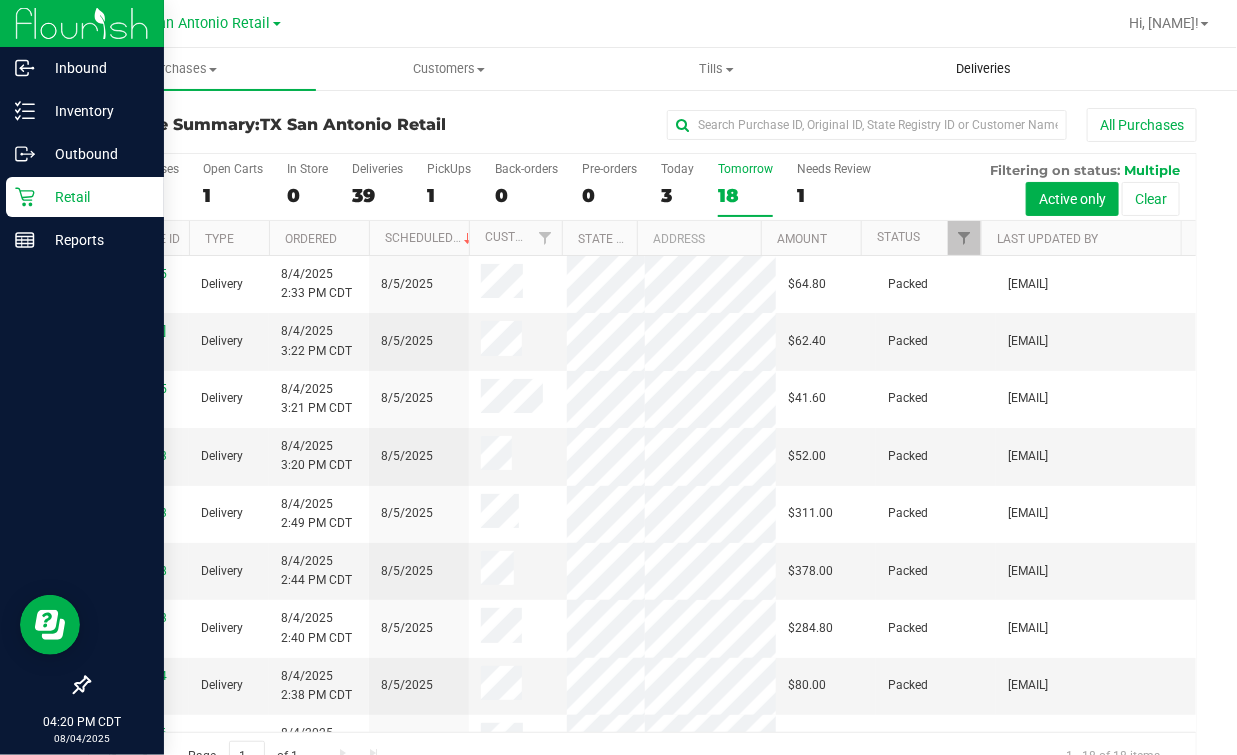 click on "Deliveries" at bounding box center (985, 69) 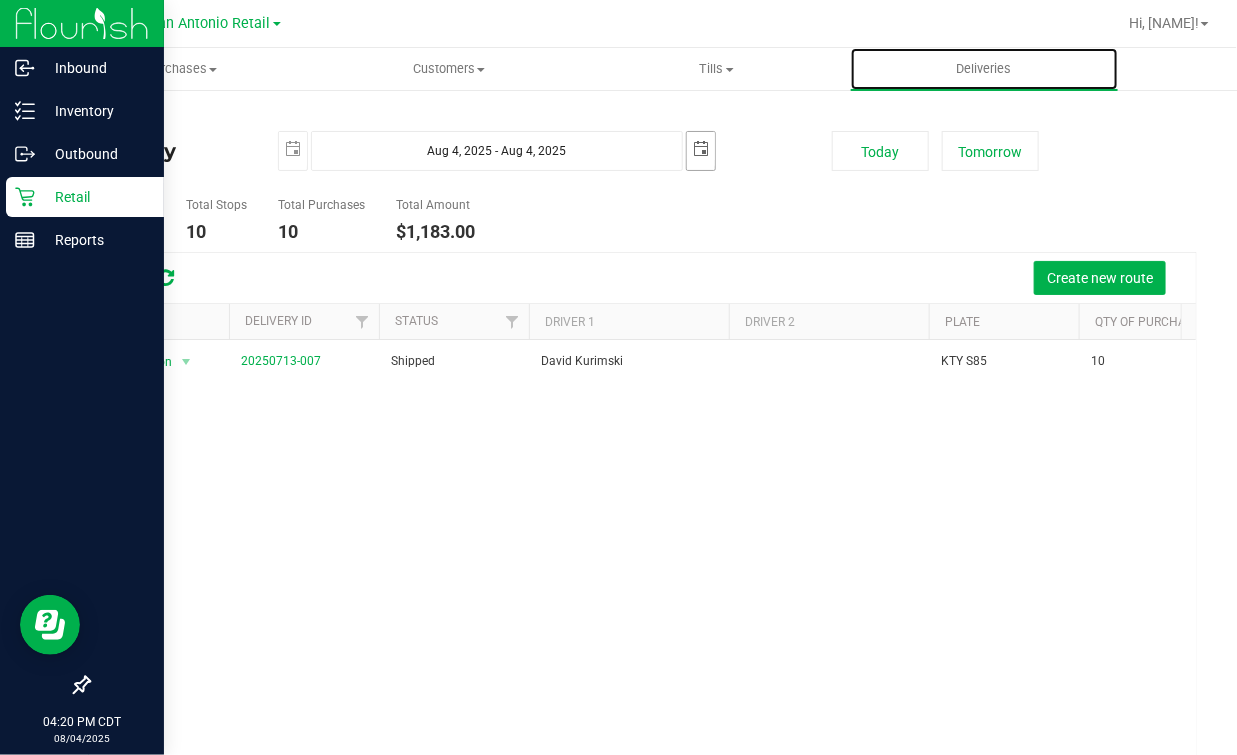 click at bounding box center [701, 149] 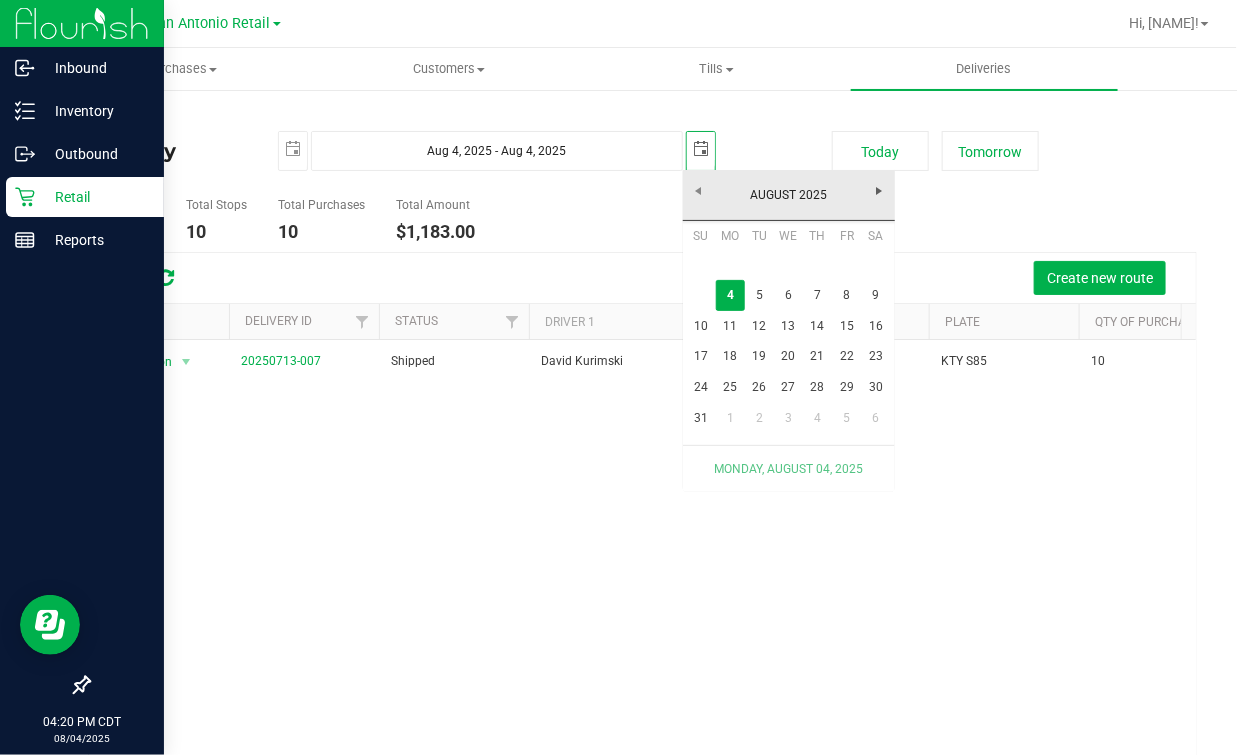 scroll, scrollTop: 0, scrollLeft: 49, axis: horizontal 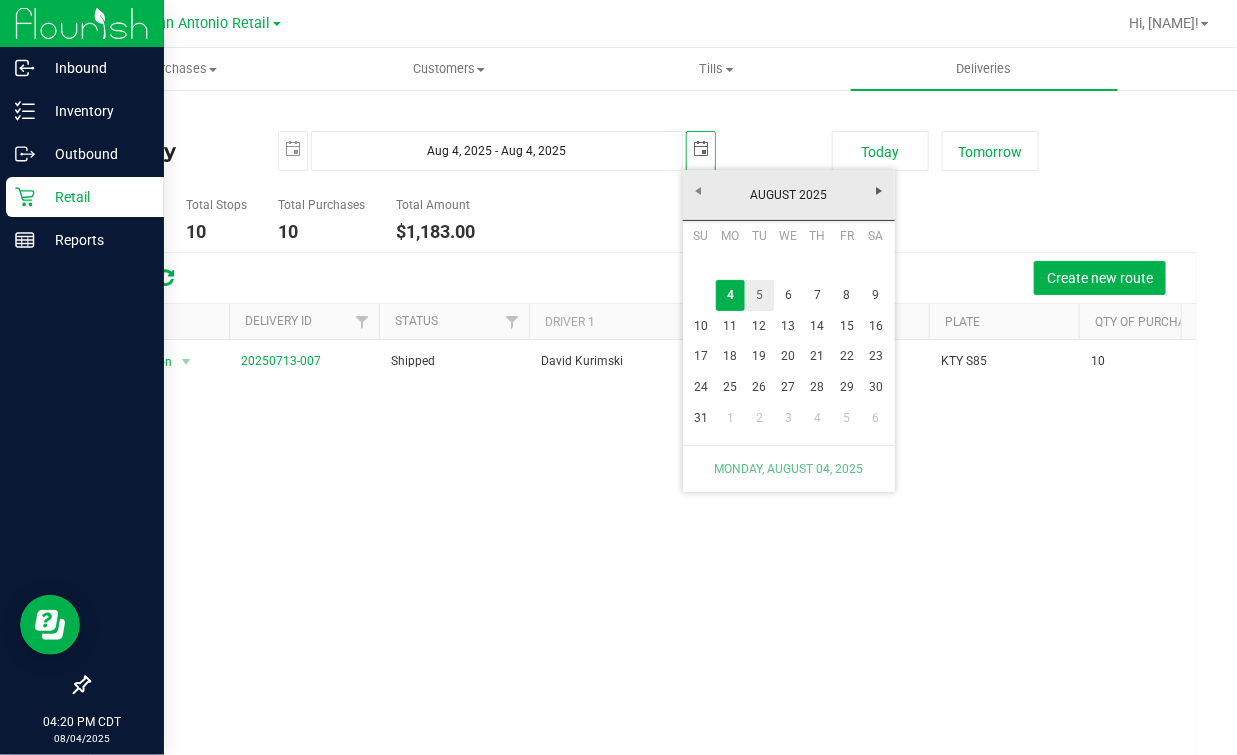 click on "5" at bounding box center [759, 295] 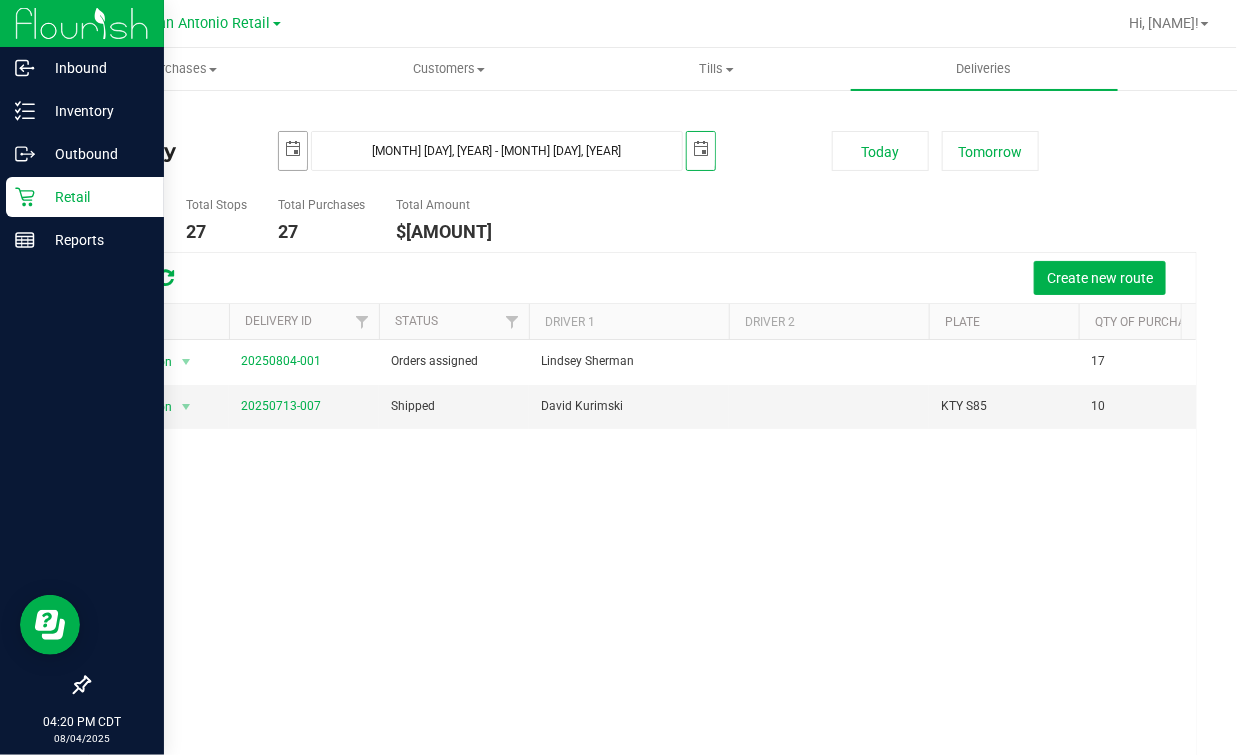 click at bounding box center [293, 149] 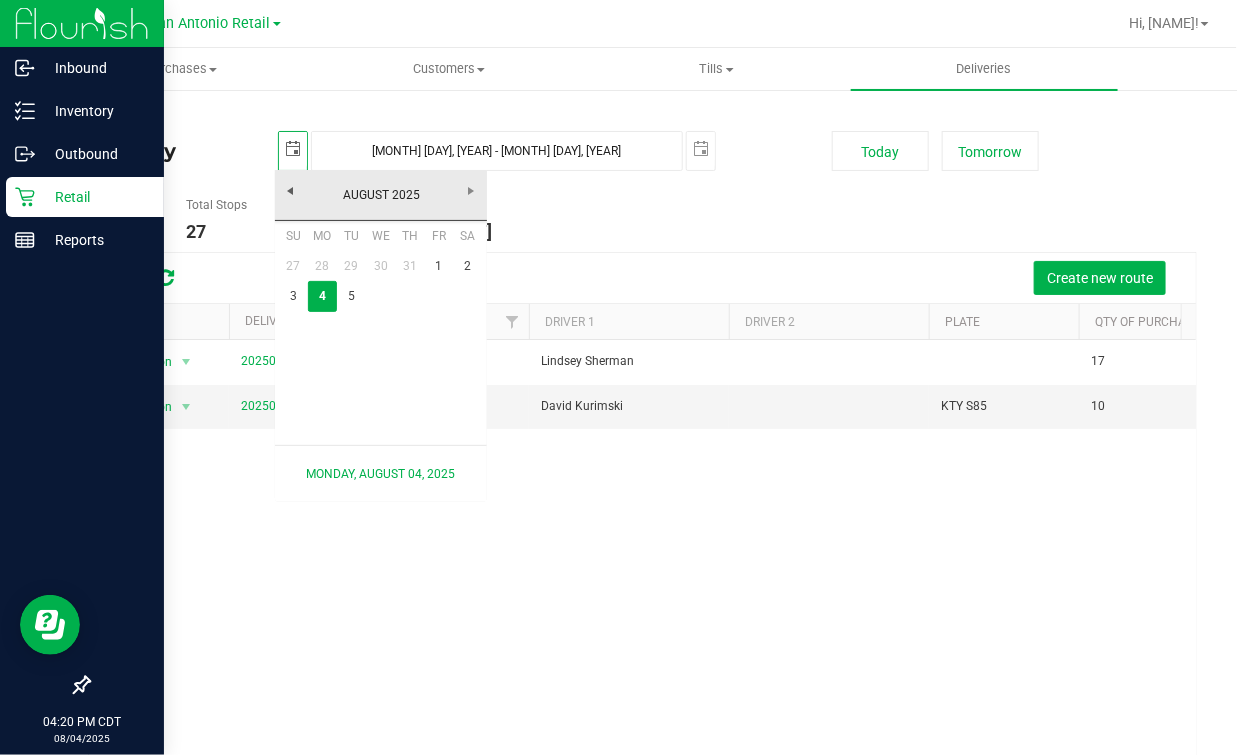 scroll, scrollTop: 0, scrollLeft: 0, axis: both 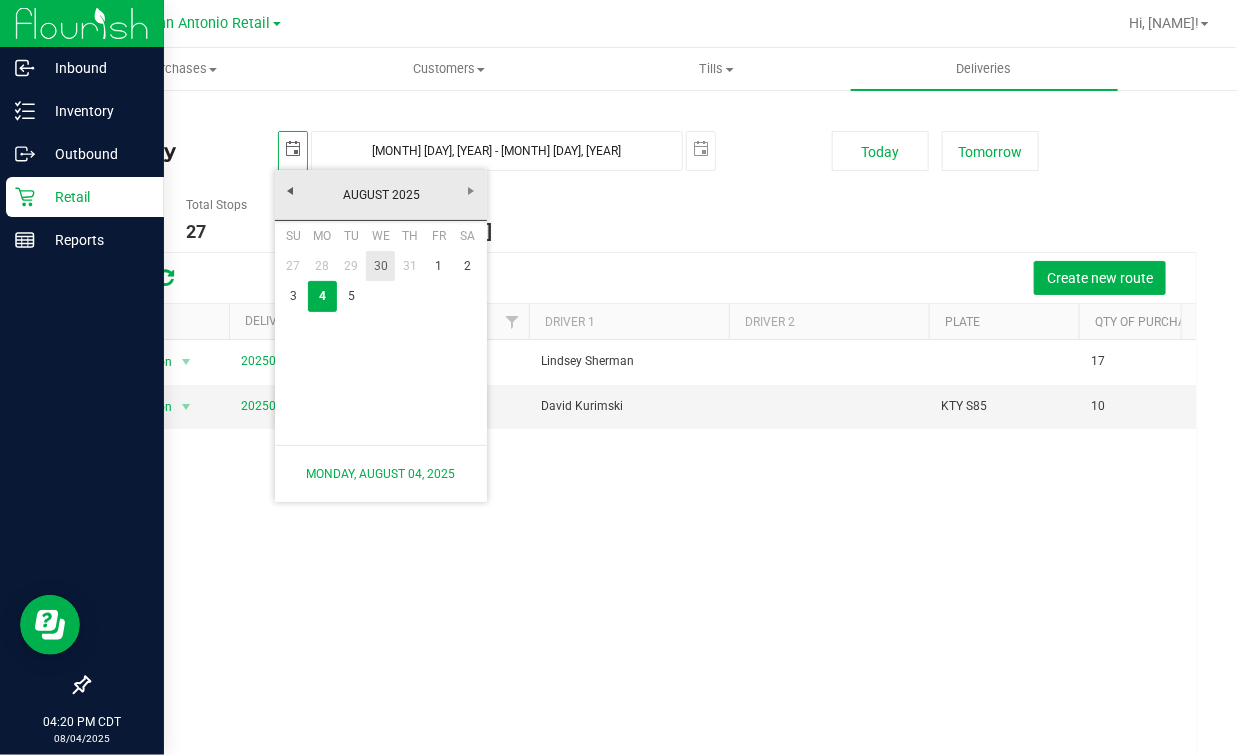 click on "5" at bounding box center [351, 296] 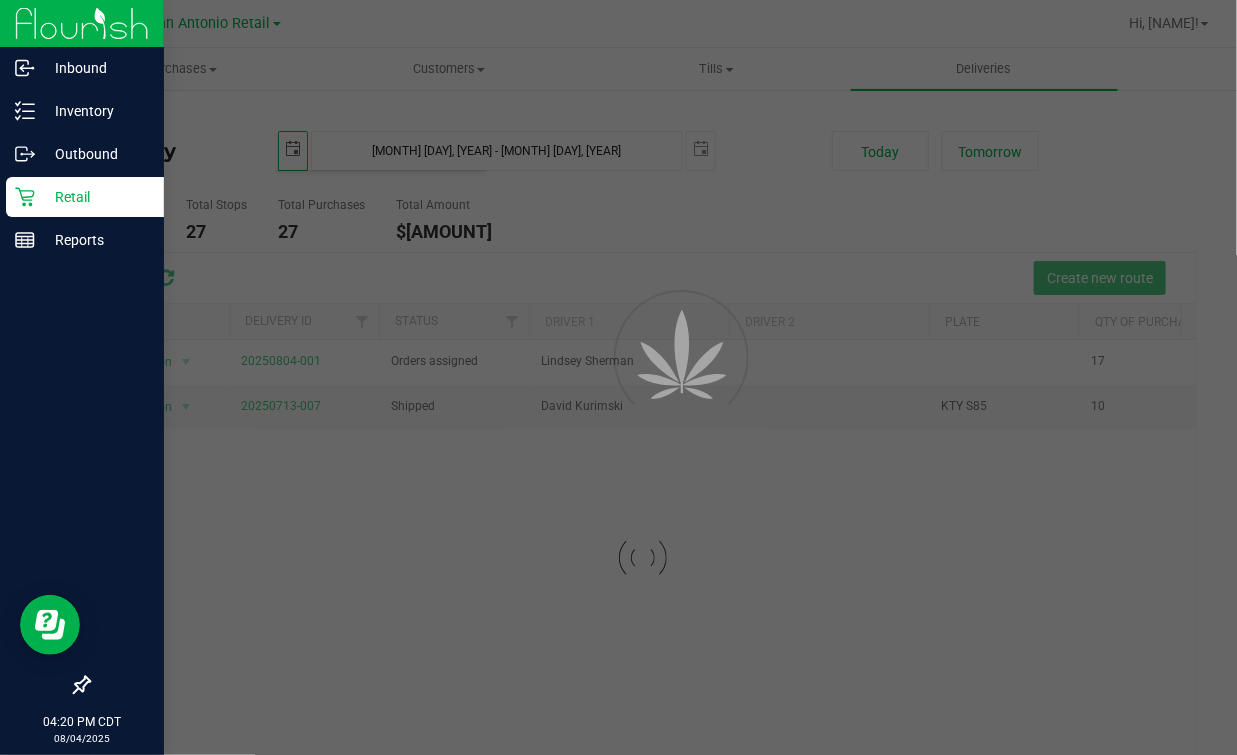 type on "Aug 5, 2025 - Aug 5, 2025" 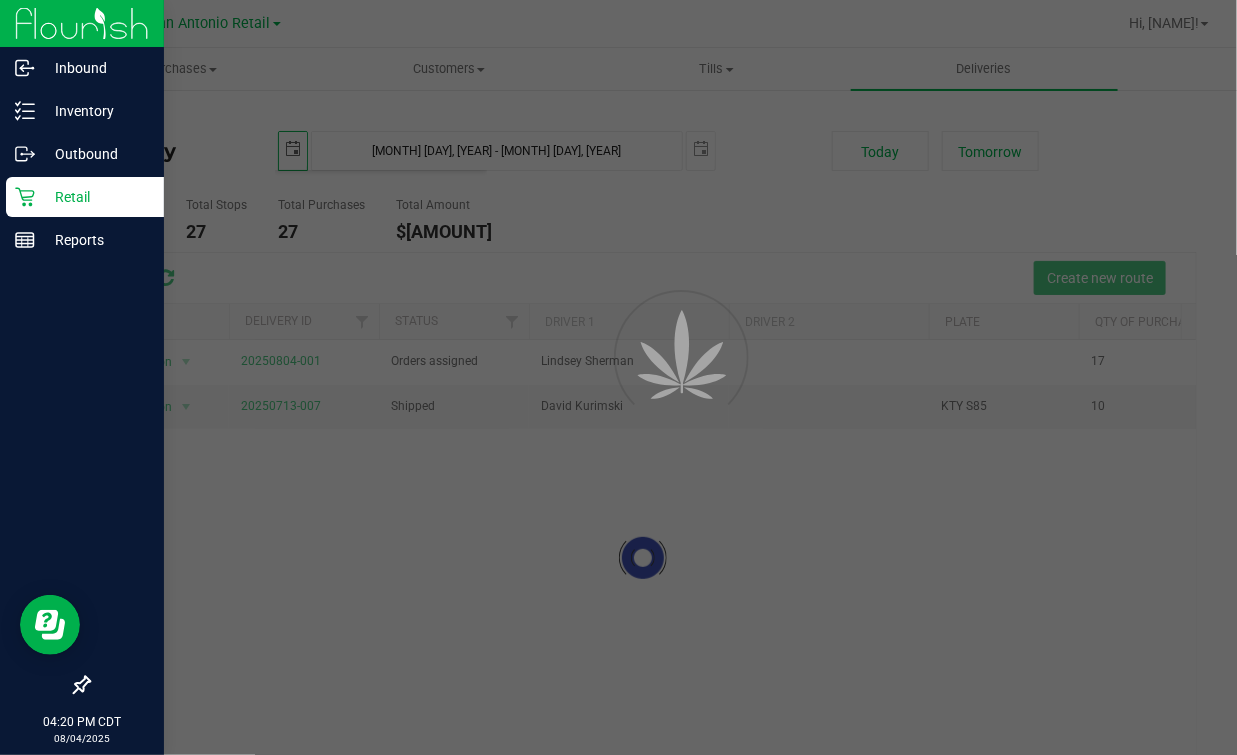 type on "2025-08-05" 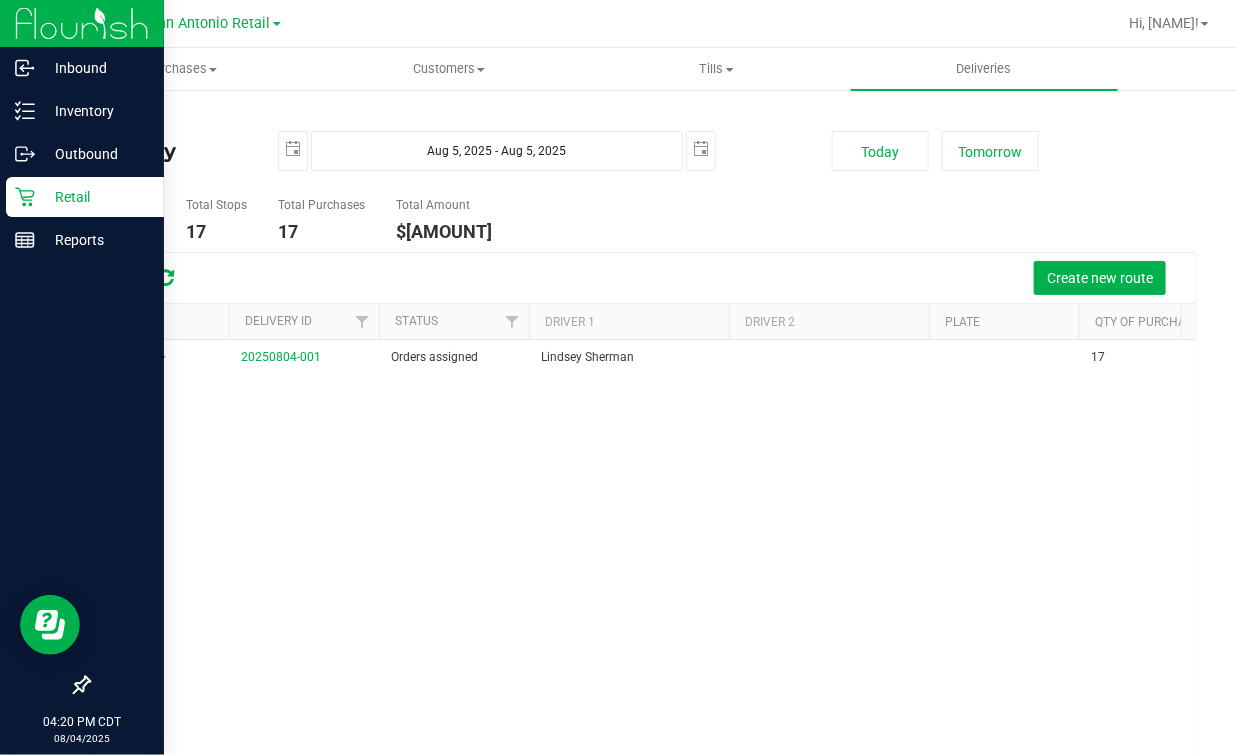 click on "Total Routes
1
Total Stops
17
Total Purchases
17
Total Amount
$2,859.20" at bounding box center (452, 220) 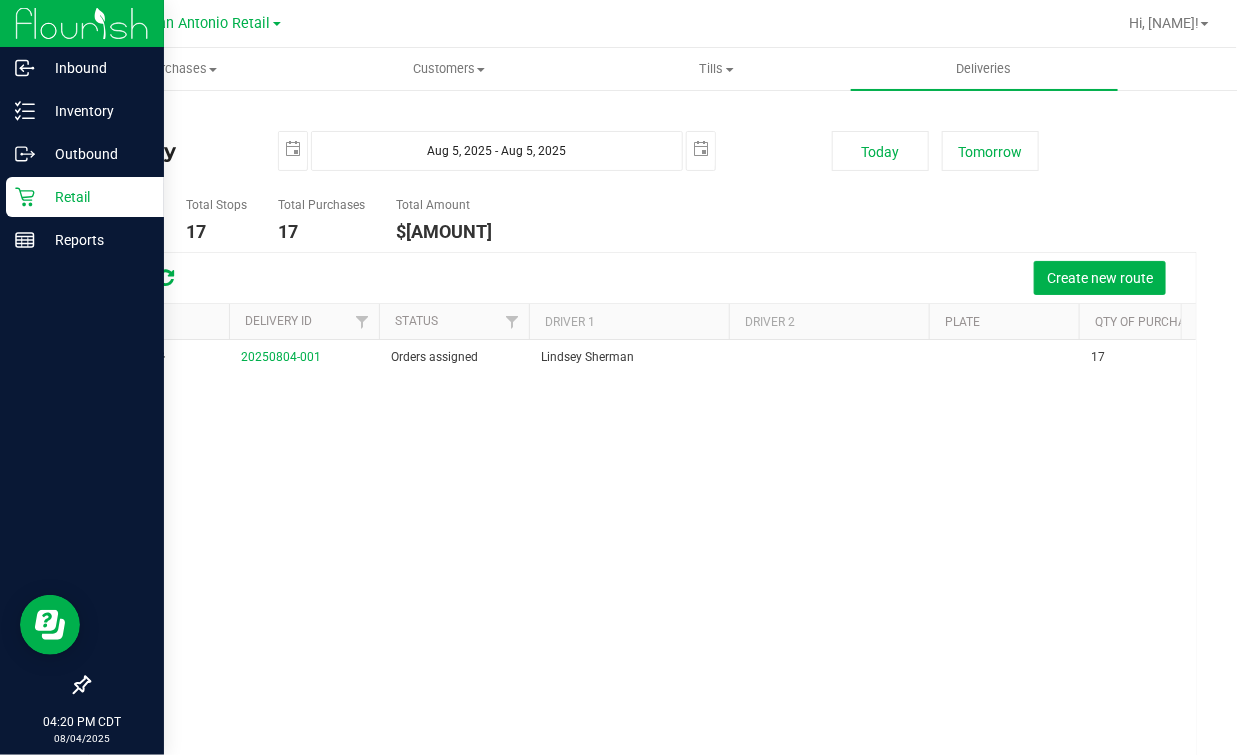 scroll, scrollTop: 0, scrollLeft: 0, axis: both 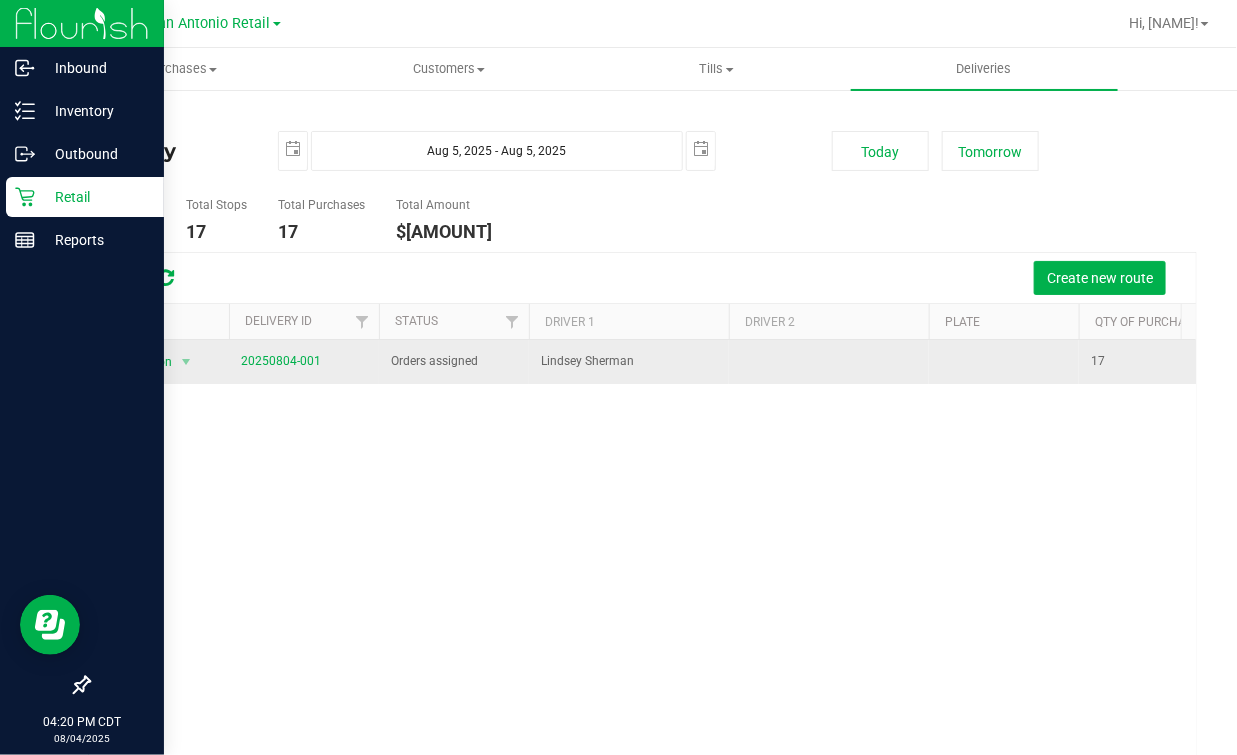 click on "20250804-001" at bounding box center (304, 362) 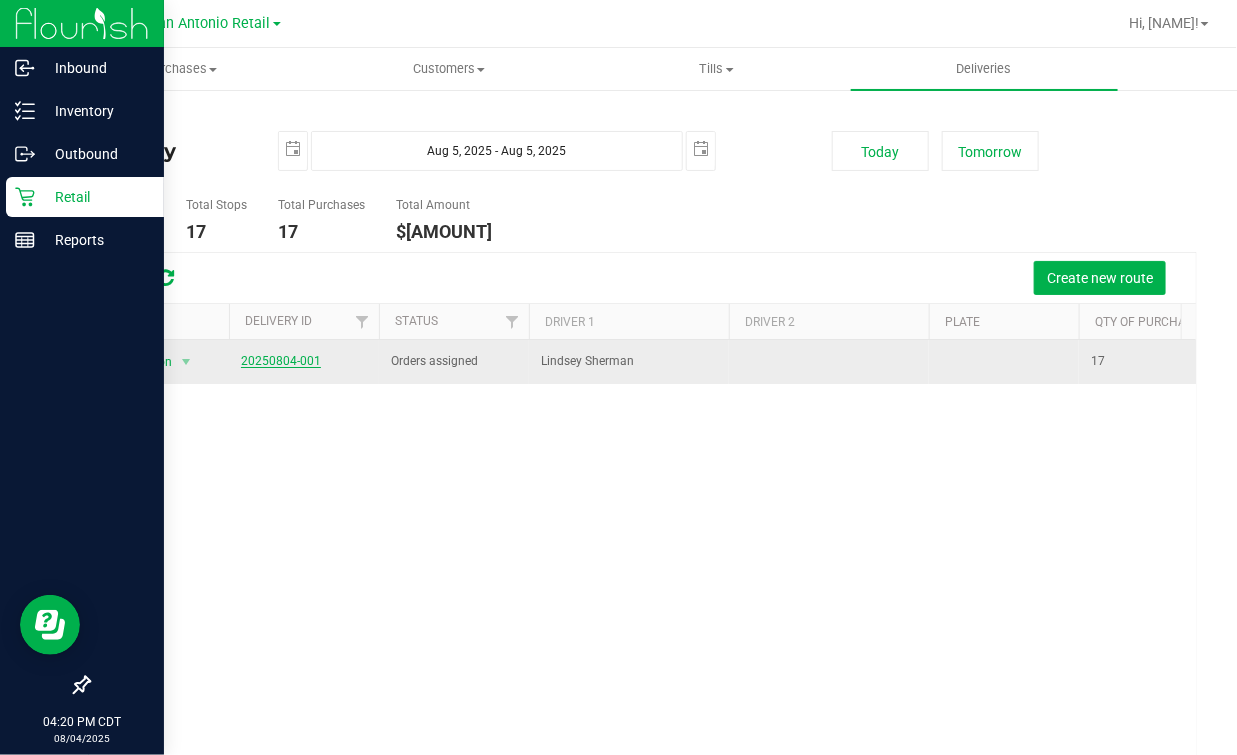 click on "20250804-001" at bounding box center [281, 361] 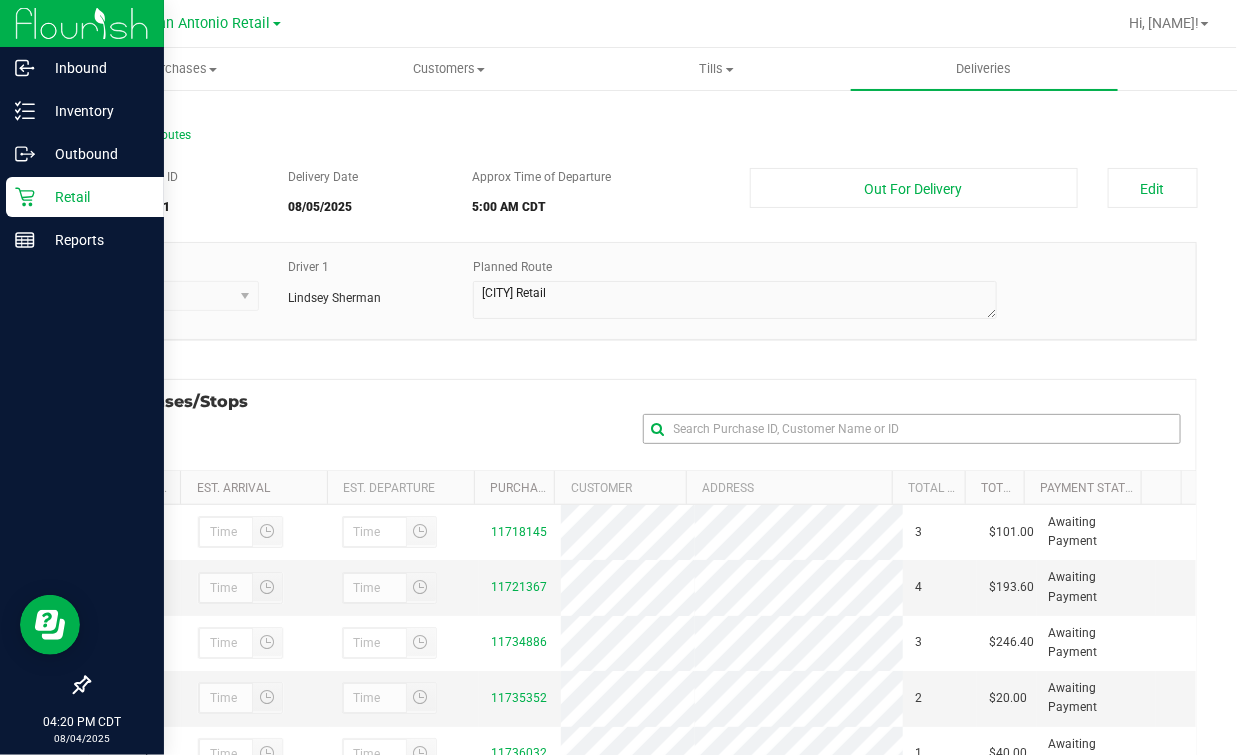 scroll, scrollTop: 330, scrollLeft: 0, axis: vertical 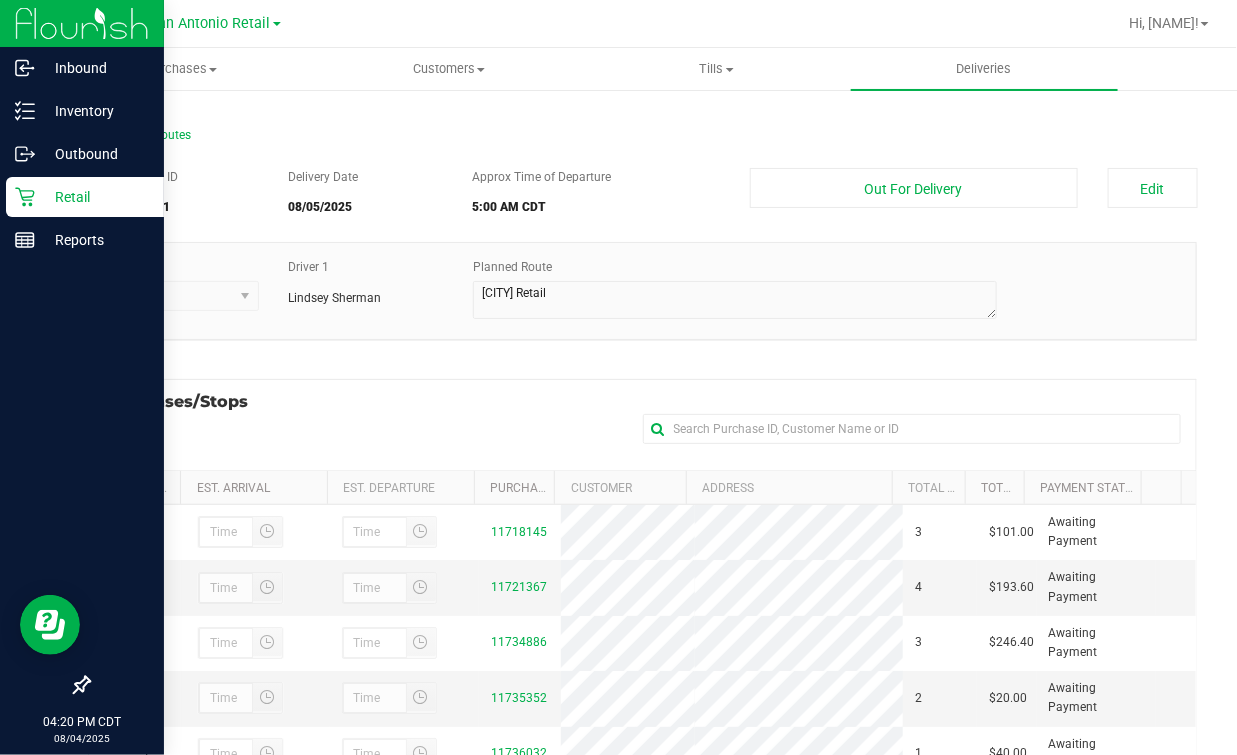 click on "Purchases/Stops
+ Add Purchase" at bounding box center (642, 424) 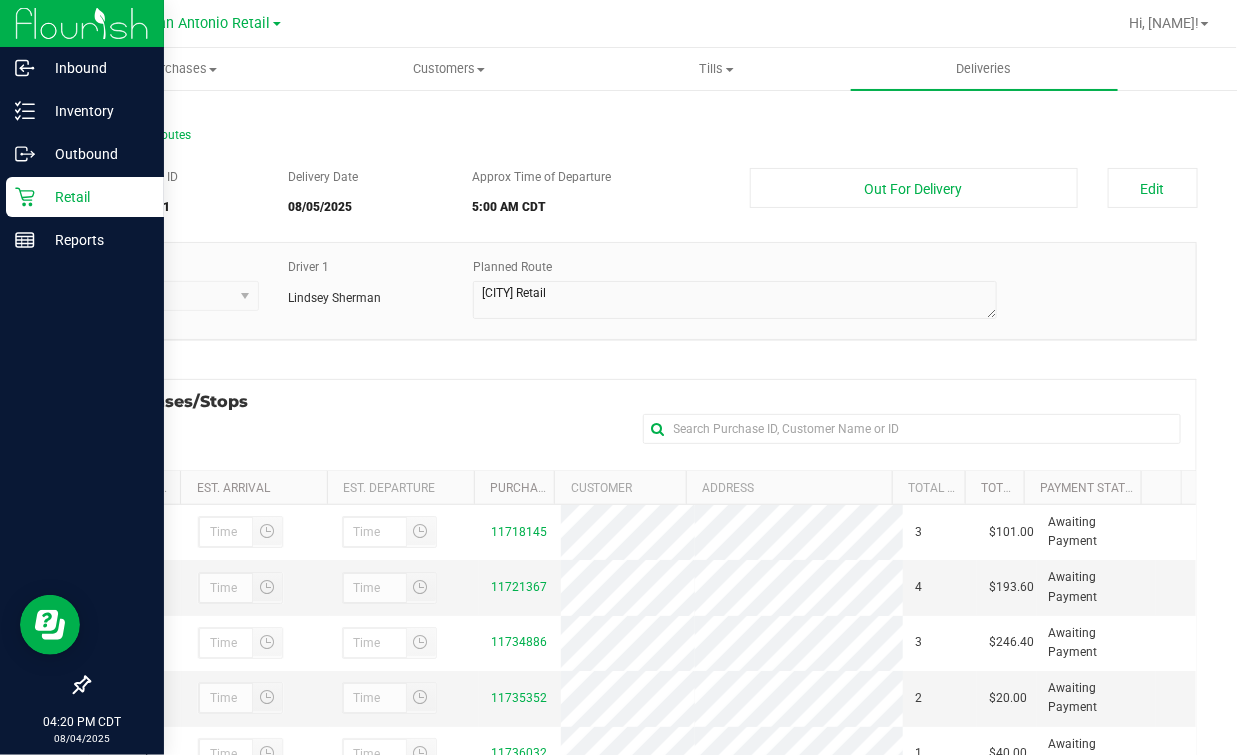 scroll, scrollTop: 330, scrollLeft: 0, axis: vertical 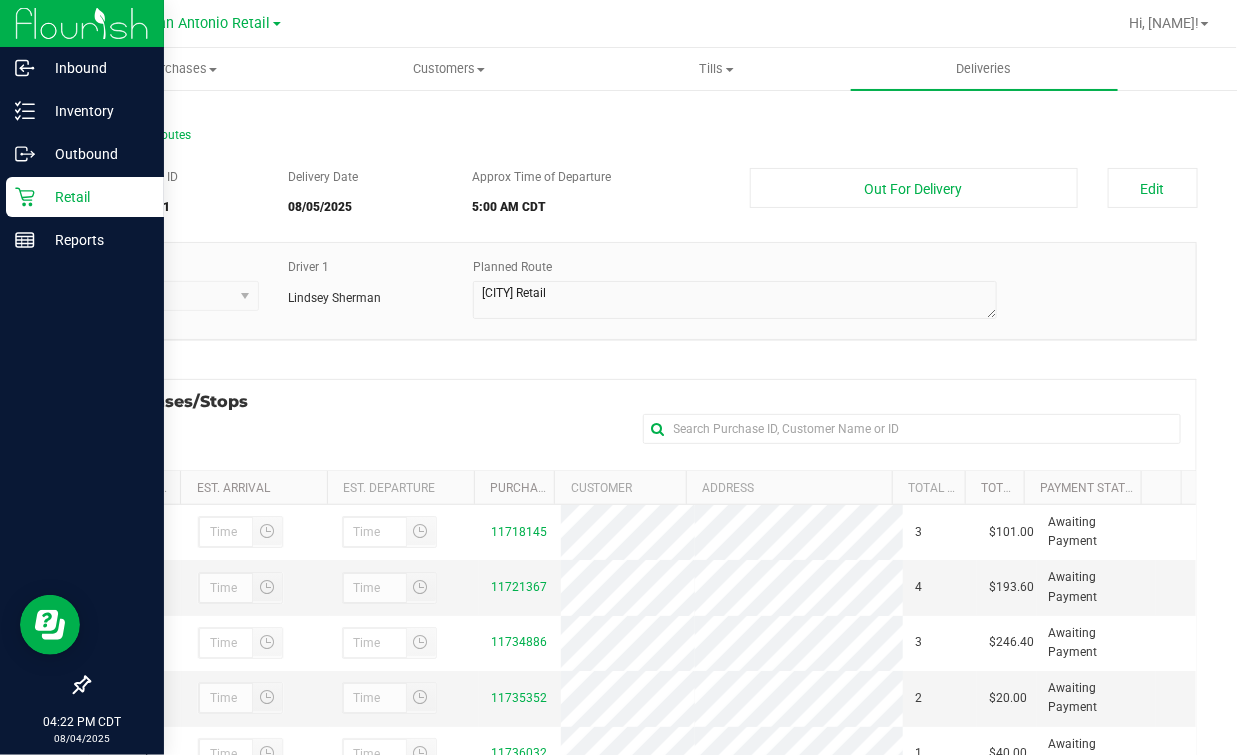 click on "Purchases/Stops
+ Add Purchase" at bounding box center (642, 424) 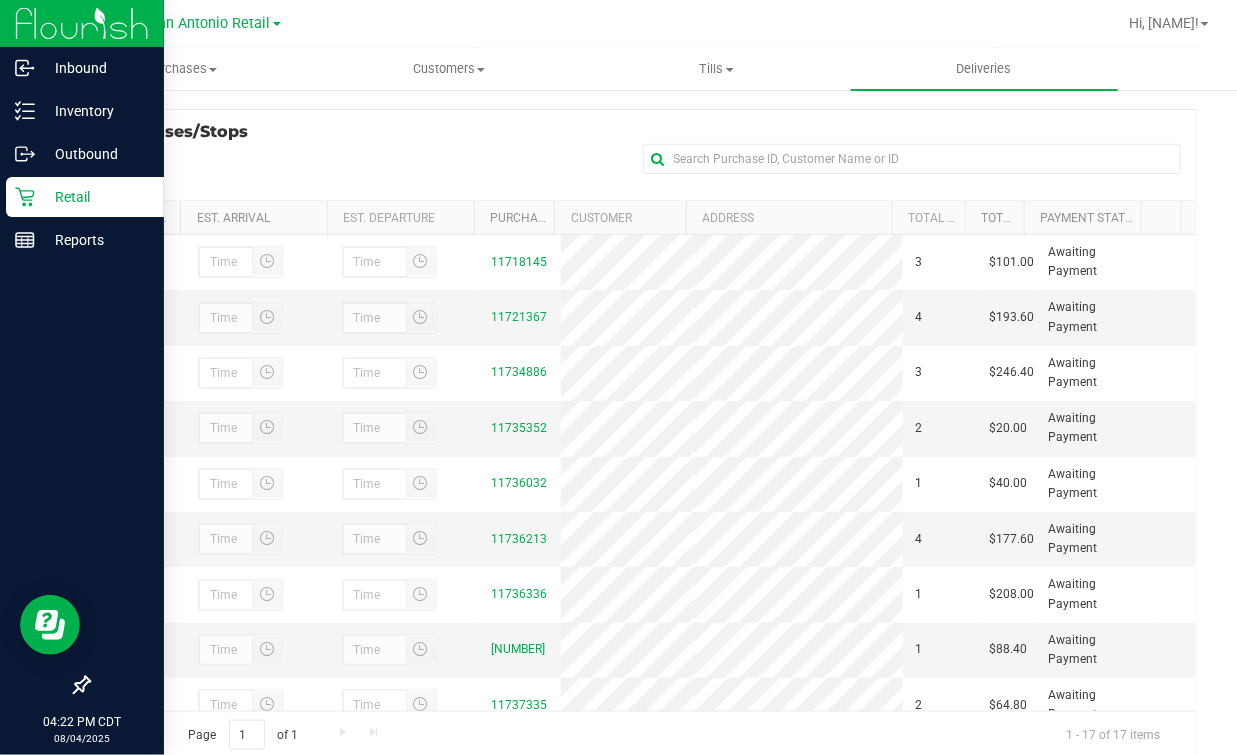 scroll, scrollTop: 330, scrollLeft: 0, axis: vertical 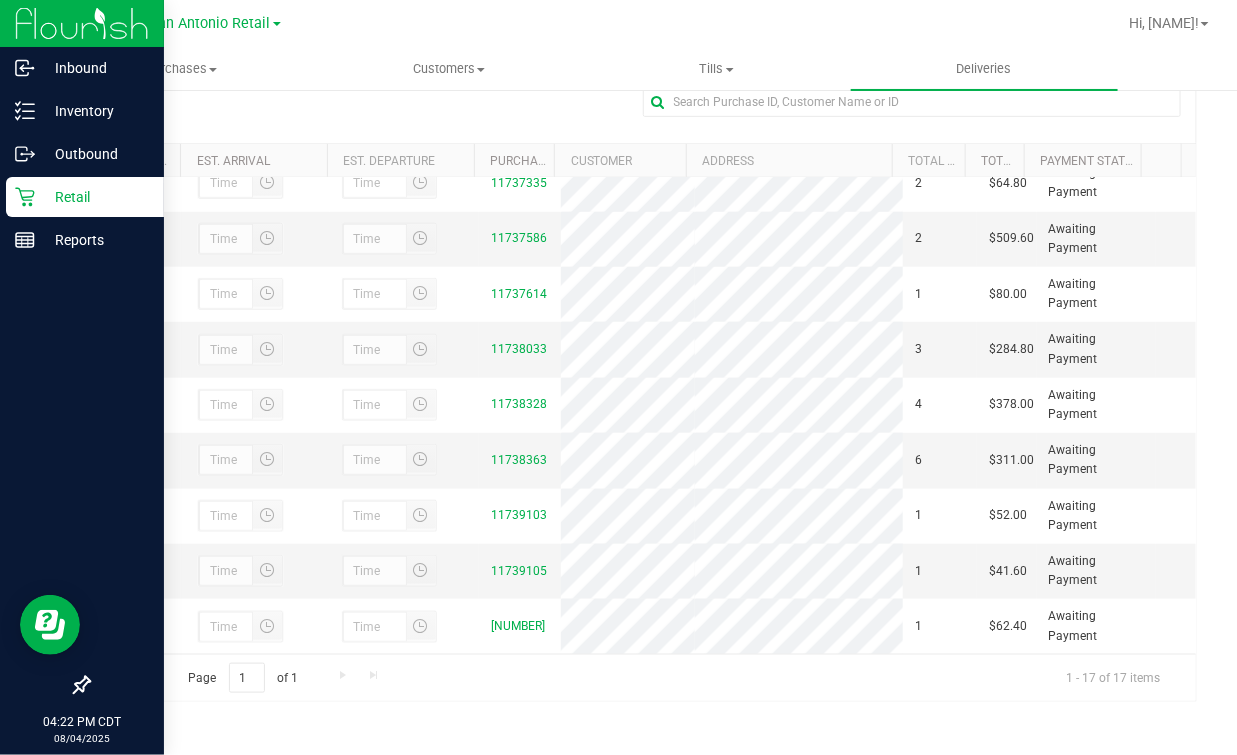 click on "Retail" at bounding box center [85, 197] 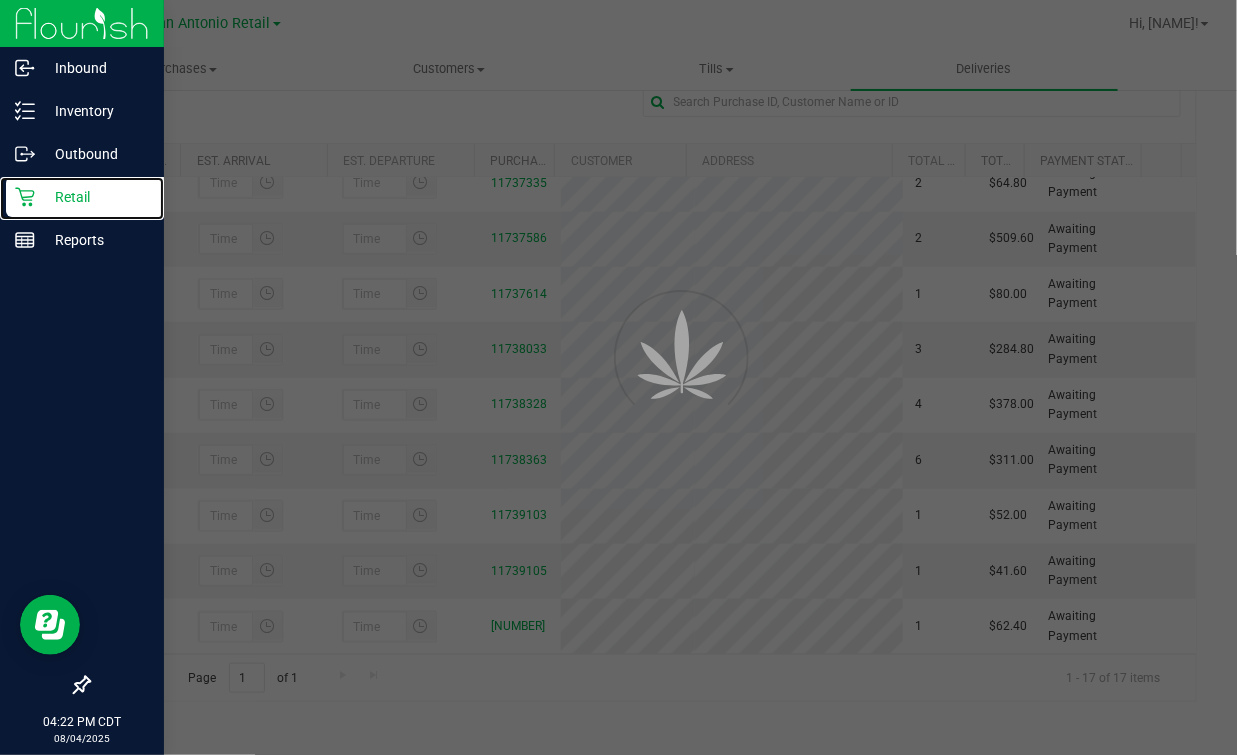 scroll, scrollTop: 0, scrollLeft: 0, axis: both 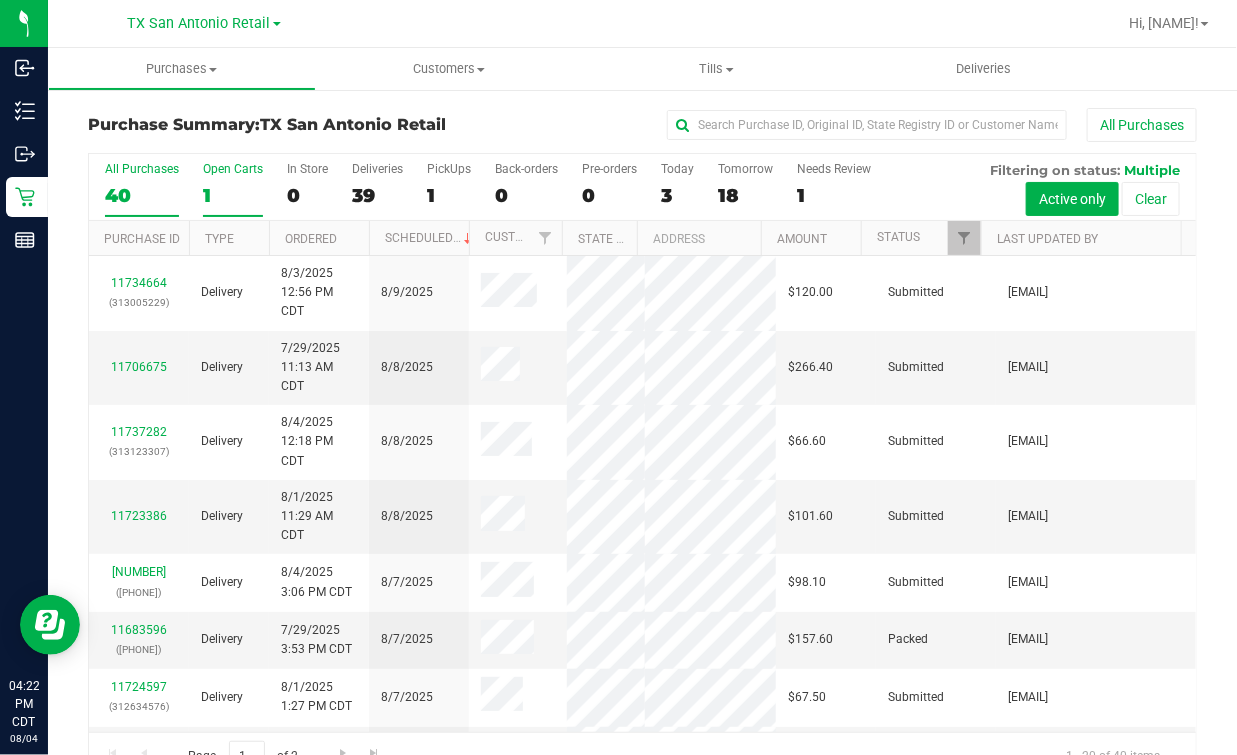 click on "1" at bounding box center (233, 195) 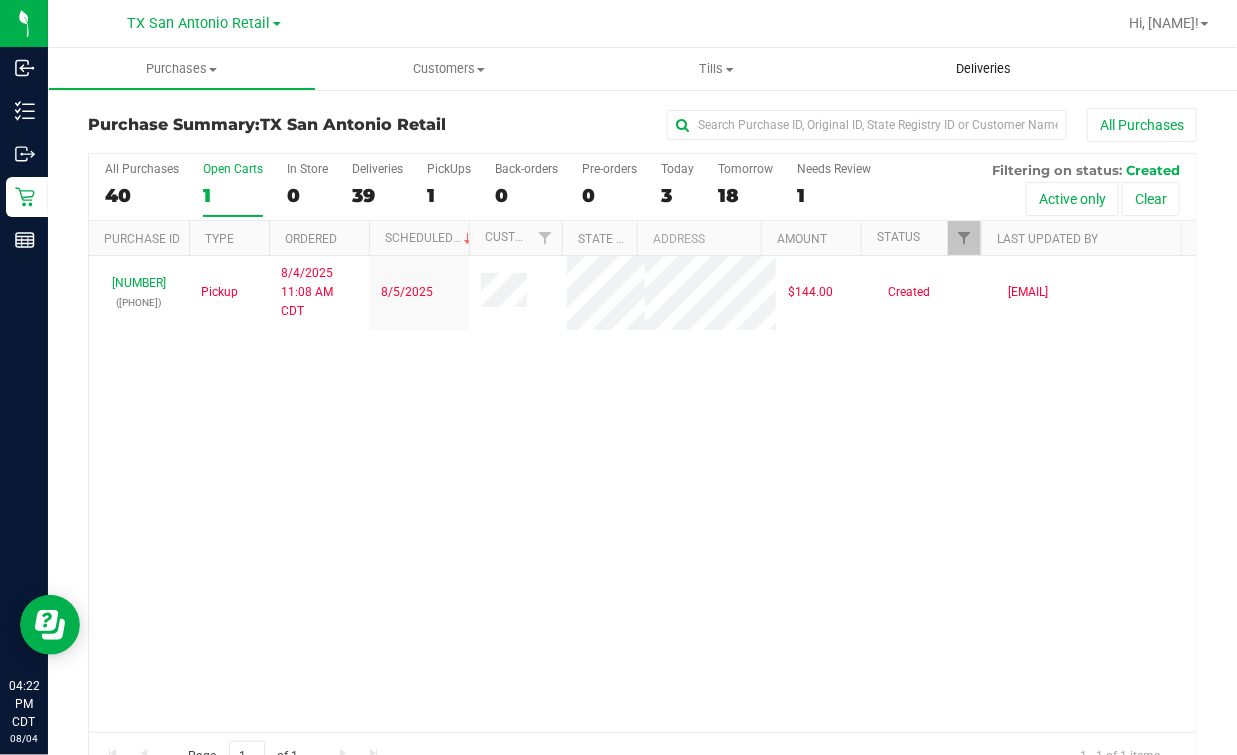 click on "Deliveries" at bounding box center (984, 69) 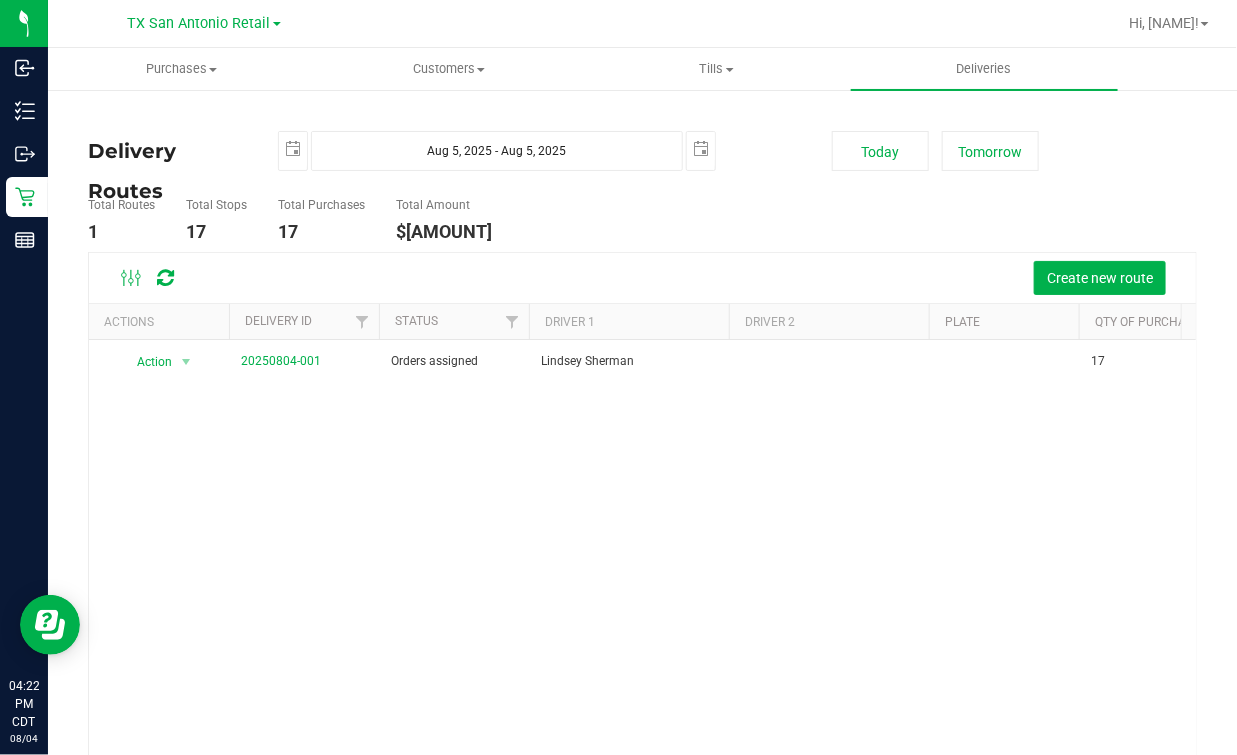 click on "Total Routes
1
Total Stops
17
Total Purchases
17
Total Amount
$2,859.20" at bounding box center [450, 220] 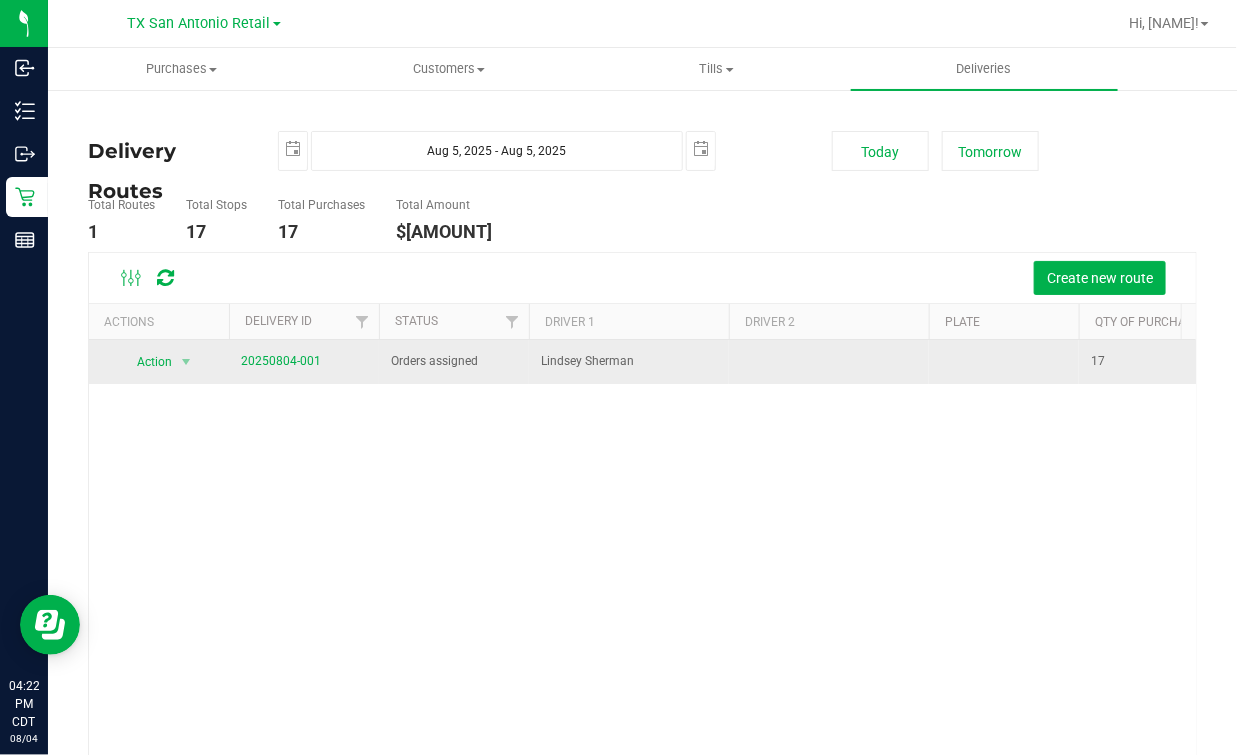 click on "20250804-001" at bounding box center [304, 362] 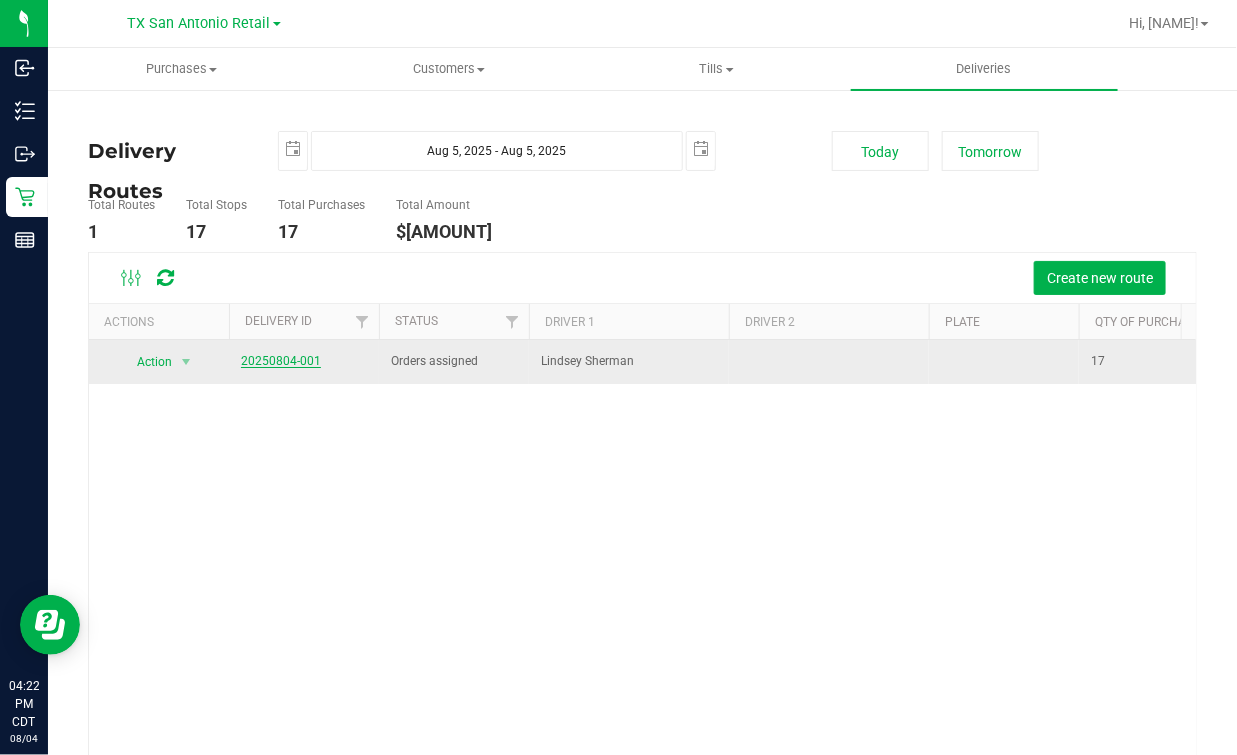 click on "20250804-001" at bounding box center [281, 361] 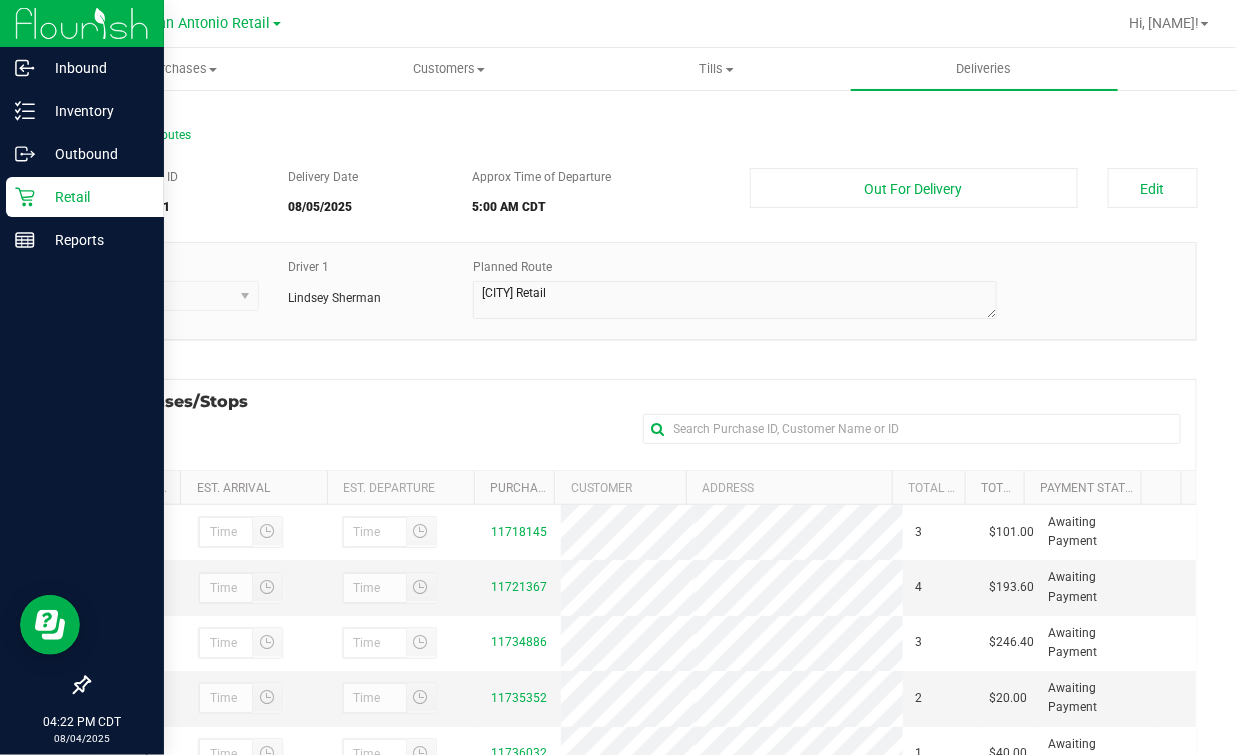 click on "Retail" at bounding box center [95, 197] 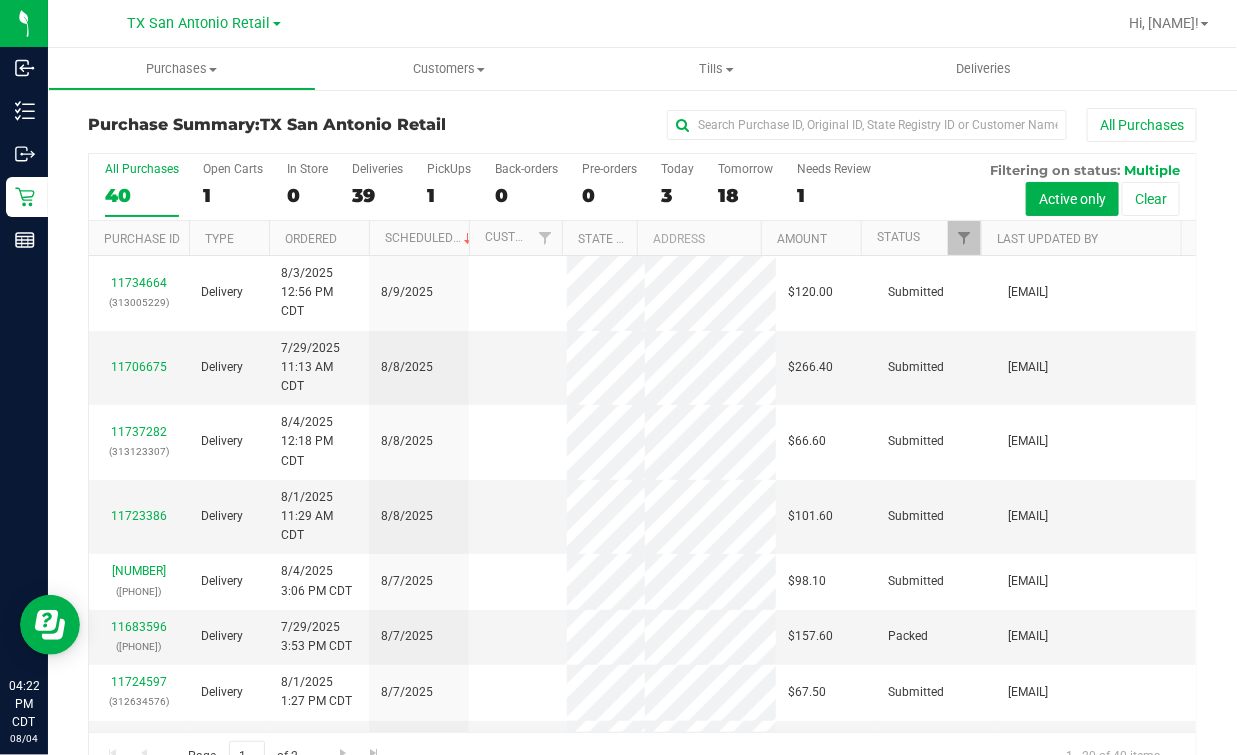 click on "All Purchases
40
Open Carts
1
In Store
0
Deliveries
39
PickUps
1
Back-orders
0
Pre-orders
0
Today
3
Tomorrow
18" at bounding box center [642, 187] 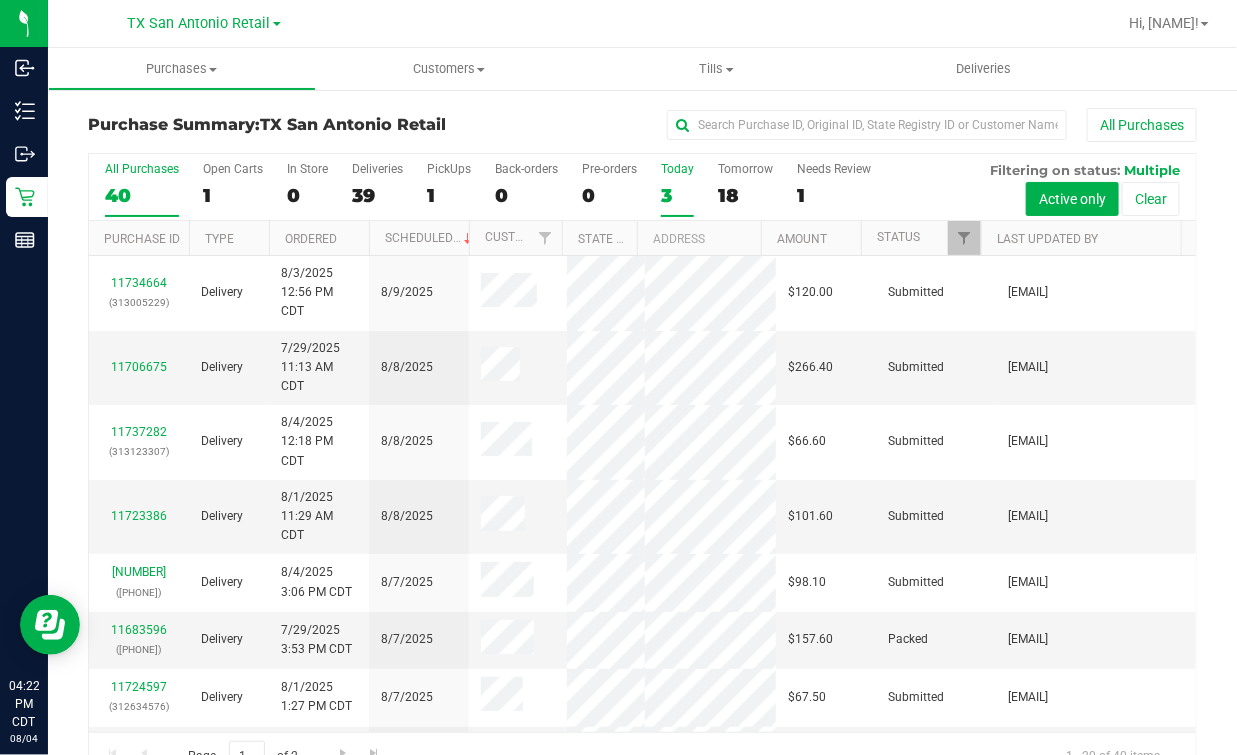click on "3" at bounding box center [677, 195] 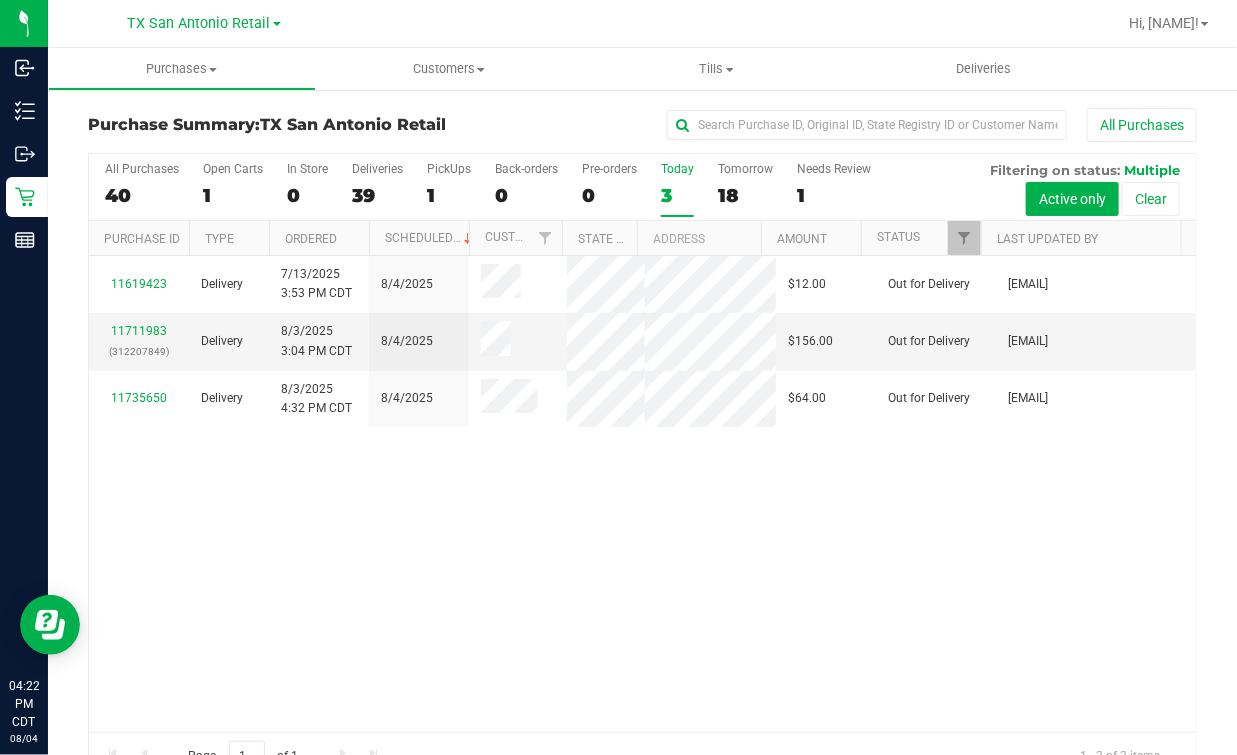 click on "All Purchases
40
Open Carts
1
In Store
0
Deliveries
39
PickUps
1
Back-orders
0
Pre-orders
0
Today
3
Tomorrow
18" at bounding box center (642, 187) 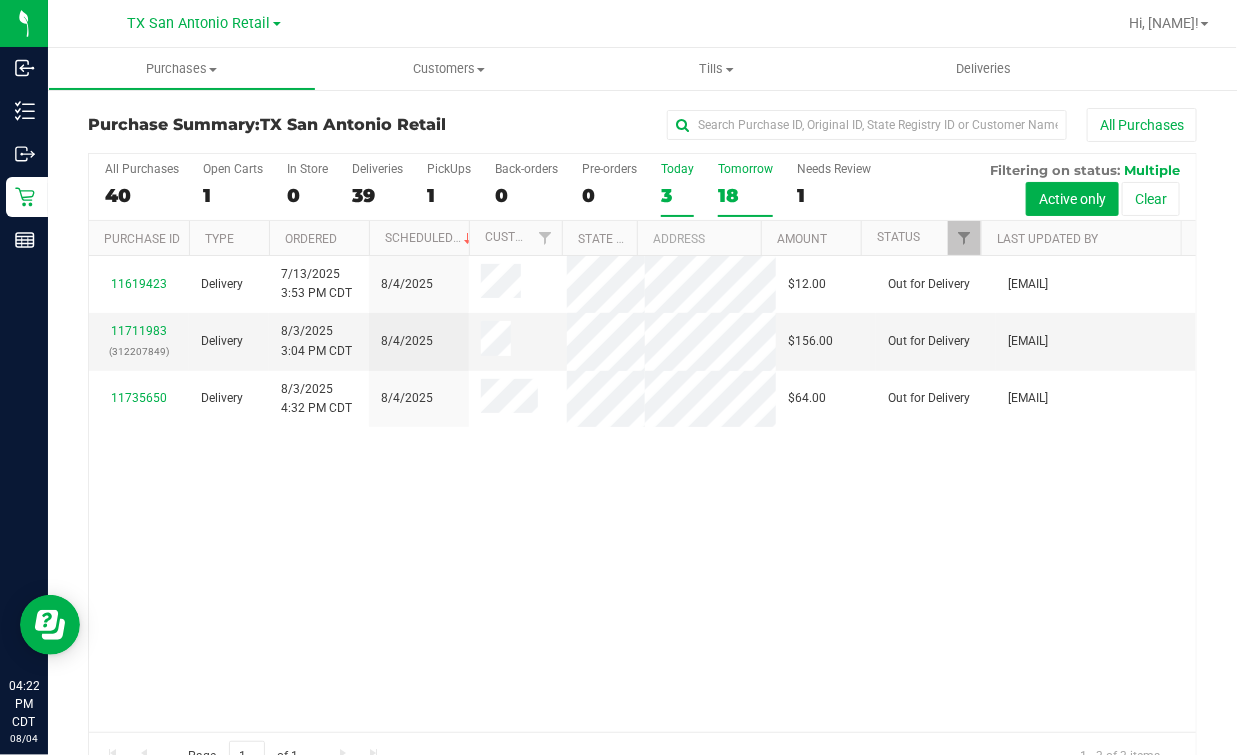 click on "Tomorrow
18" at bounding box center [745, 189] 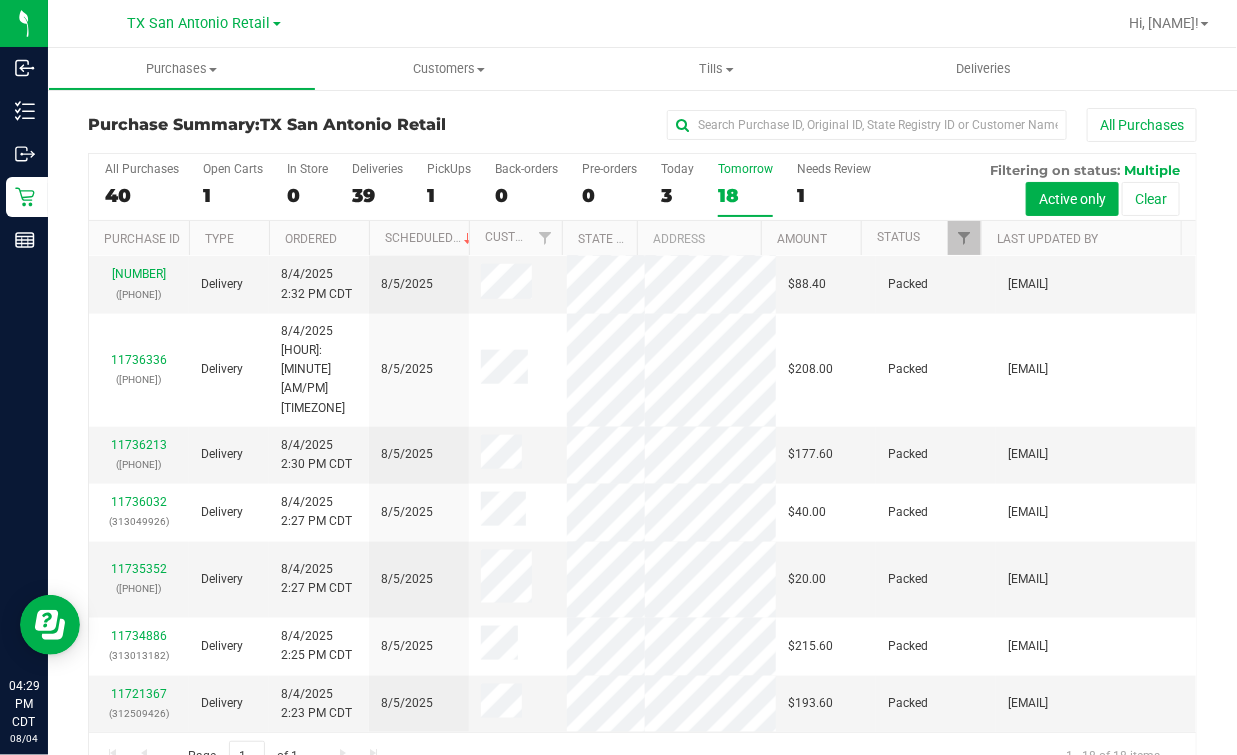 scroll, scrollTop: 900, scrollLeft: 0, axis: vertical 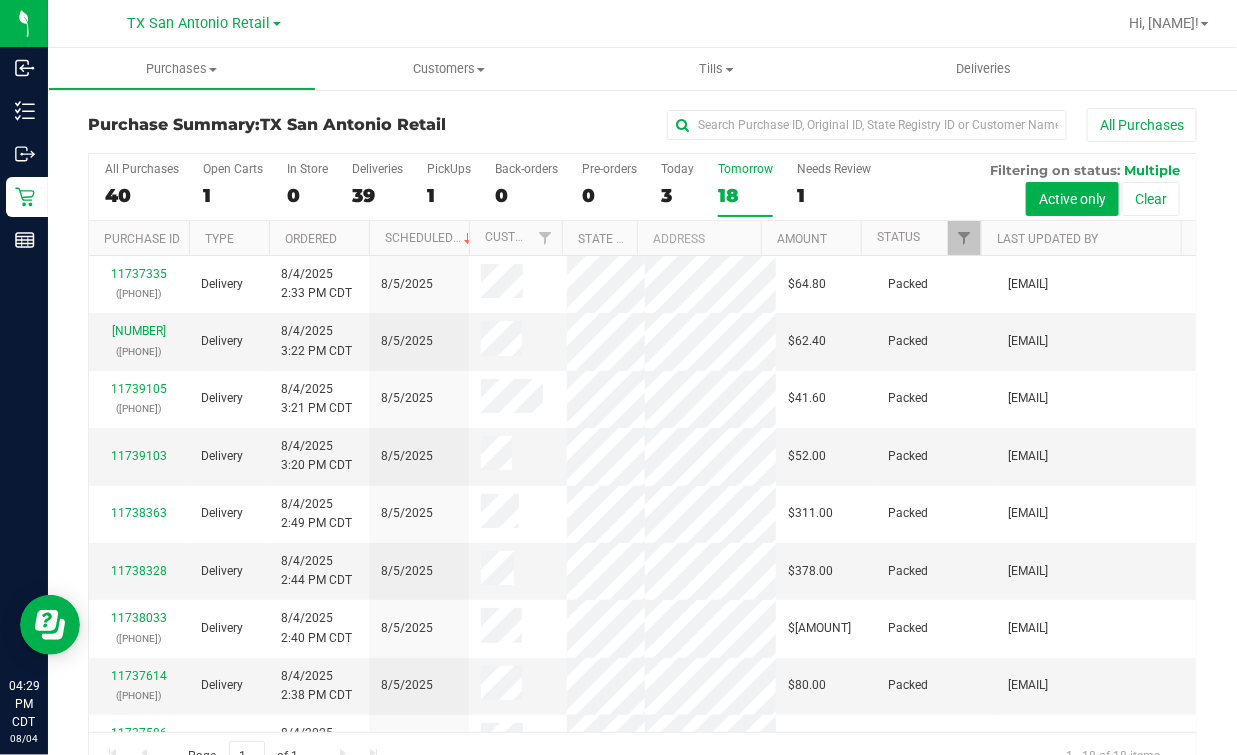 click on "All Purchases
40
Open Carts
1
In Store
0
Deliveries
39
PickUps
1
Back-orders
0
Pre-orders
0
Today
3
Tomorrow
18" at bounding box center [642, 162] 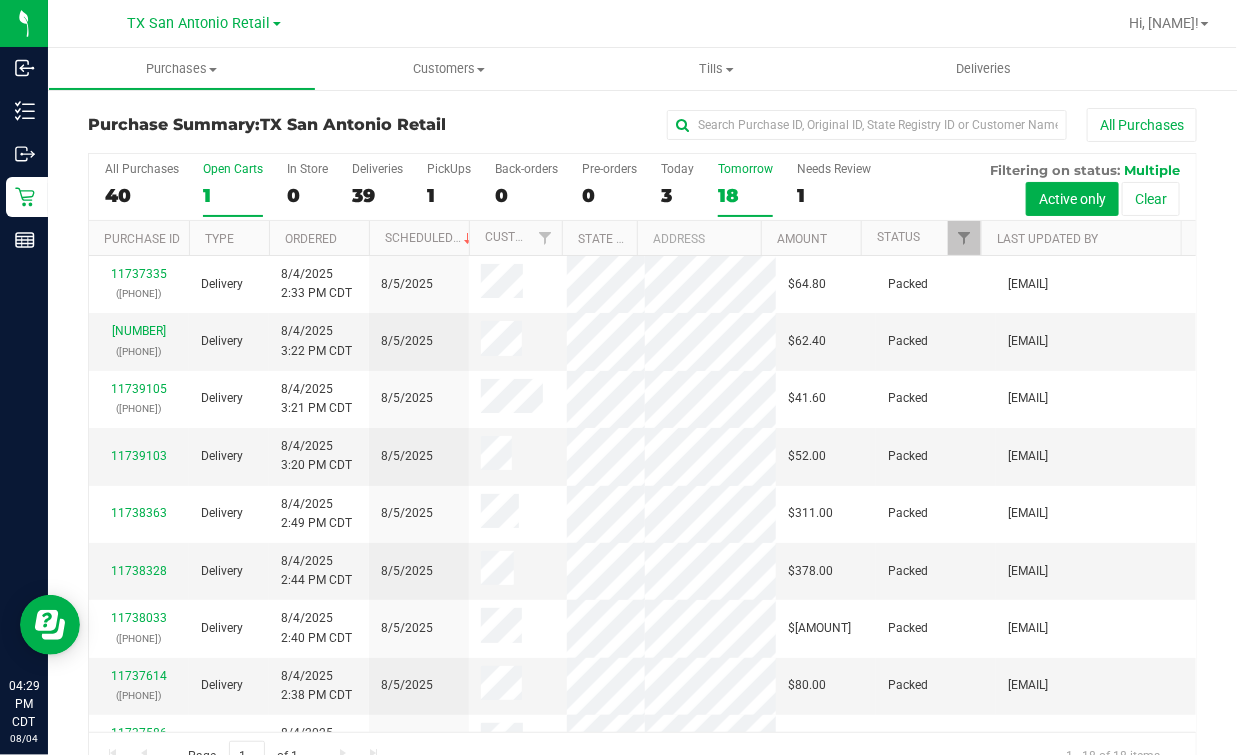 click on "Open Carts" at bounding box center (233, 169) 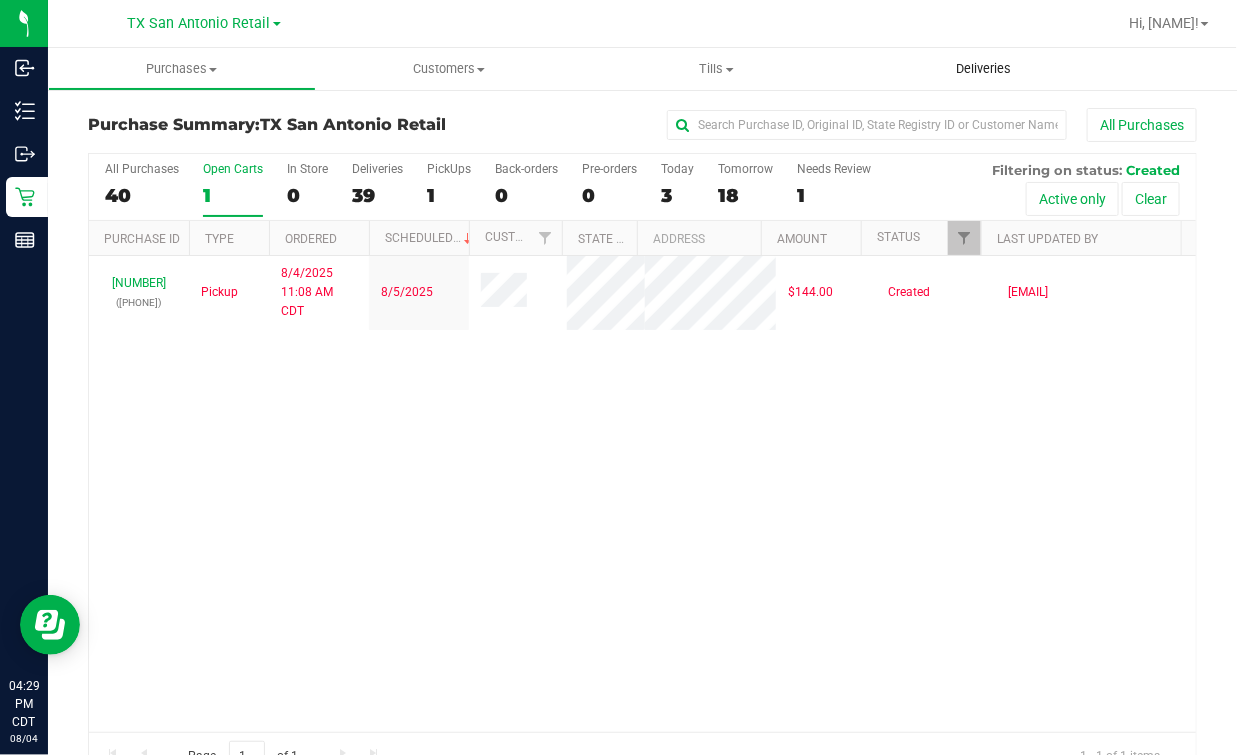 click on "Deliveries" at bounding box center (984, 69) 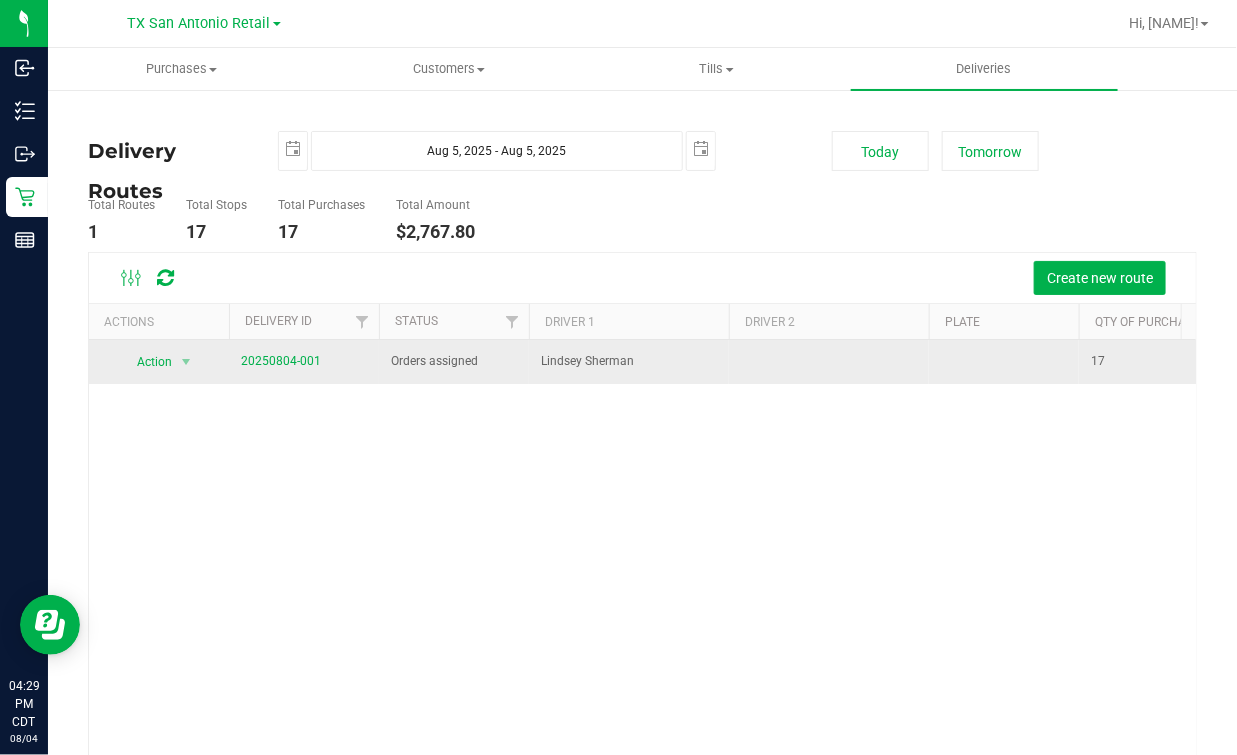 click on "20250804-001" at bounding box center (304, 362) 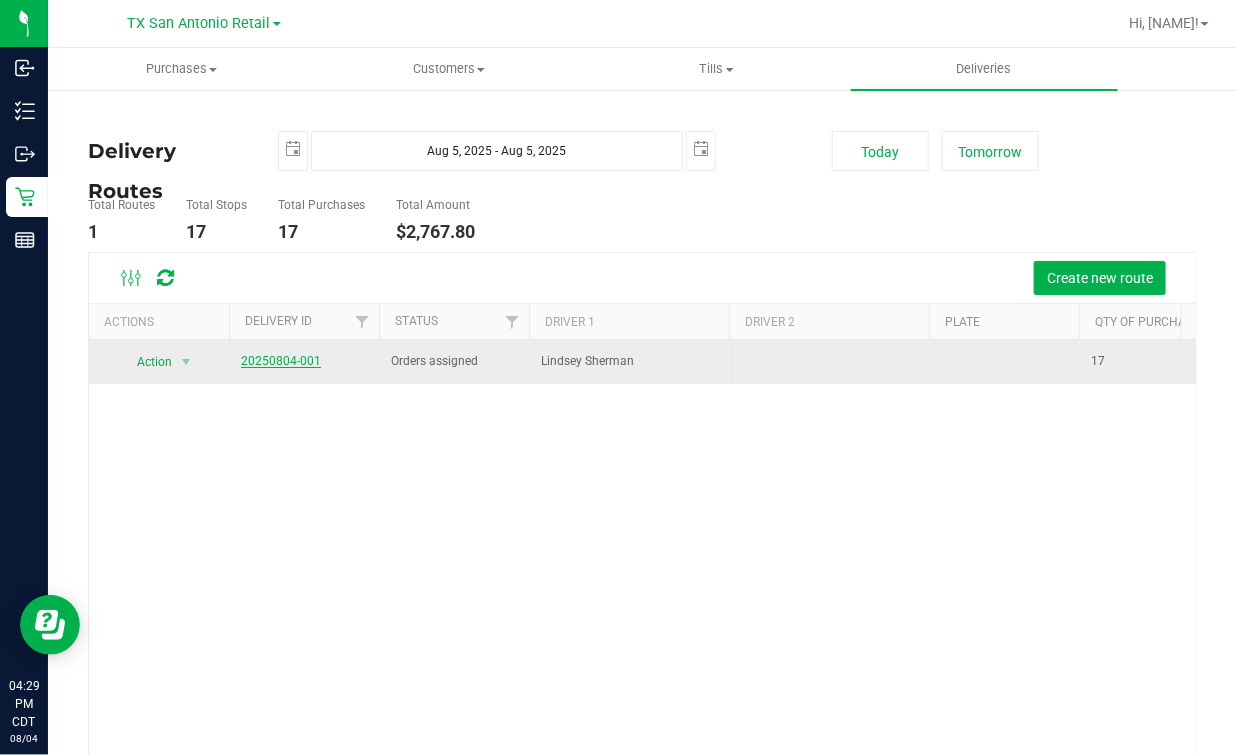 click on "20250804-001" at bounding box center (281, 361) 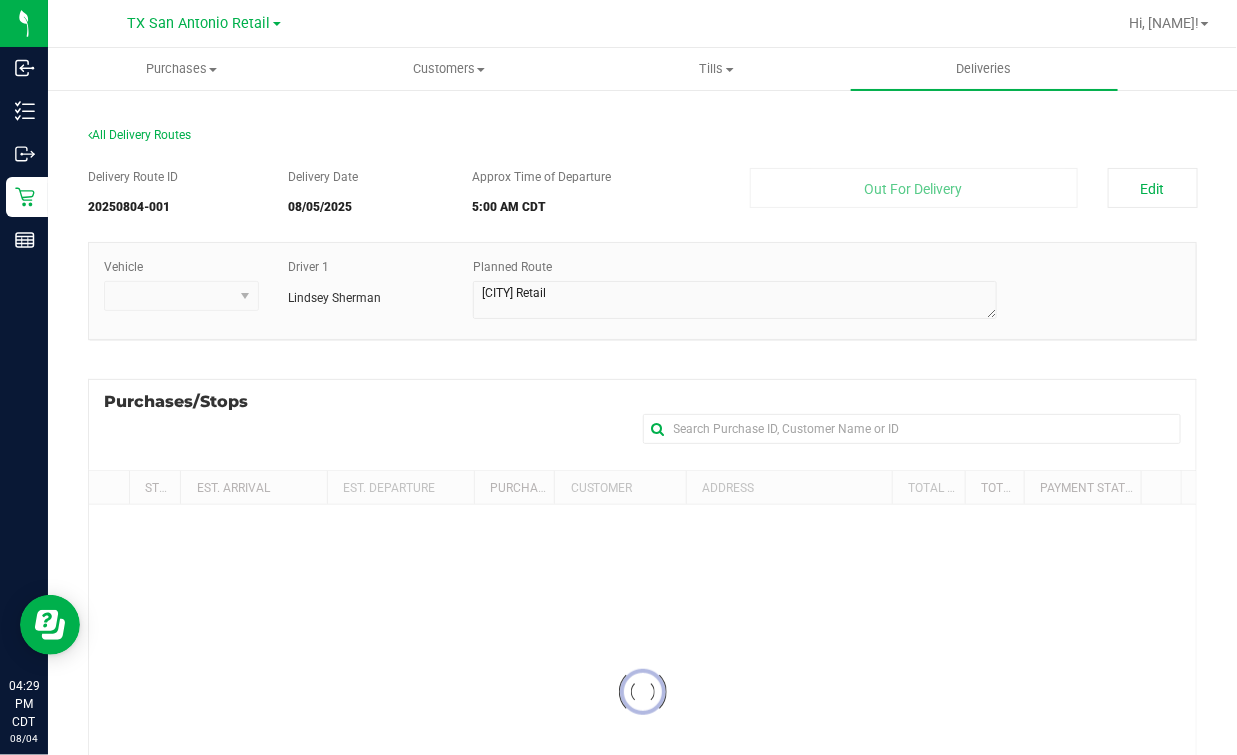 click on "Delivery Route ID
20250804-001
Delivery Date
08/05/2025
Approx Time of Departure
5:00 AM CDT
Edit
Out For Delivery" at bounding box center (642, 196) 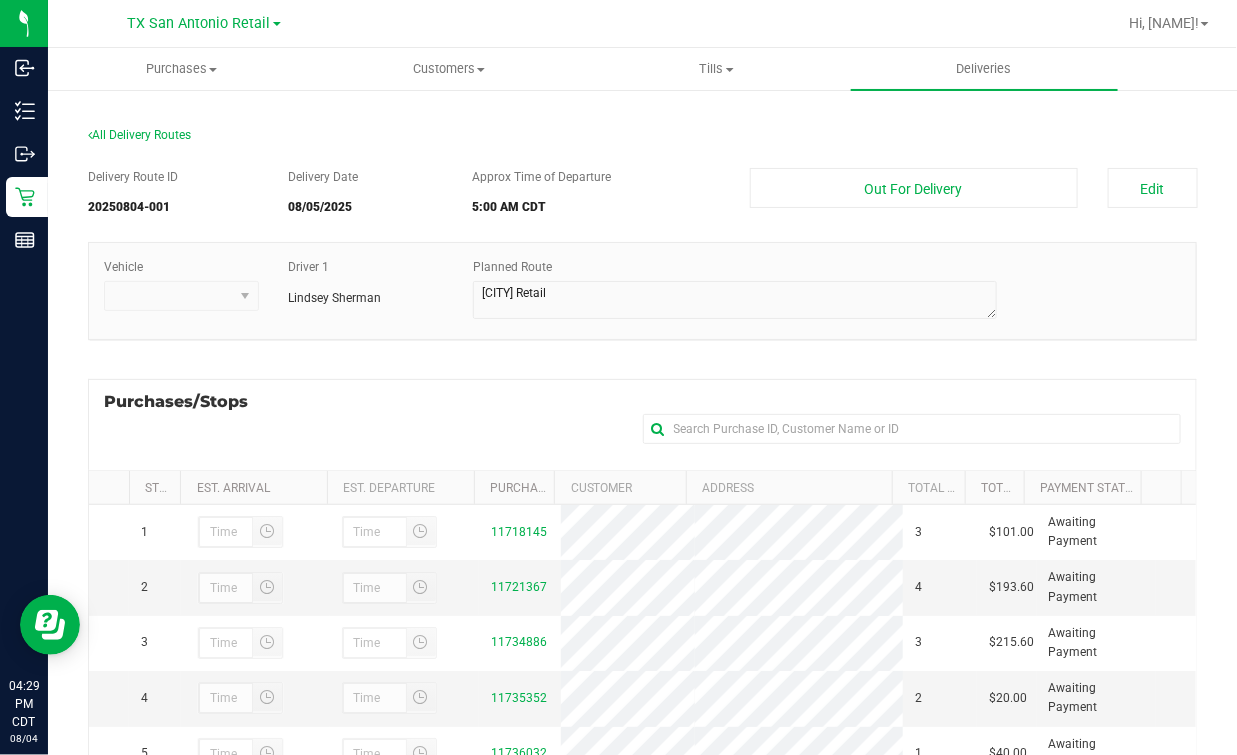 click on "Delivery Route ID
20250804-001
Delivery Date
08/05/2025
Approx Time of Departure
5:00 AM CDT
Edit
Out For Delivery
Vehicle" at bounding box center (642, 598) 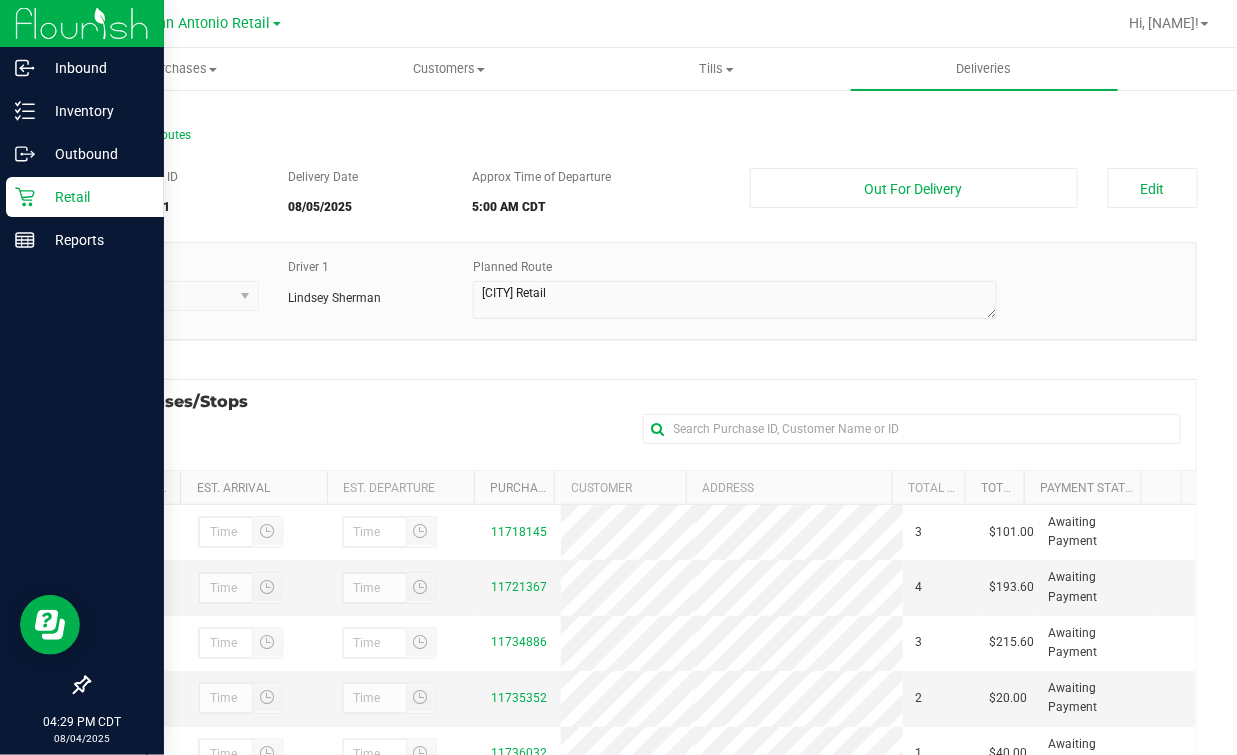 click 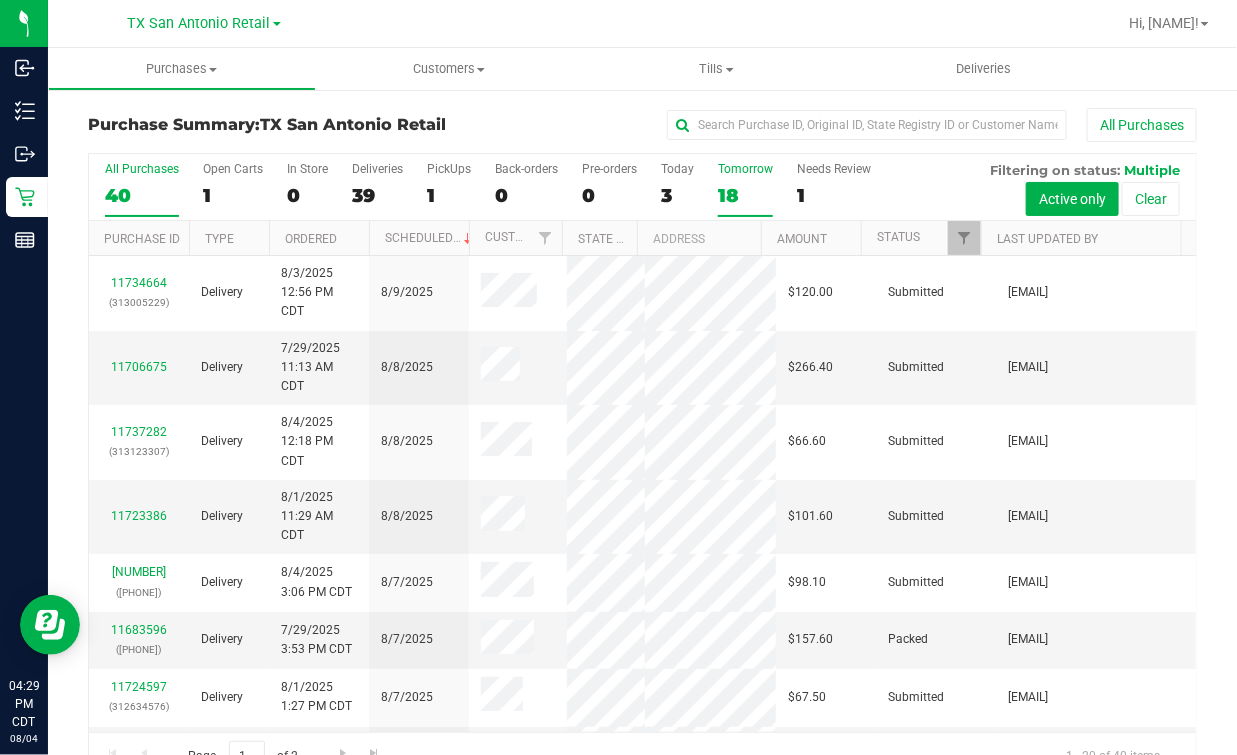 click on "18" at bounding box center (745, 195) 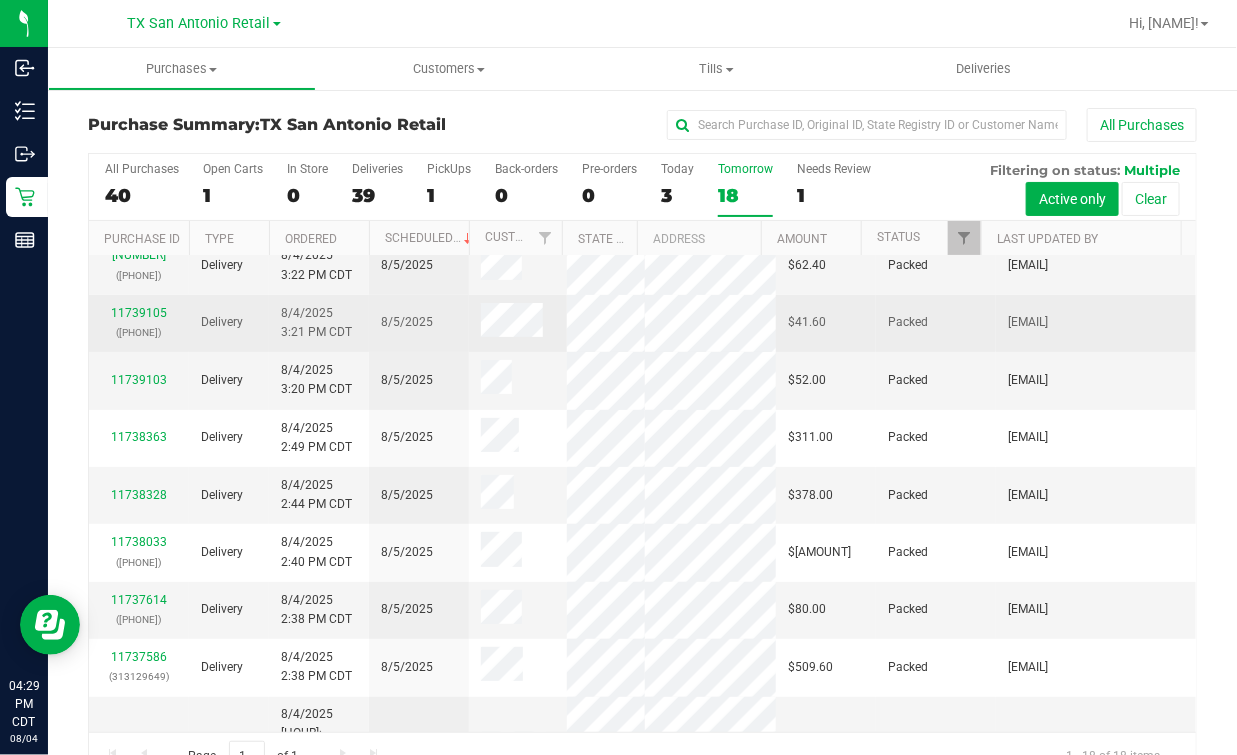 scroll, scrollTop: 0, scrollLeft: 0, axis: both 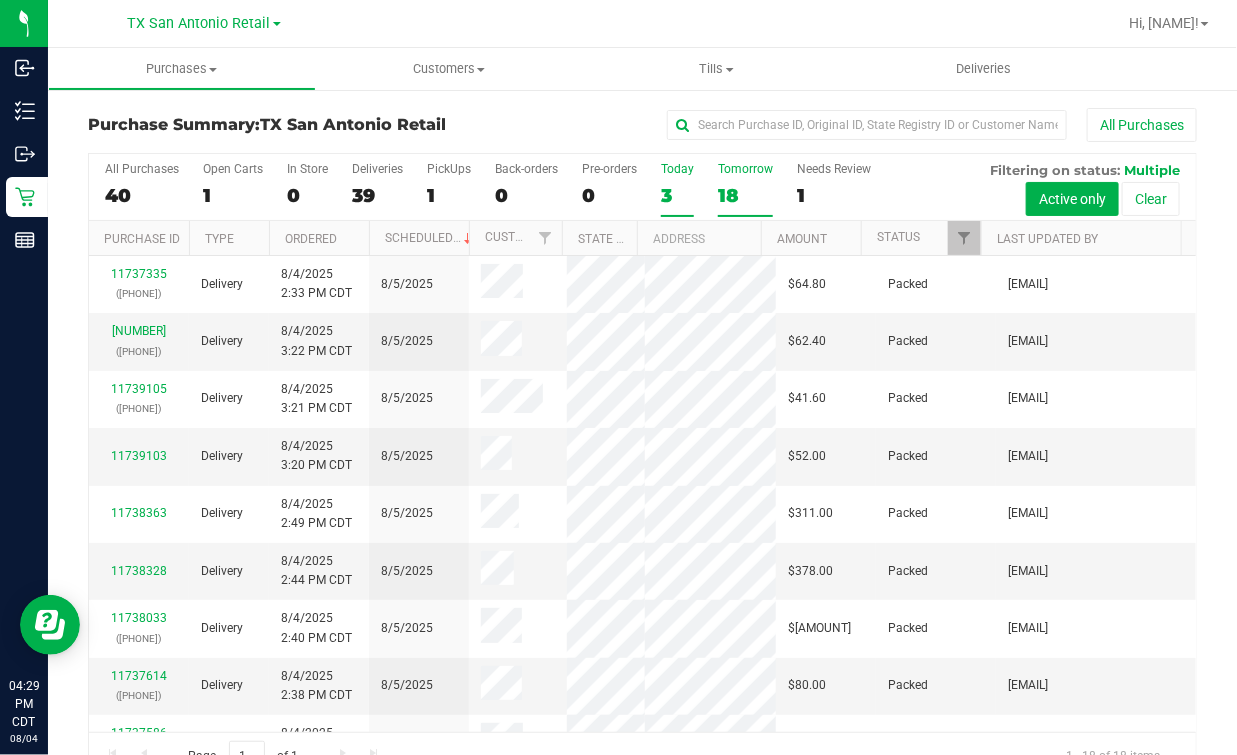 click on "3" at bounding box center (677, 195) 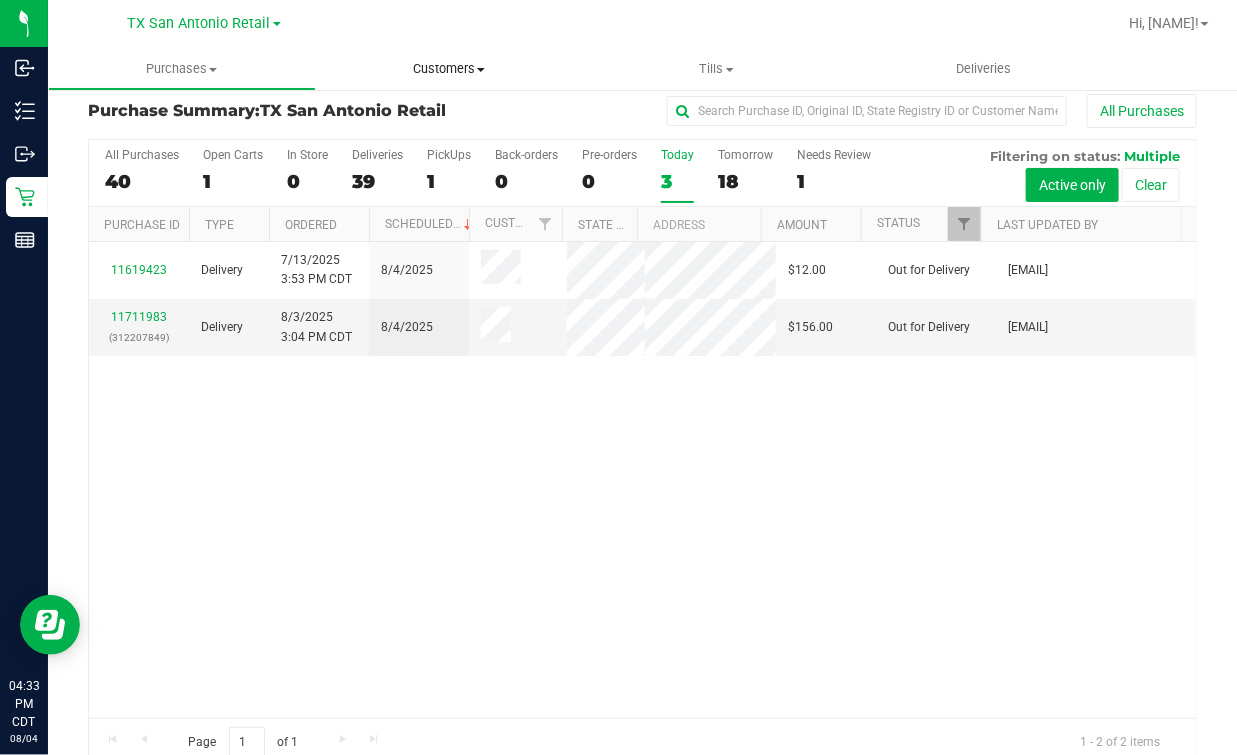 scroll, scrollTop: 0, scrollLeft: 0, axis: both 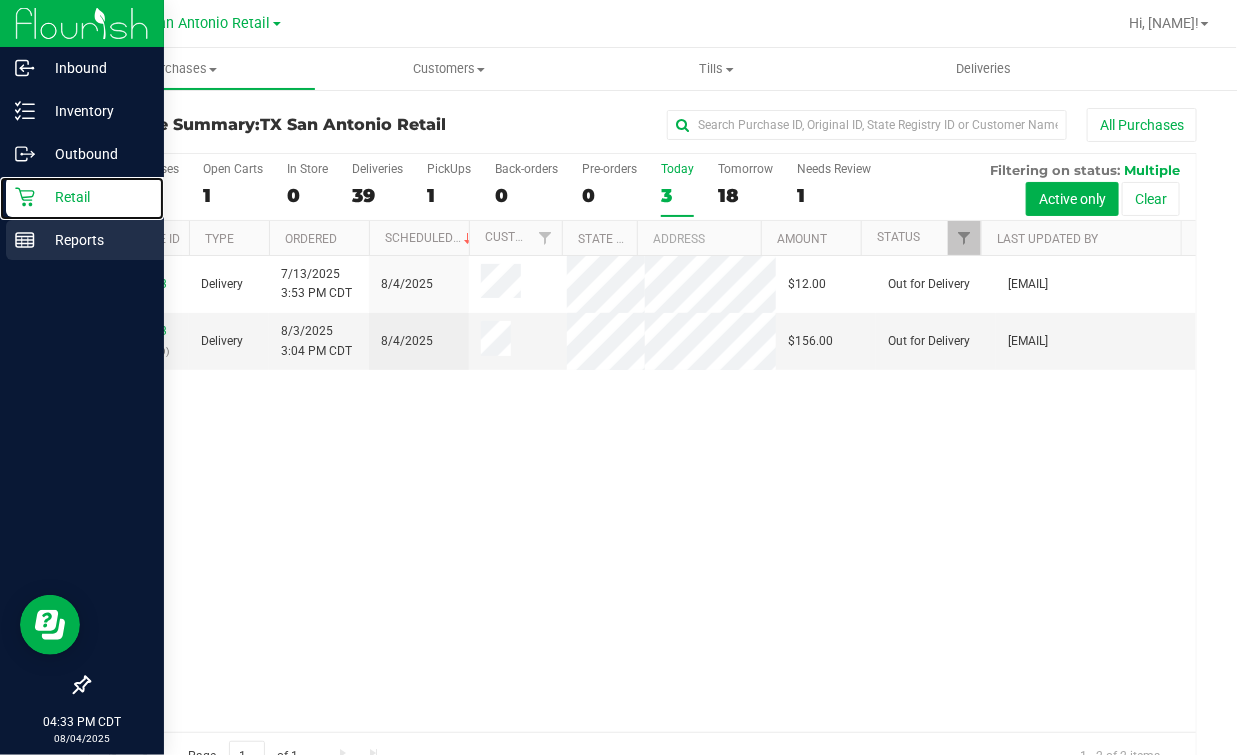 click on "Inbound Inventory Outbound Retail Reports 04:33 PM CDT 08/04/2025  08/04" at bounding box center [82, 377] 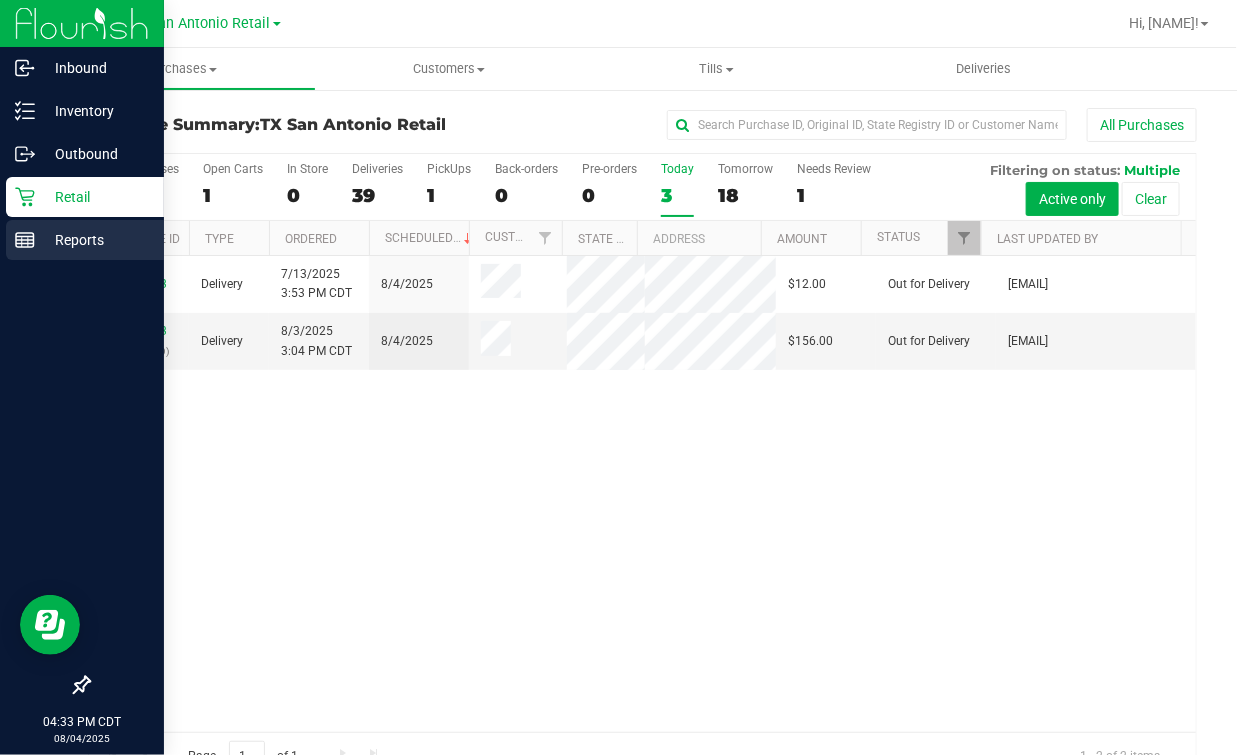 click on "Reports" at bounding box center (95, 240) 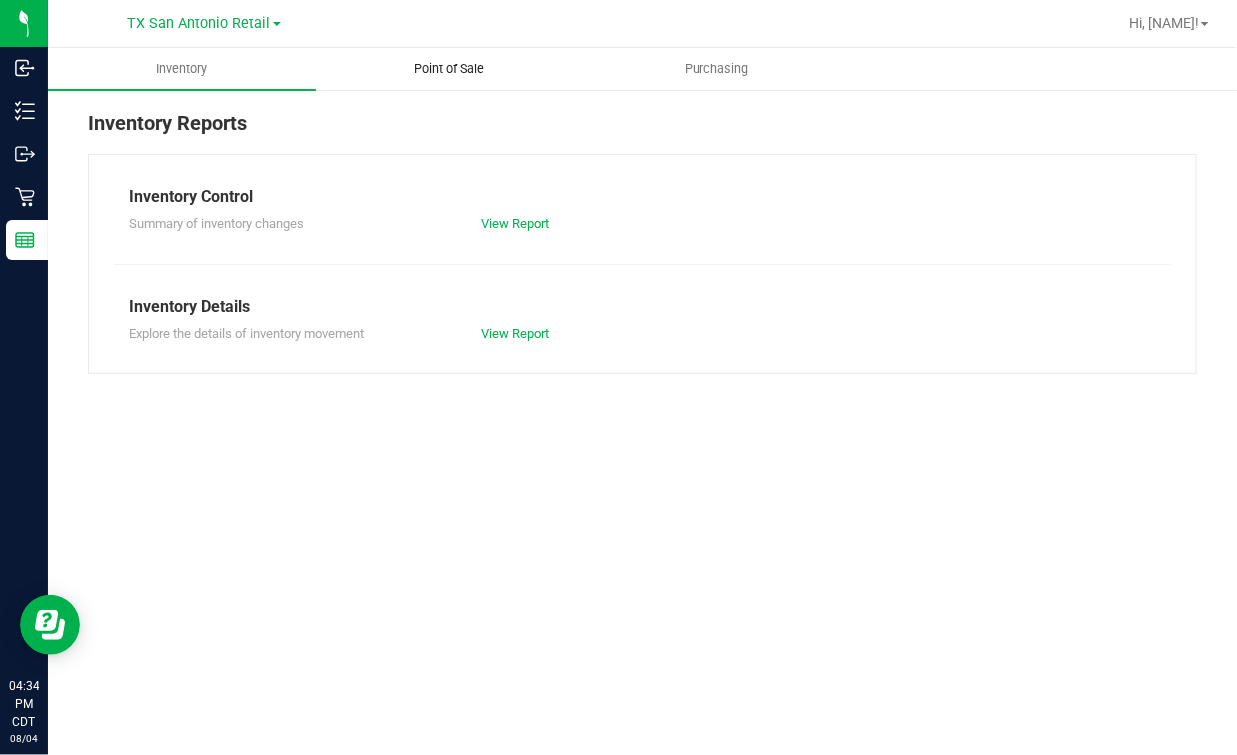 click on "Point of Sale" at bounding box center [450, 69] 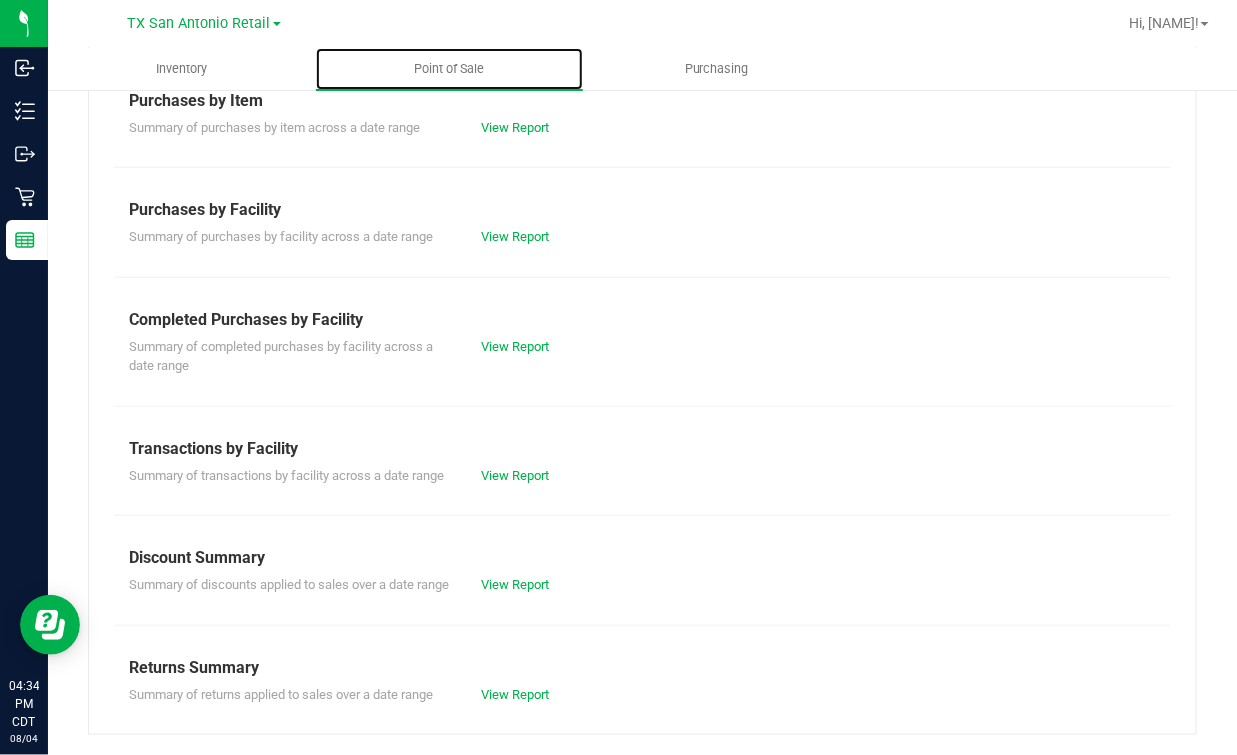 scroll, scrollTop: 0, scrollLeft: 0, axis: both 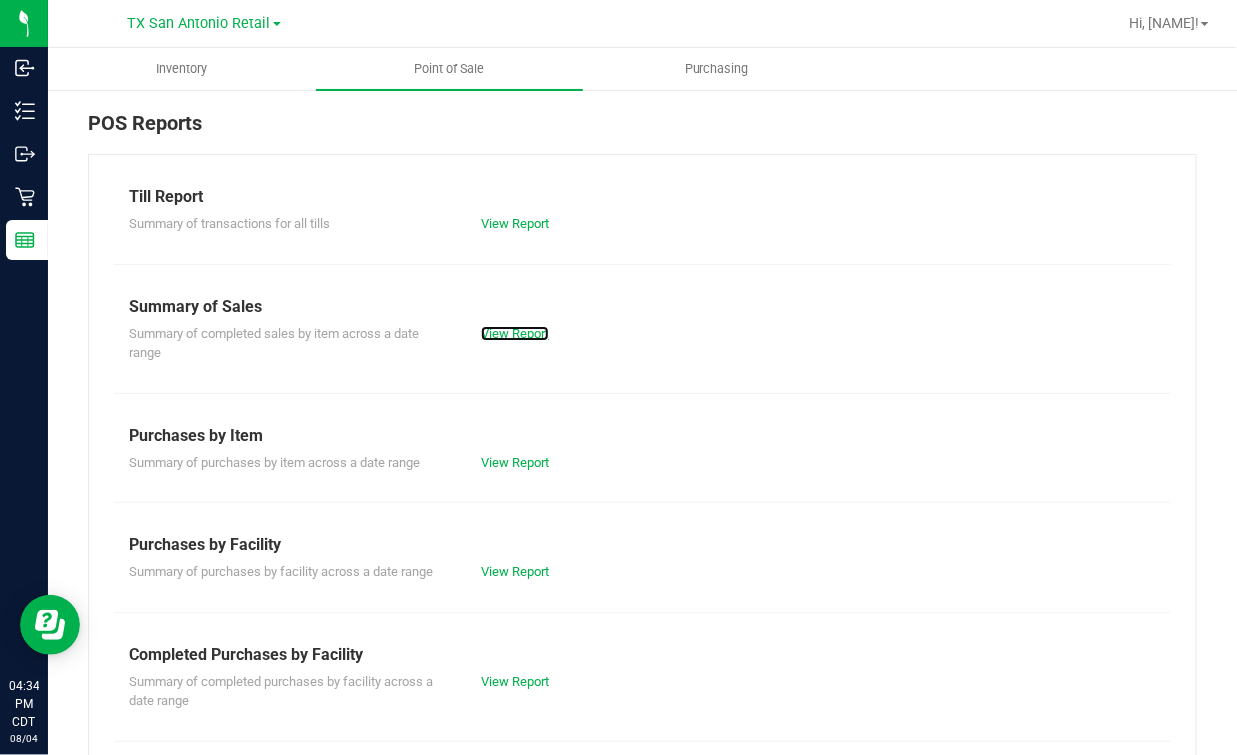 click on "View Report" at bounding box center [515, 333] 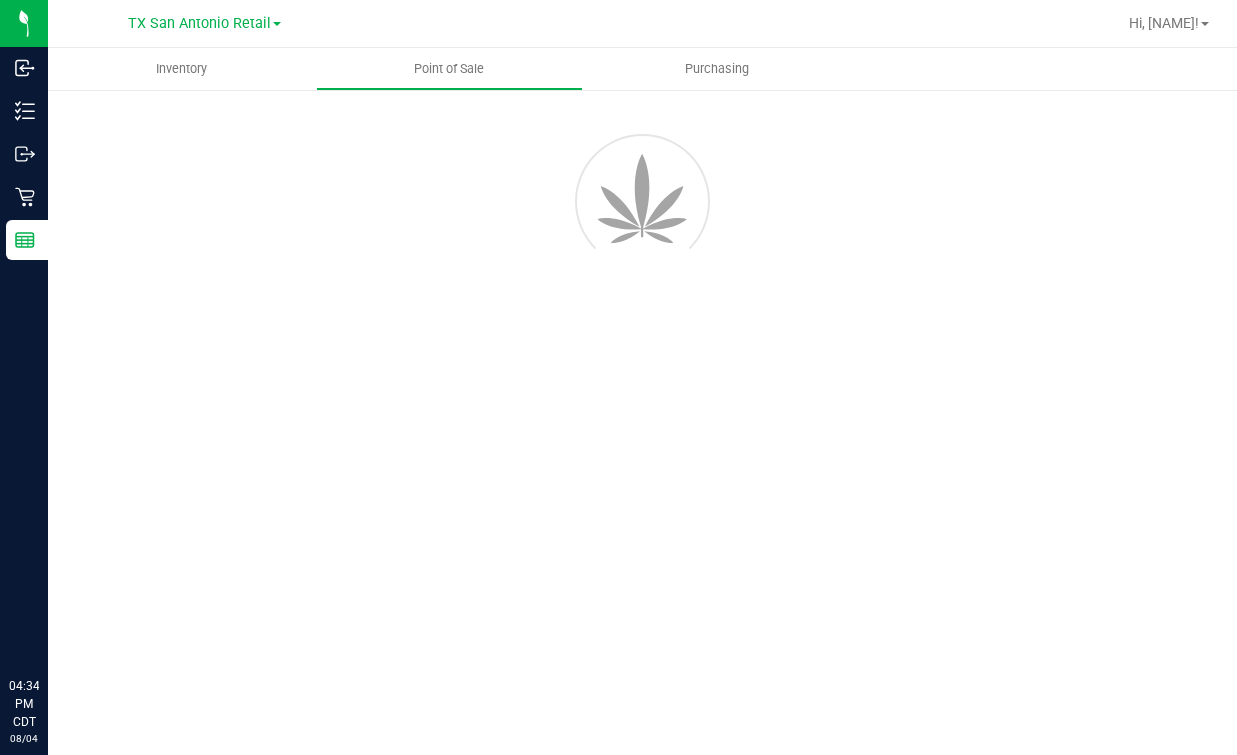 scroll, scrollTop: 0, scrollLeft: 0, axis: both 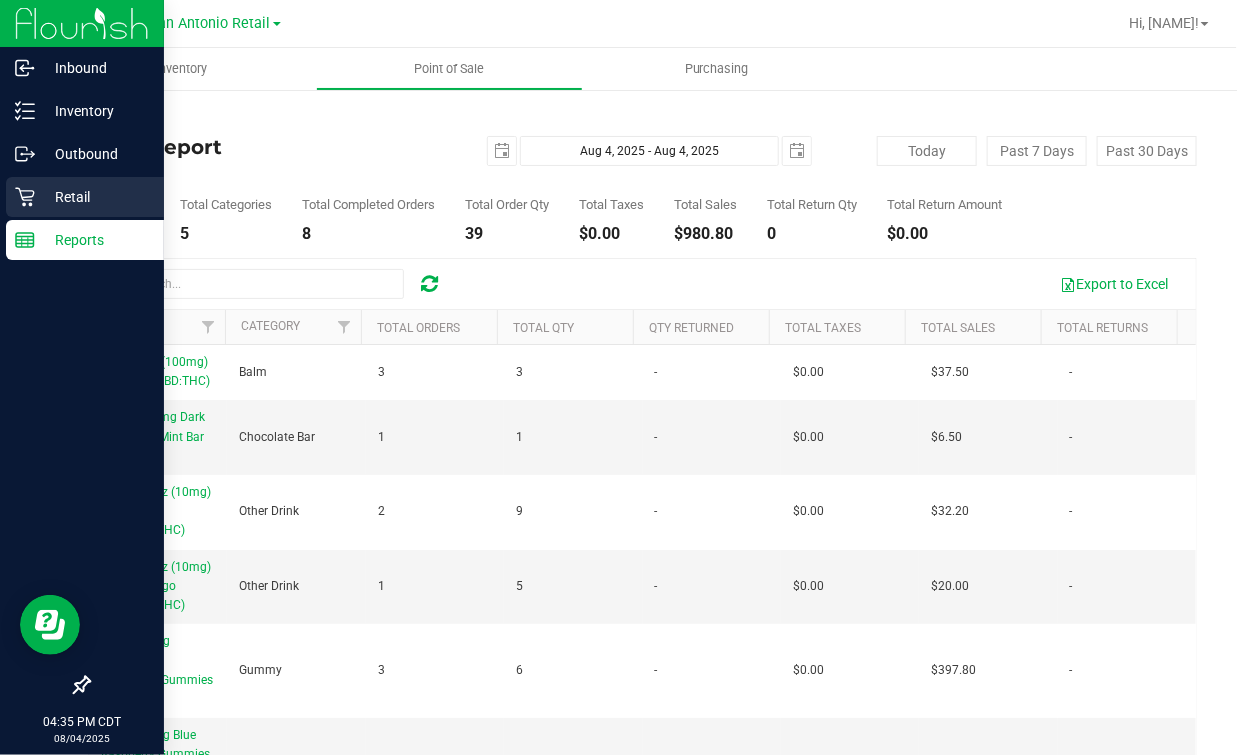 click on "Retail" at bounding box center (85, 197) 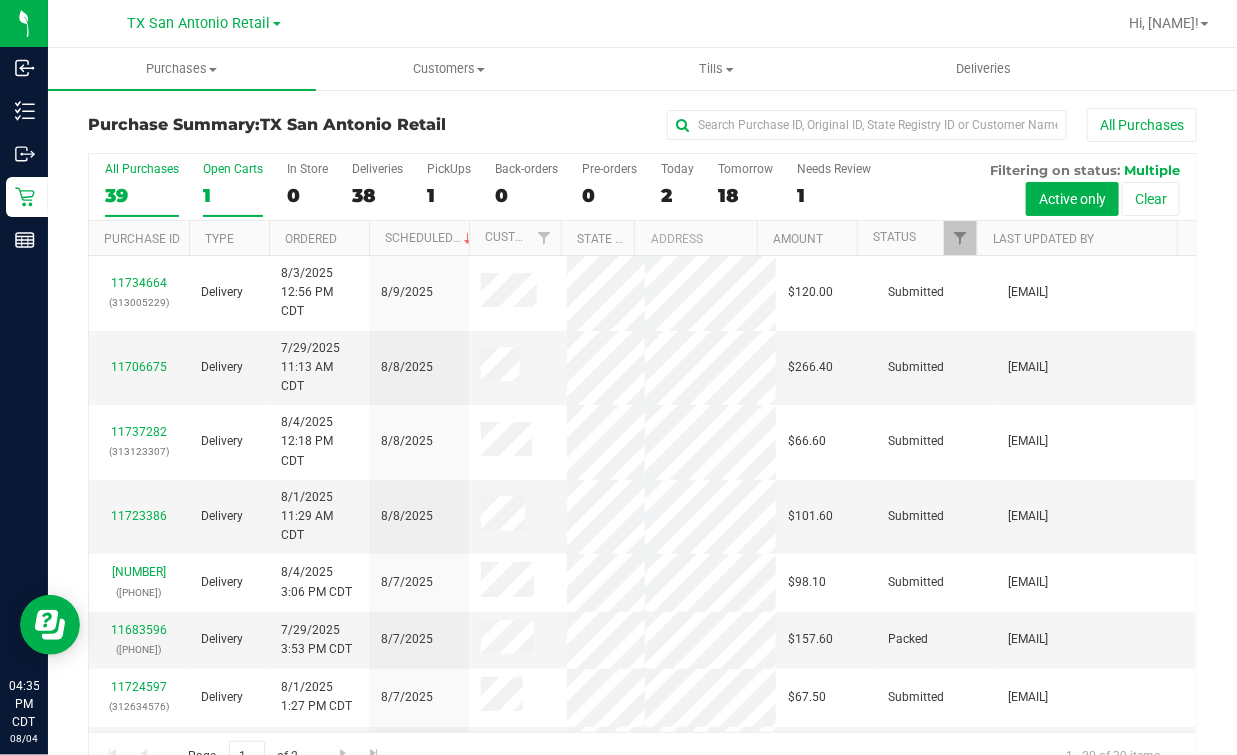 click on "1" at bounding box center [233, 195] 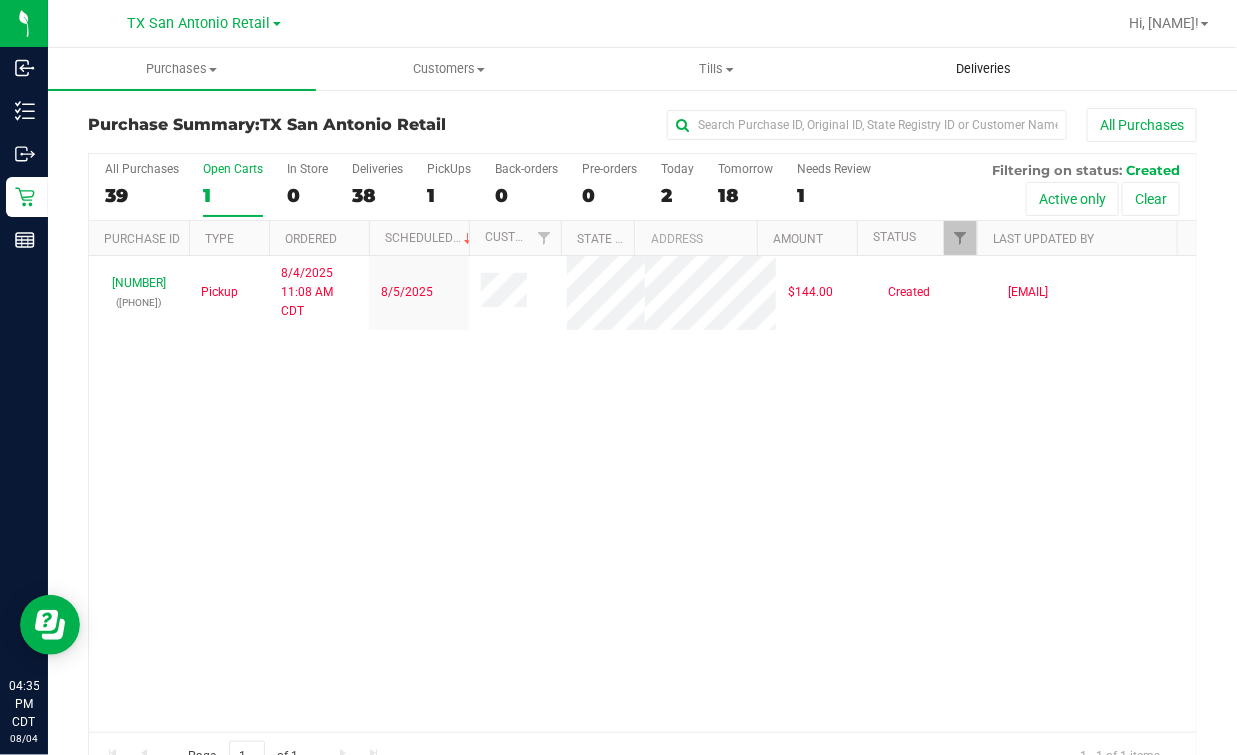 click on "Deliveries" at bounding box center [985, 69] 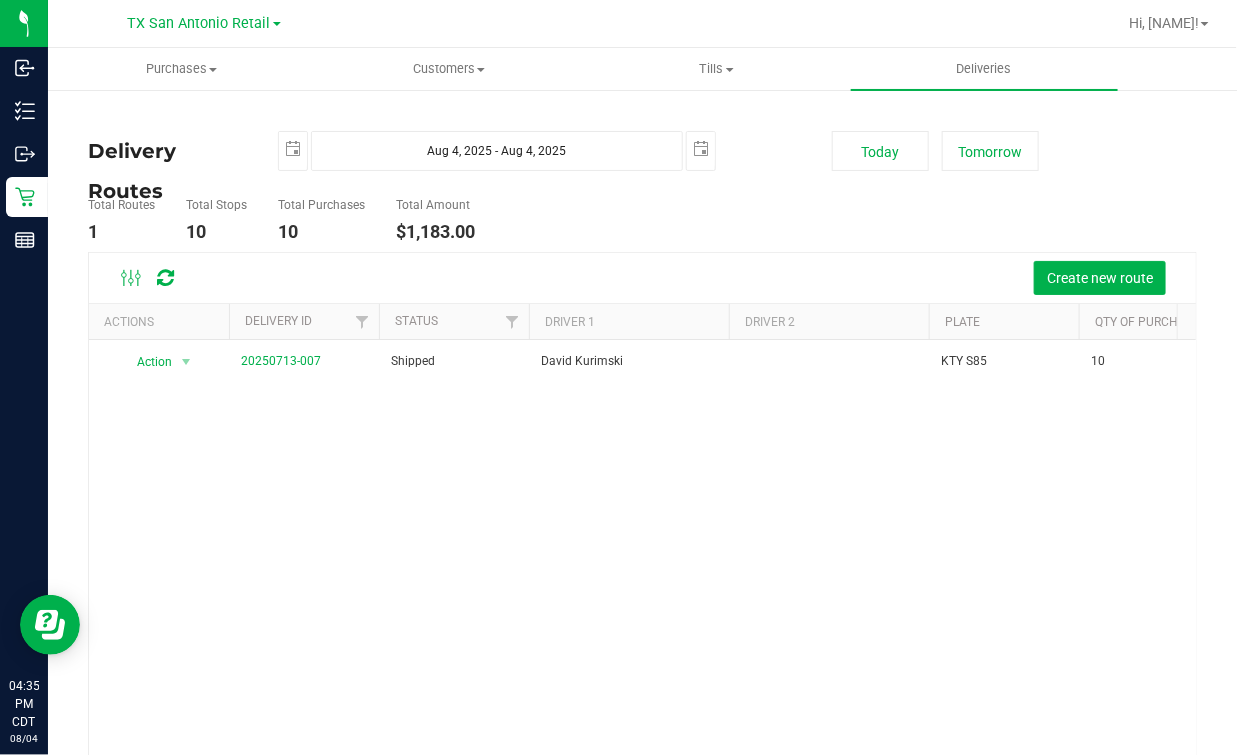 click on "Delivery Routes
2025-08-04
Aug 4, 2025 - Aug 4, 2025
2025-08-04
Today
Tomorrow
Total Routes
1
Total Stops
10
Total Purchases
10
Total Amount
$1,183.00
Create new route" at bounding box center [642, 486] 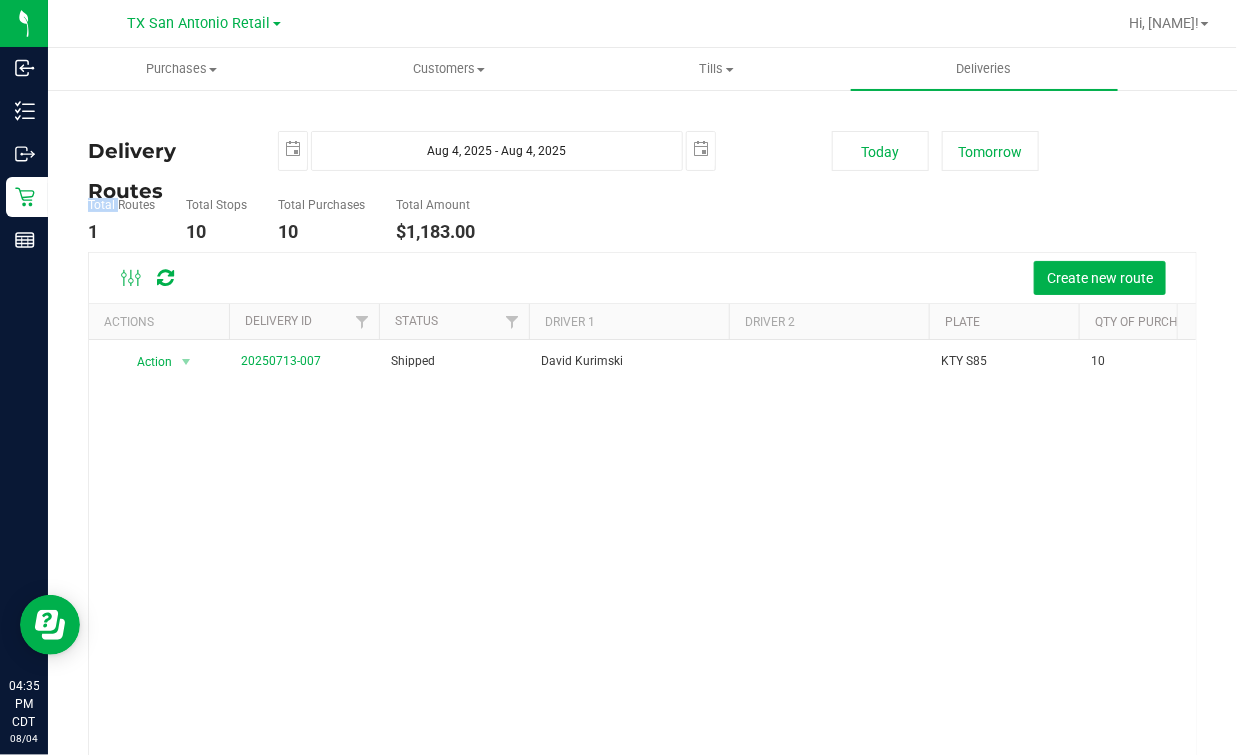 click on "Delivery Routes
2025-08-04
Aug 4, 2025 - Aug 4, 2025
2025-08-04
Today
Tomorrow
Total Routes
1
Total Stops
10
Total Purchases
10
Total Amount
$1,183.00
Create new route" at bounding box center [642, 486] 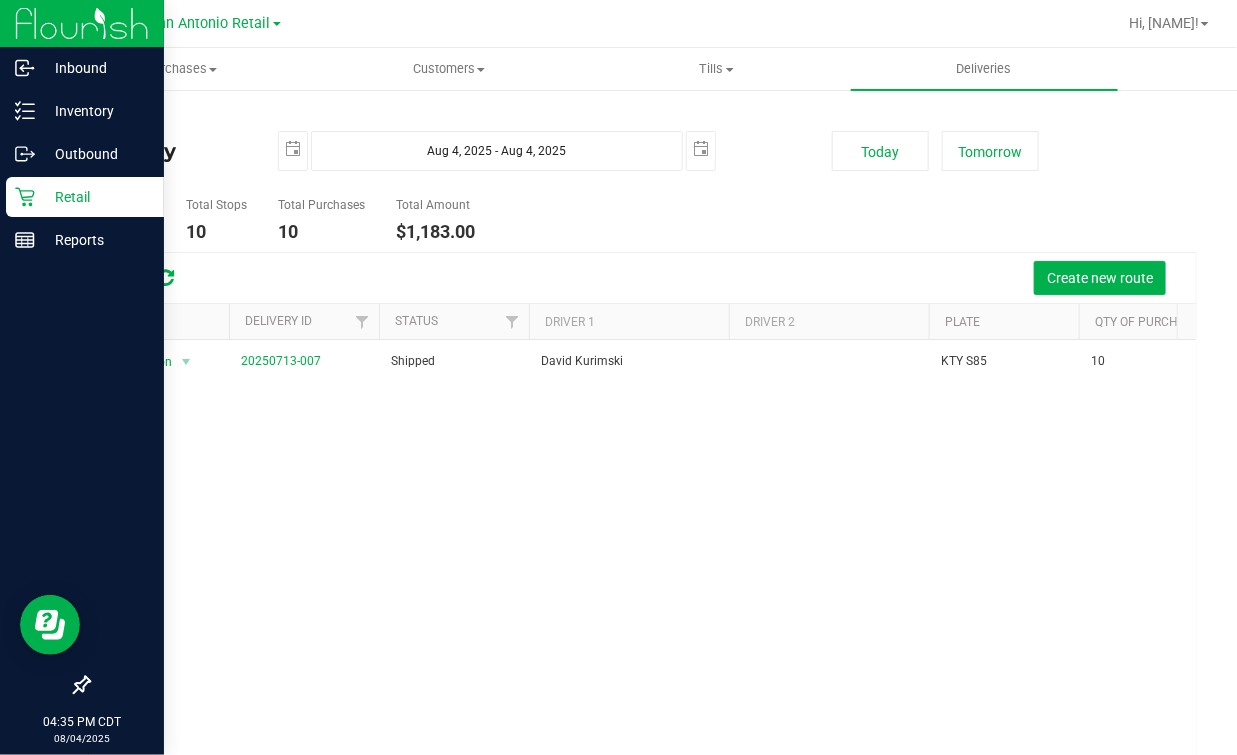 drag, startPoint x: 49, startPoint y: 197, endPoint x: 37, endPoint y: 198, distance: 12.0415945 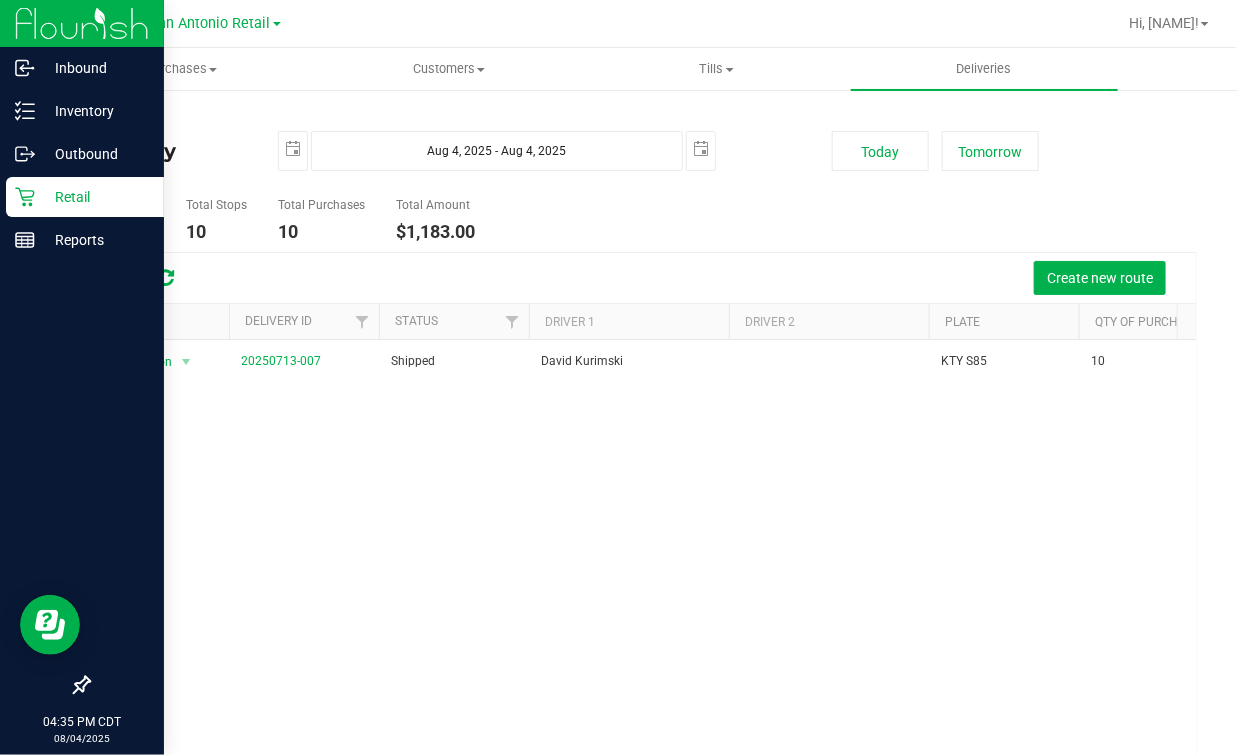 click on "Retail" at bounding box center (85, 197) 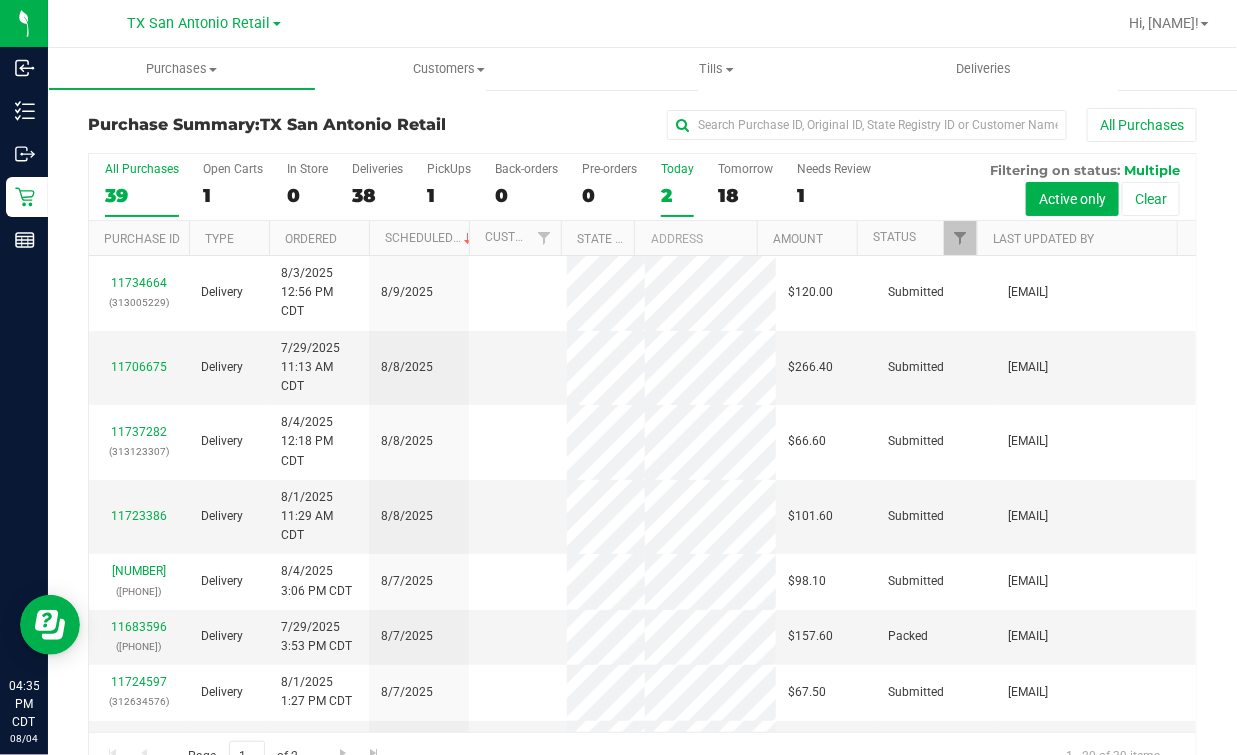 drag, startPoint x: 639, startPoint y: 185, endPoint x: 678, endPoint y: 190, distance: 39.319206 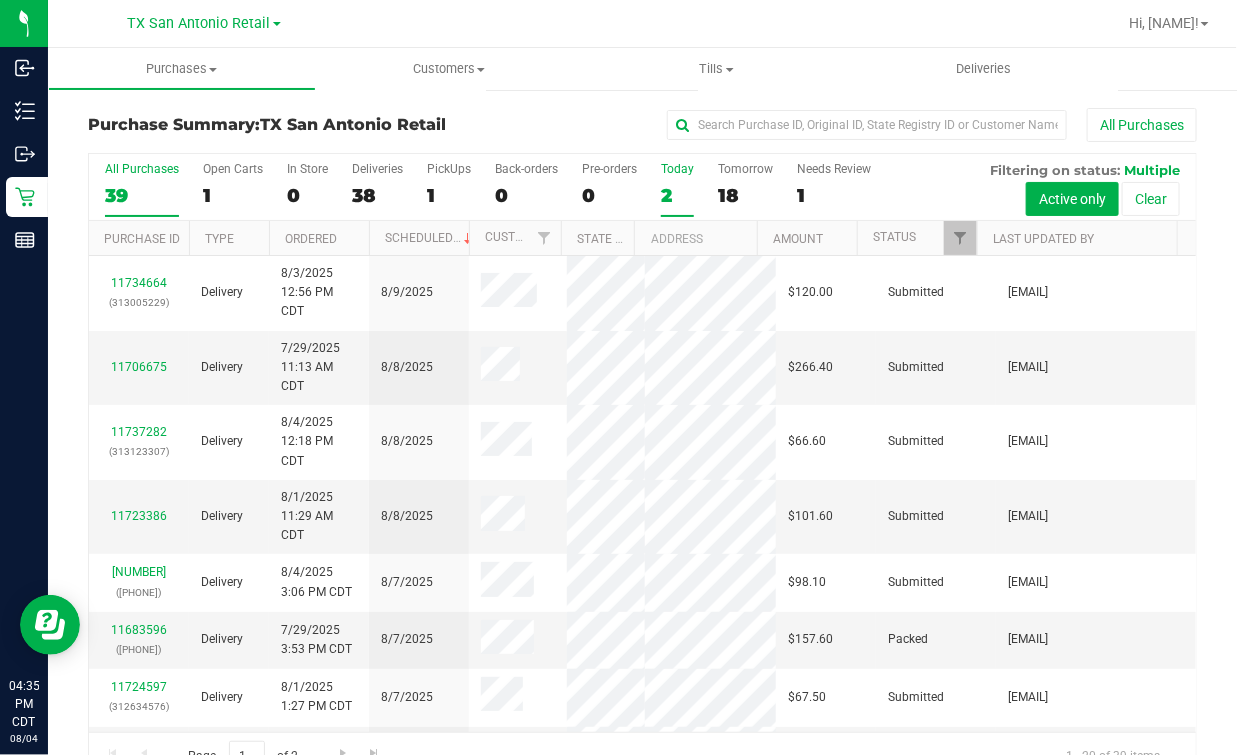 click on "2" at bounding box center [677, 195] 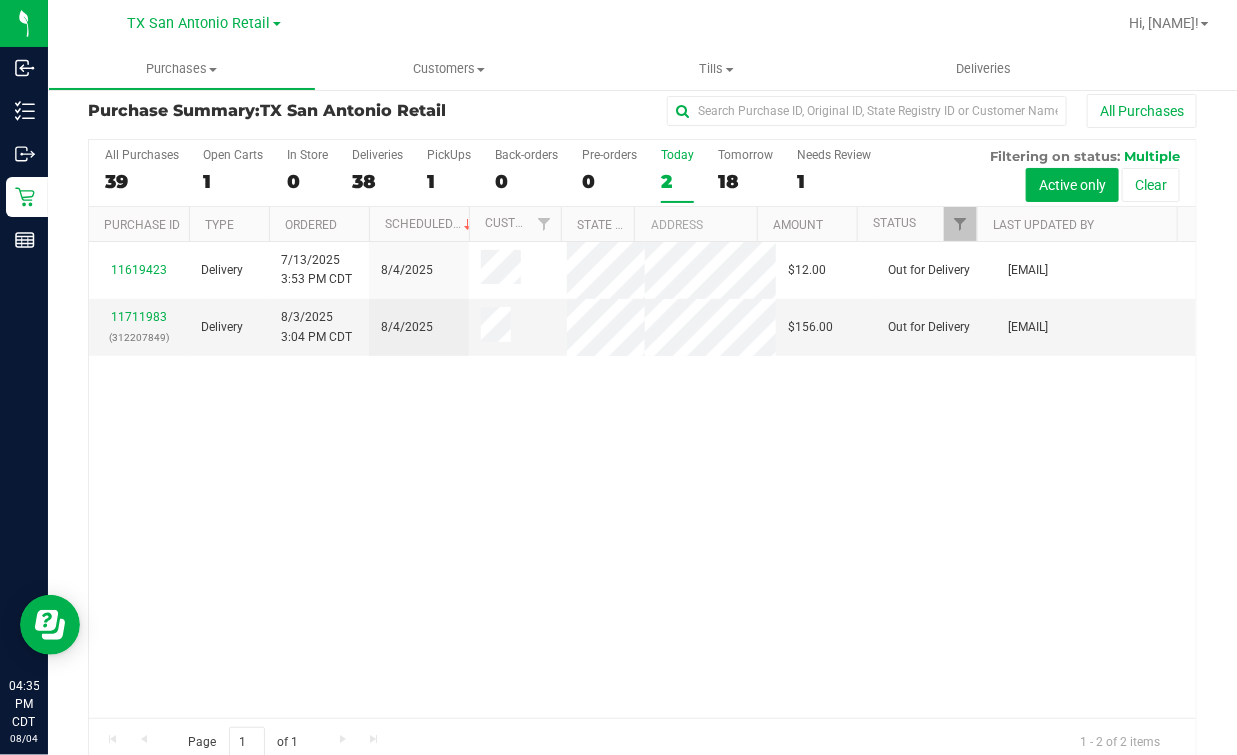 scroll, scrollTop: 0, scrollLeft: 0, axis: both 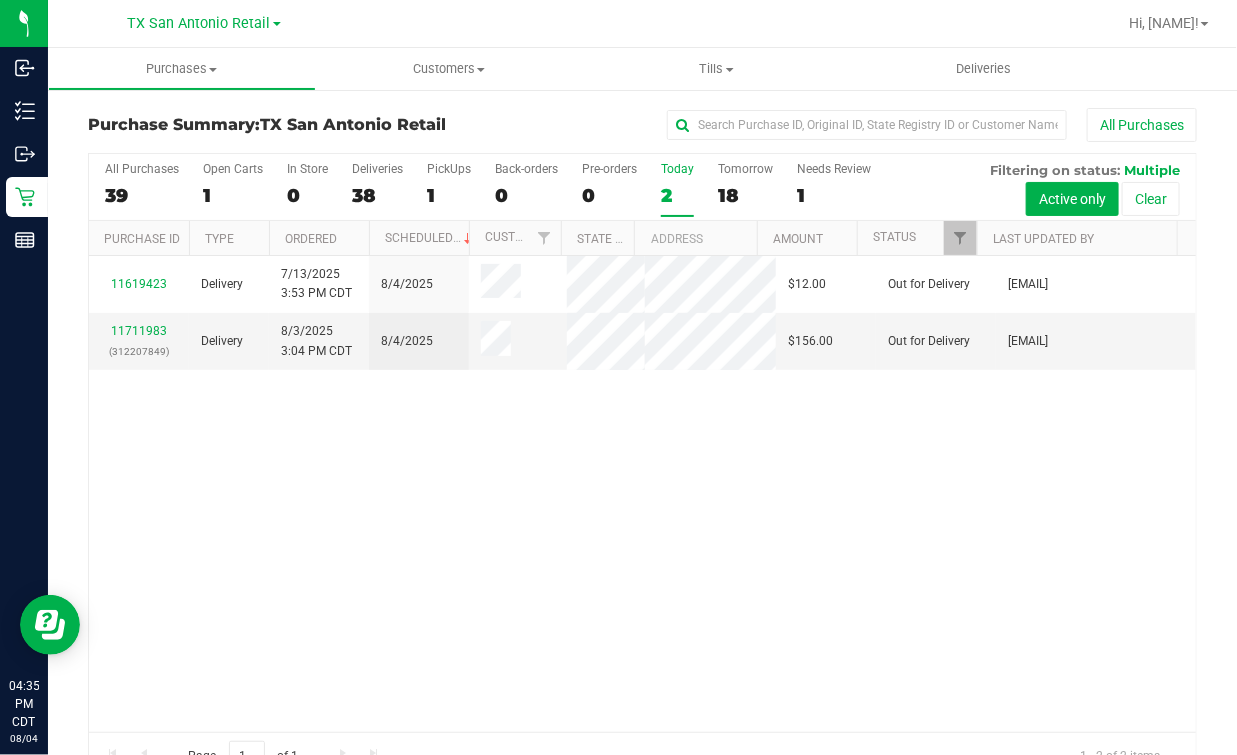 drag, startPoint x: 470, startPoint y: 580, endPoint x: 330, endPoint y: 555, distance: 142.21463 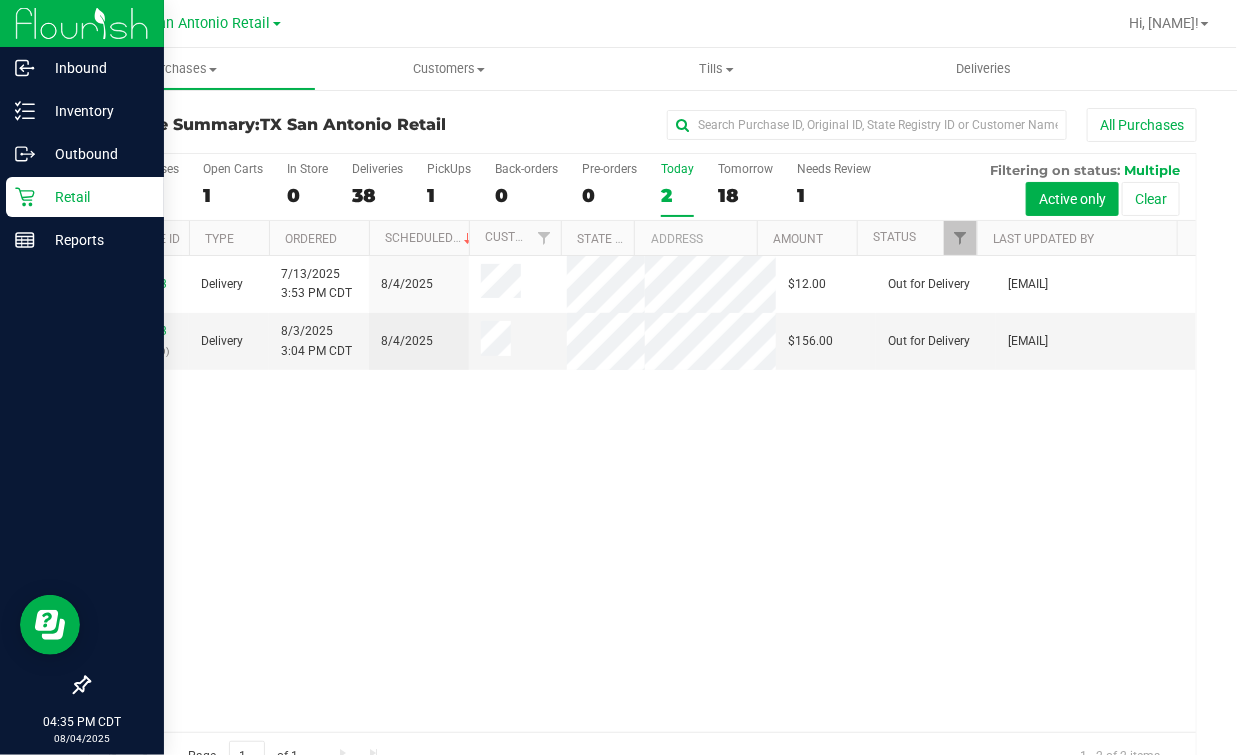 click on "Retail" at bounding box center (95, 197) 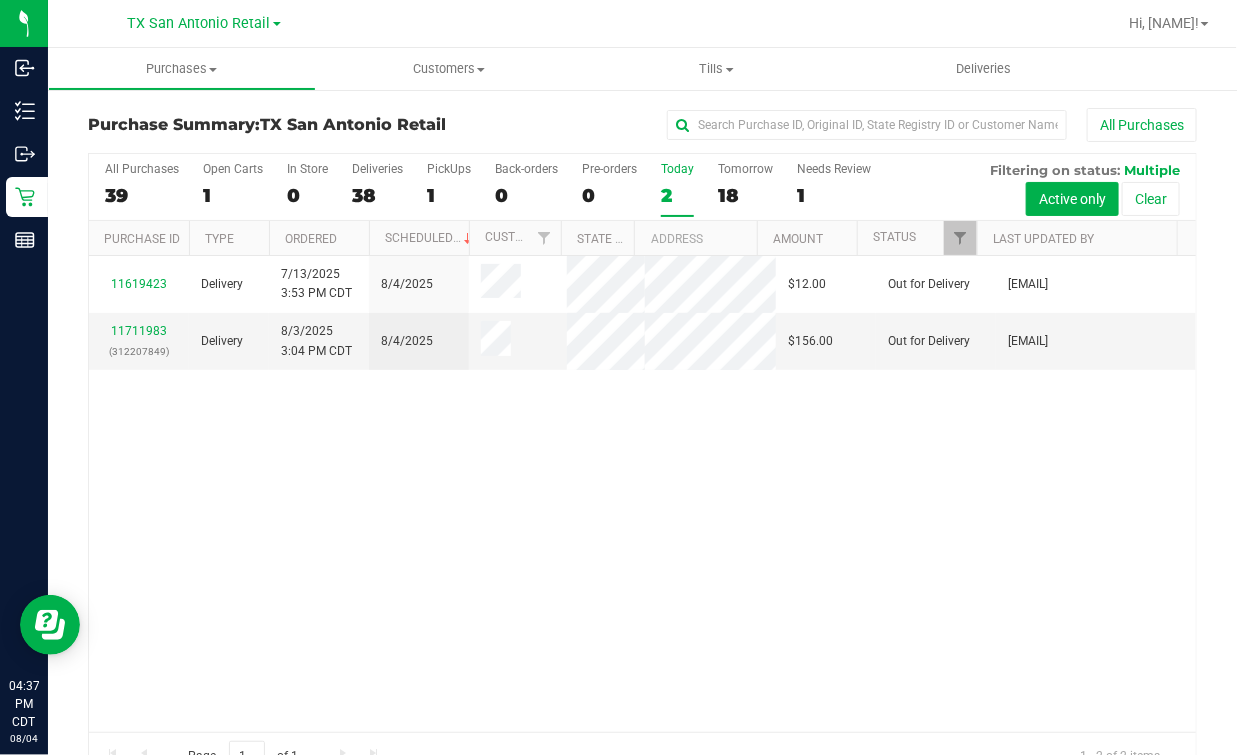 drag, startPoint x: 502, startPoint y: 574, endPoint x: 582, endPoint y: 515, distance: 99.40322 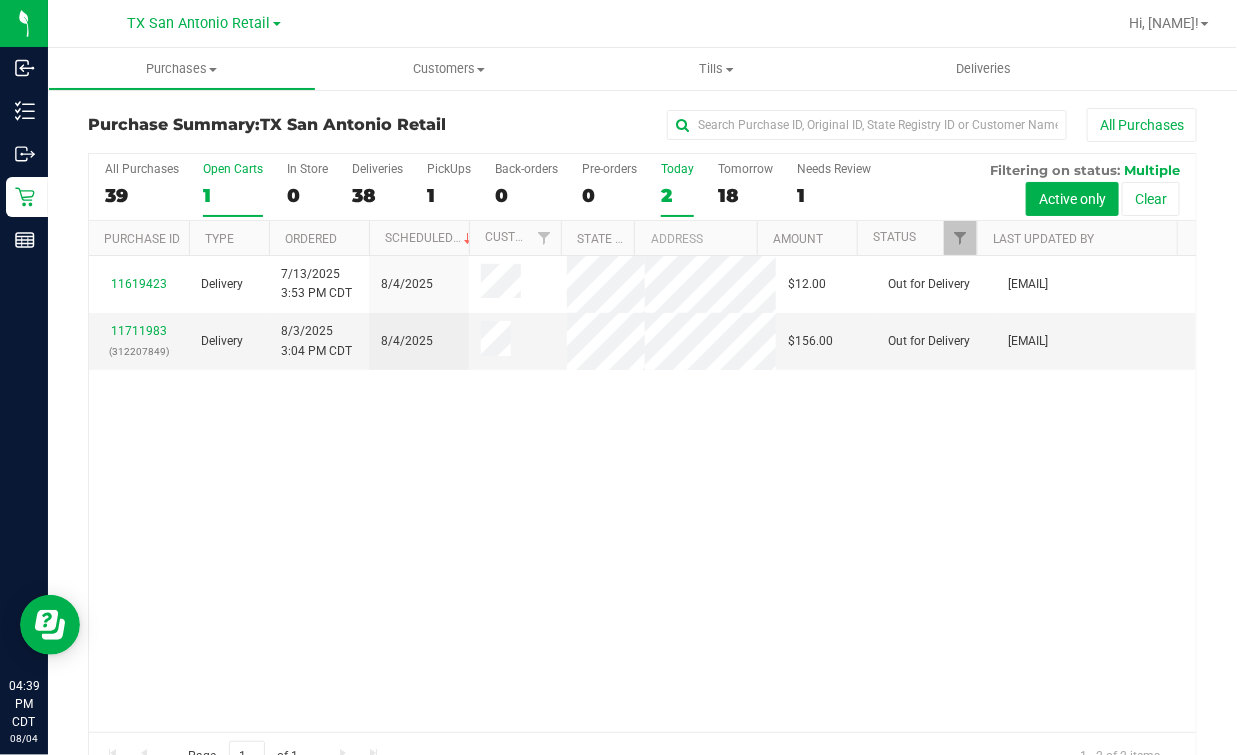 click on "1" at bounding box center (233, 195) 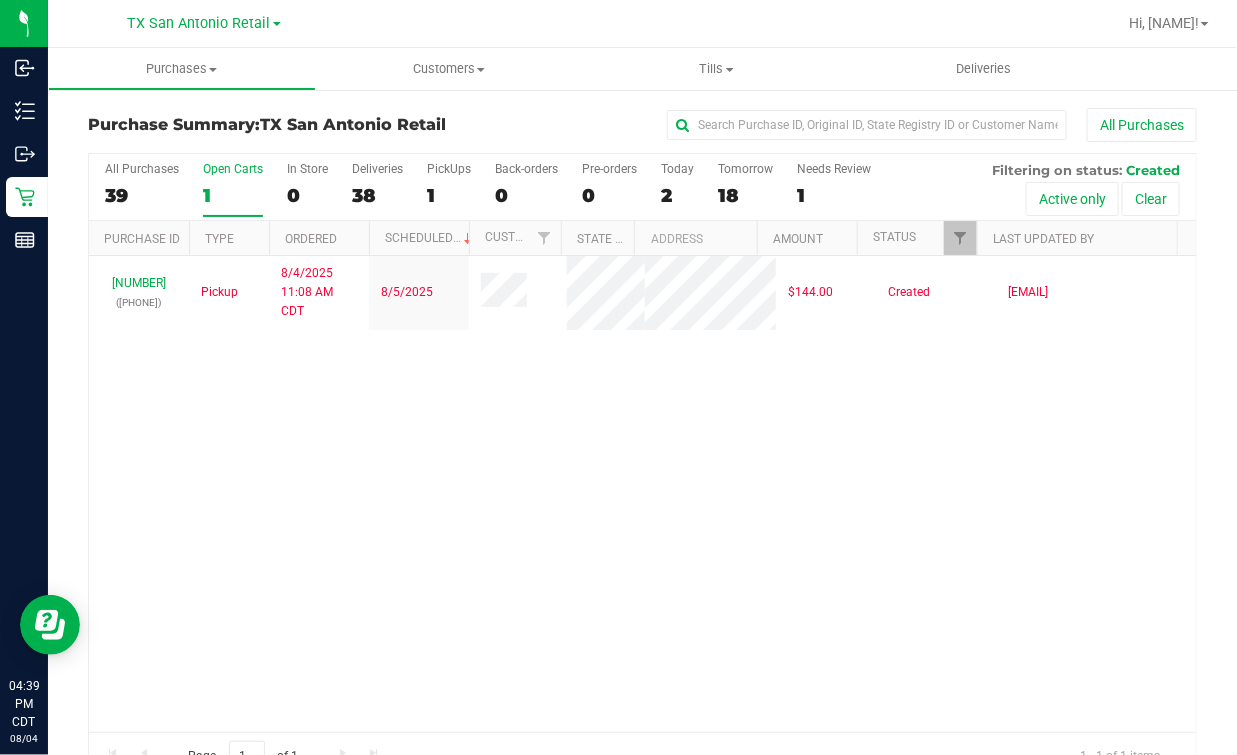 click on "11737268
(313123232)
Pickup 8/4/2025 11:08 AM CDT 8/5/2025
$144.00
Created maperez@liveparallel.com" at bounding box center [642, 494] 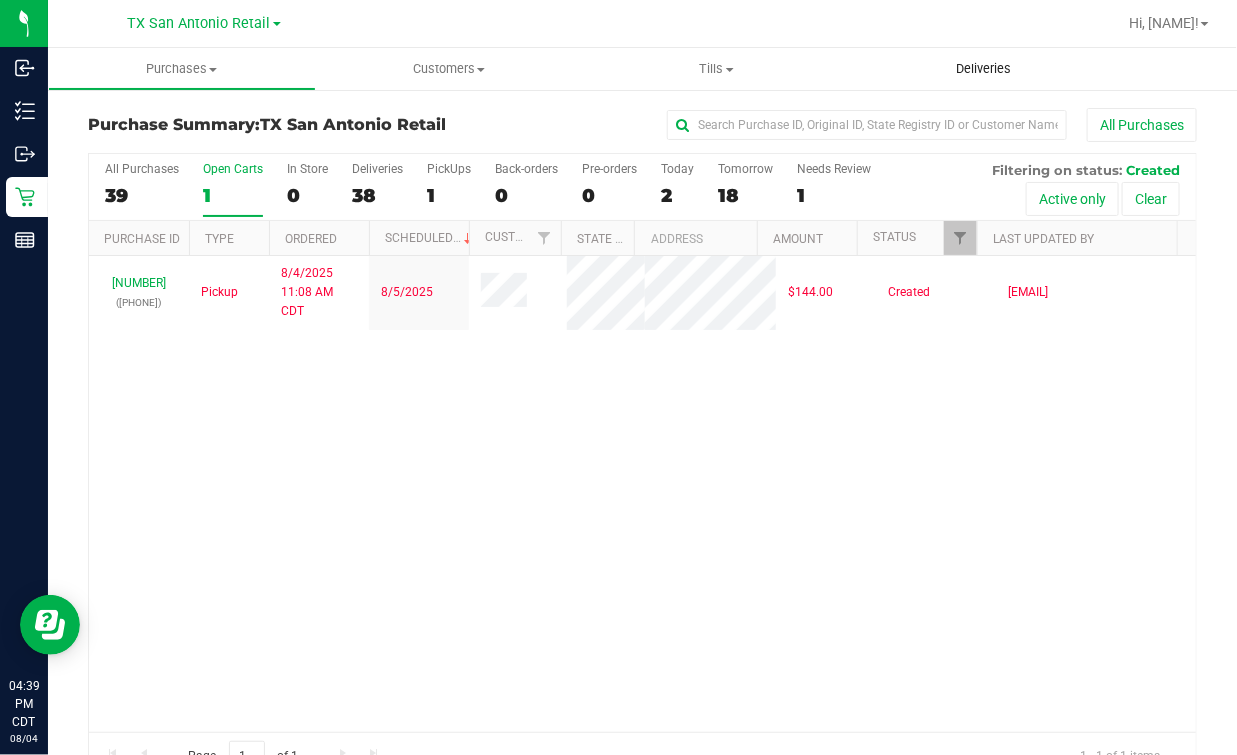 click on "Deliveries" at bounding box center (984, 69) 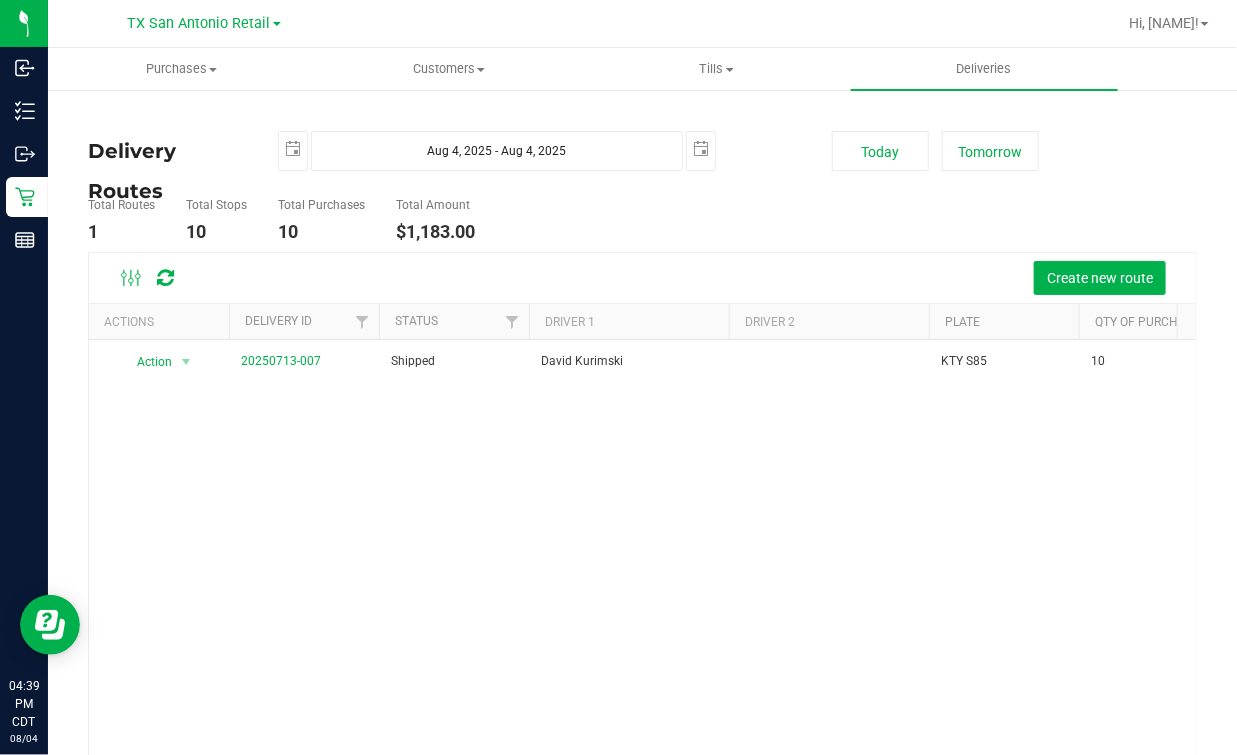 click on "Action Action View Delivery
20250713-007
Shipped David Kurimski KTY S85 10 $1,183.00" at bounding box center [642, 578] 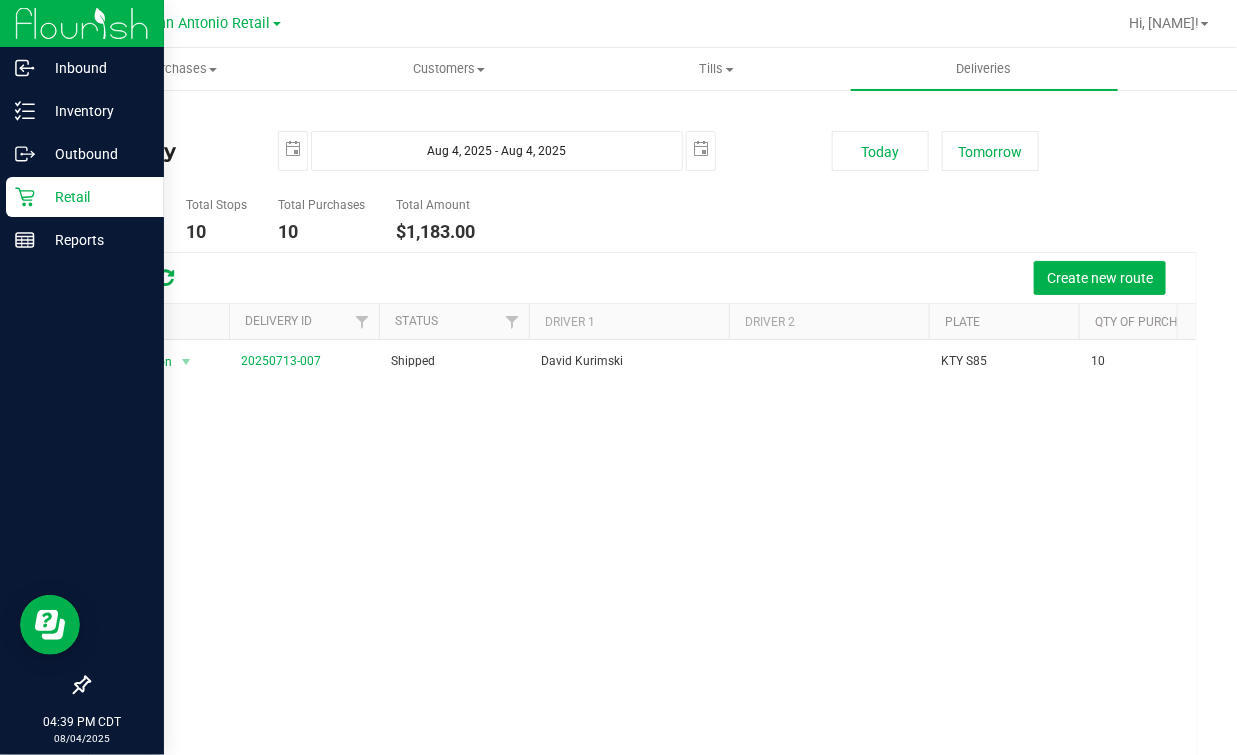 click on "Retail" at bounding box center [95, 197] 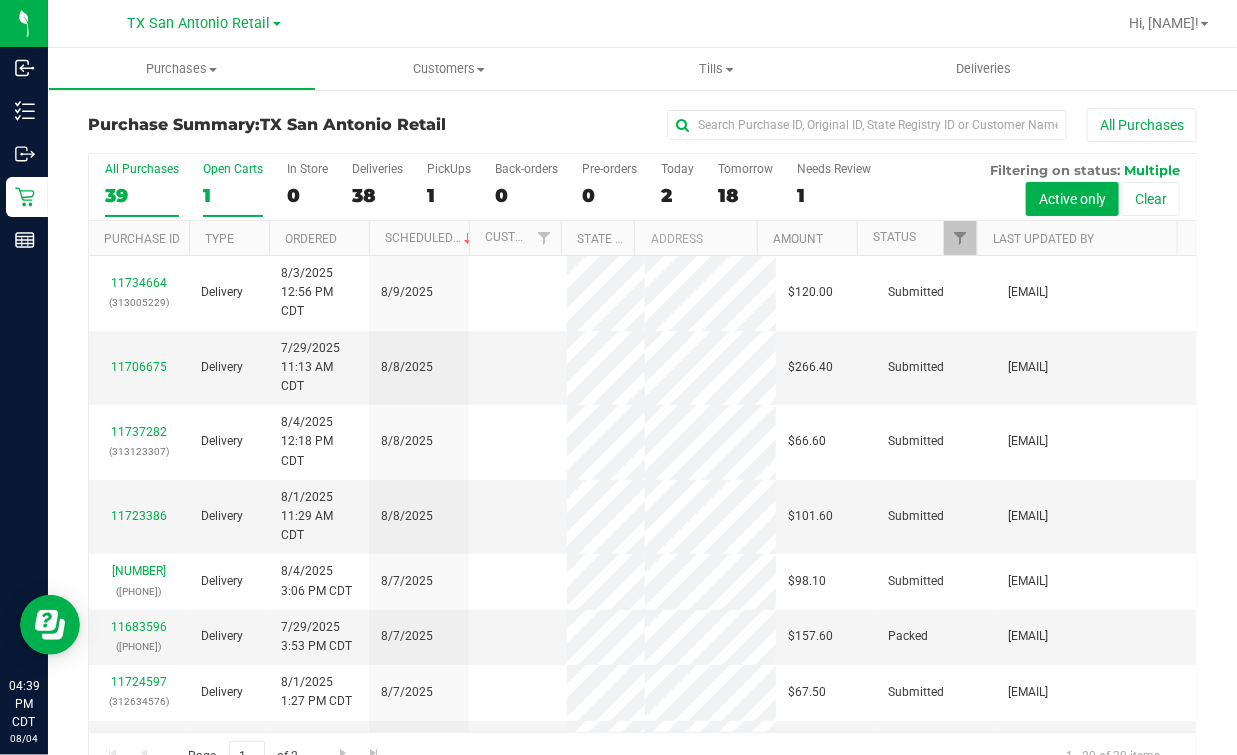 click on "Open Carts" at bounding box center (233, 169) 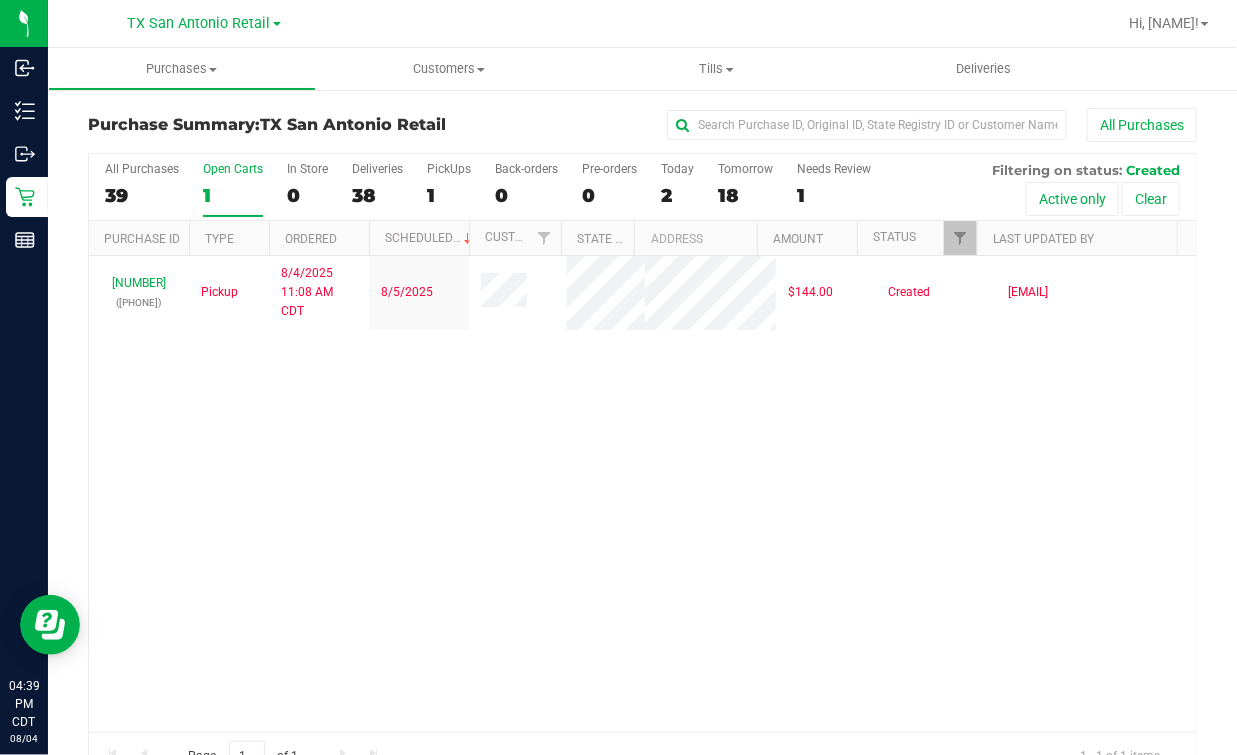 click on "TX San Antonio Retail" at bounding box center (204, 23) 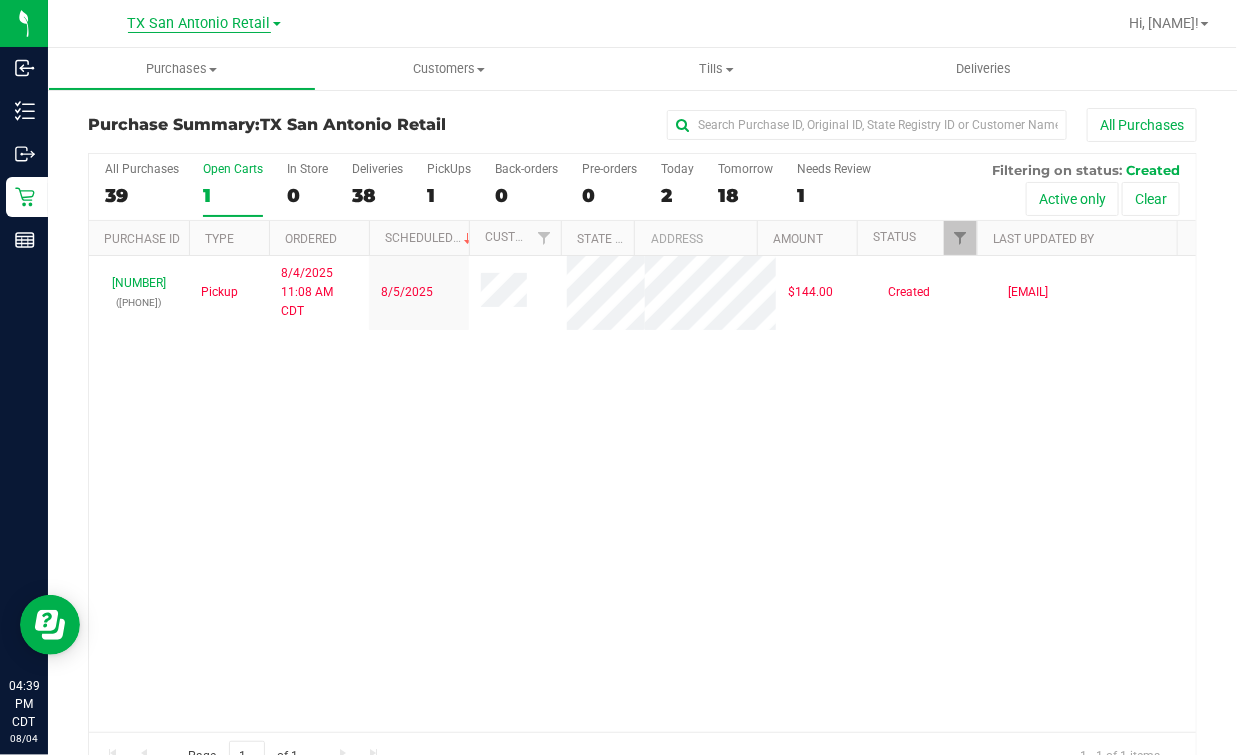 click on "TX San Antonio Retail" at bounding box center (199, 24) 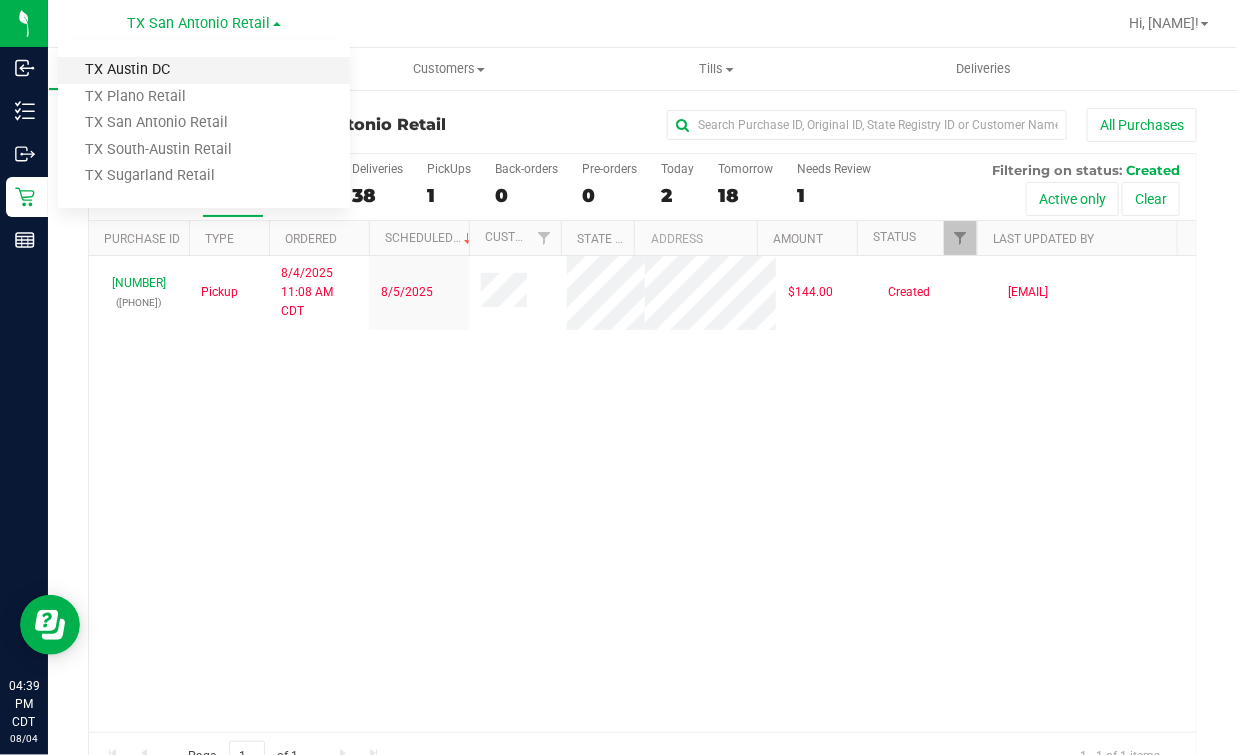 click on "TX Austin DC" at bounding box center [204, 70] 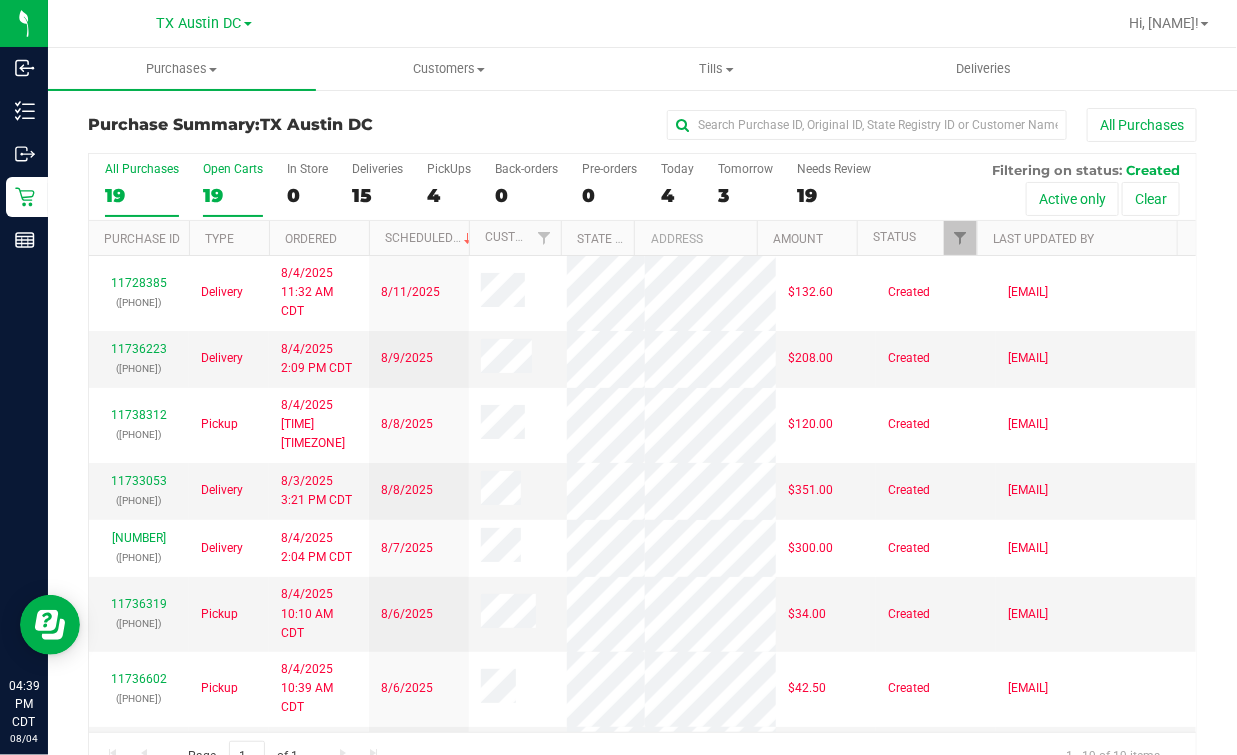 click on "Open Carts
19" at bounding box center [233, 189] 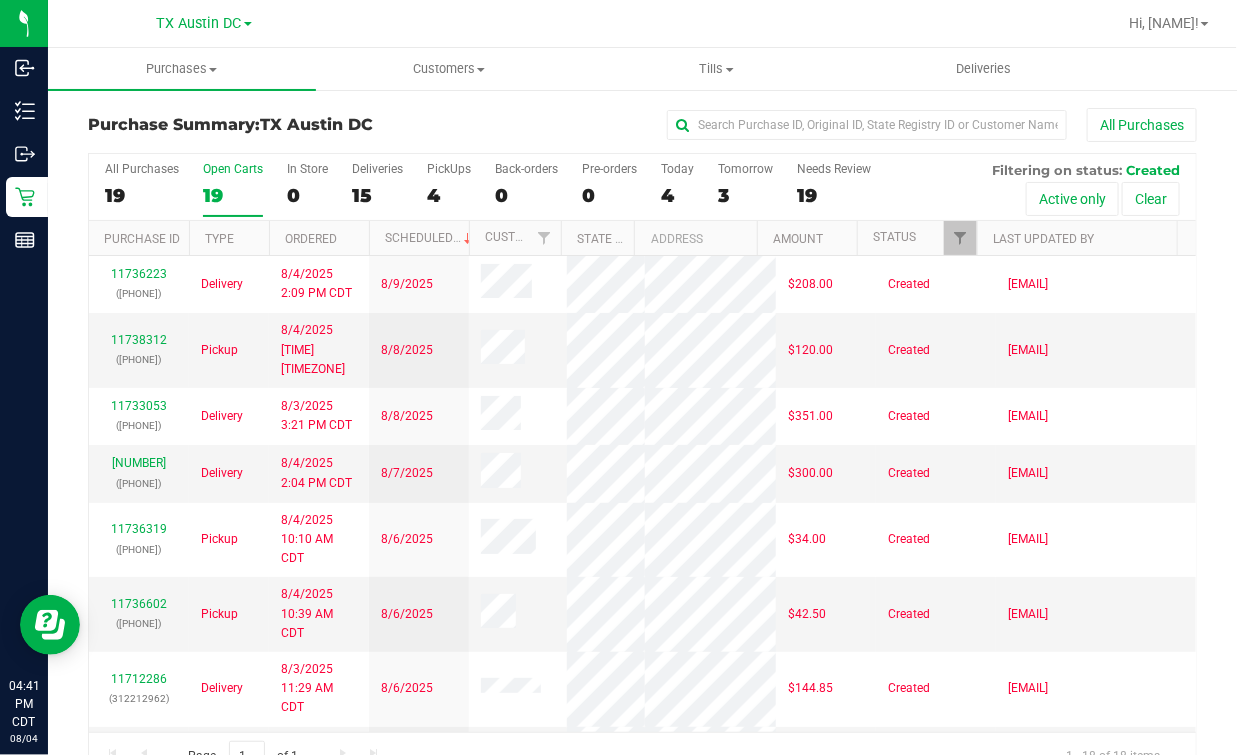 click on "Open Carts" at bounding box center [233, 169] 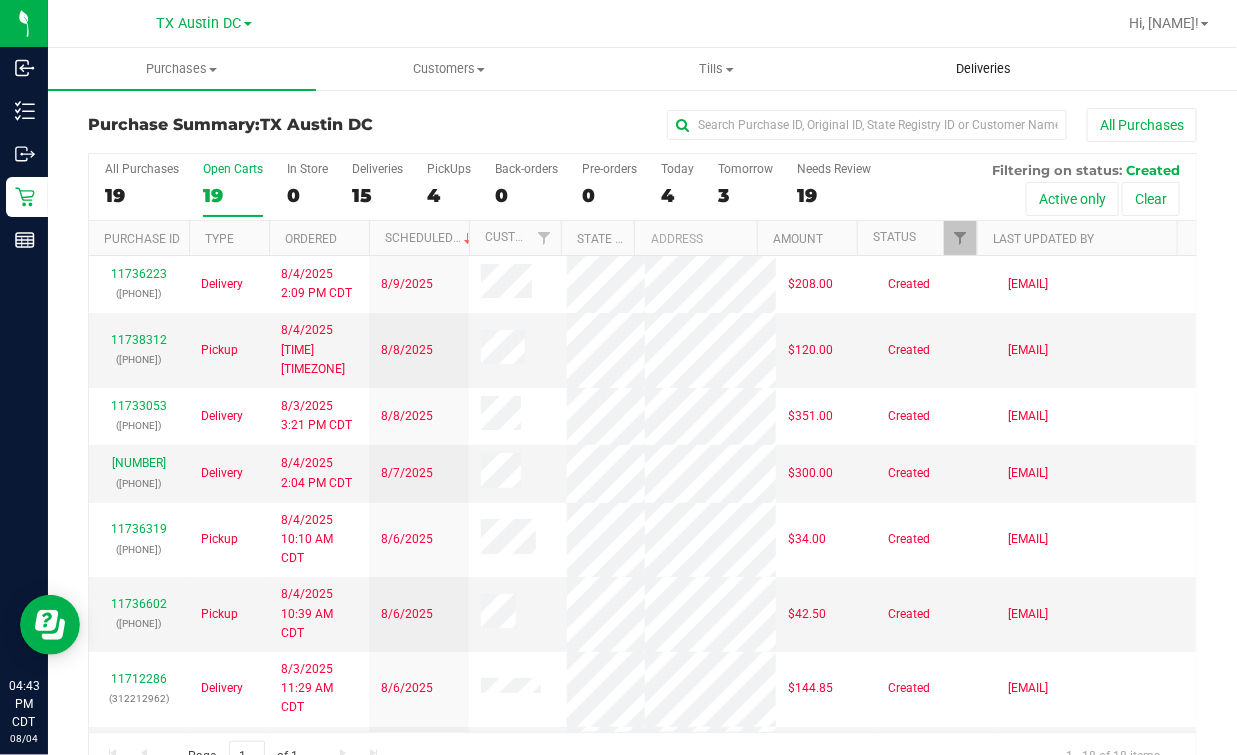 click on "Deliveries" at bounding box center [985, 69] 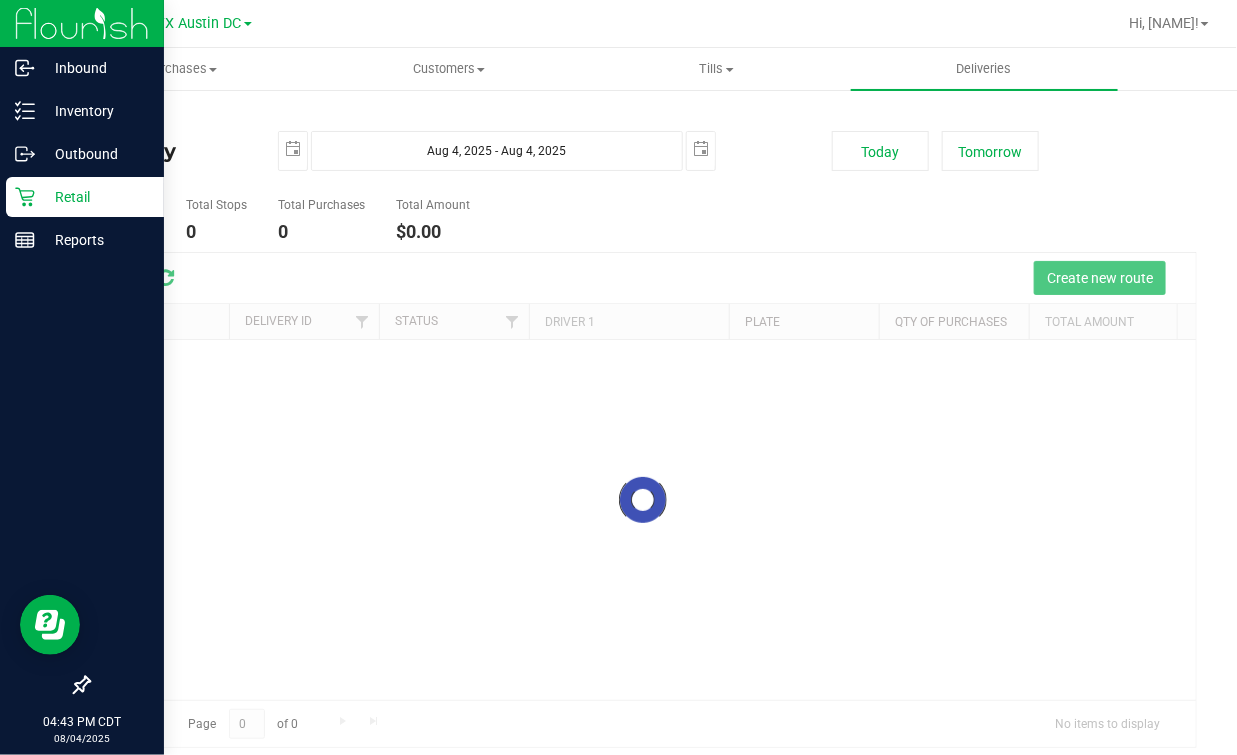 click on "Retail" at bounding box center (95, 197) 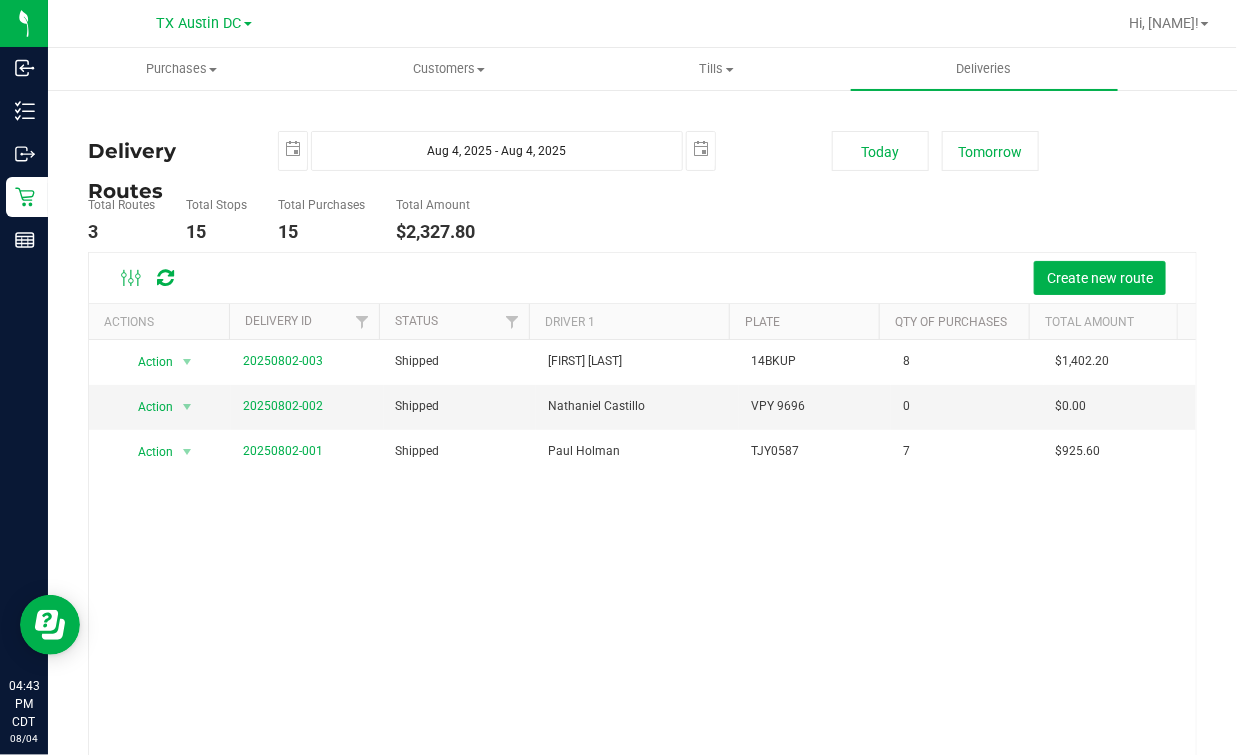 click on "Total Routes
3
Total Stops
15
Total Purchases
15
Total Amount
$2,327.80" at bounding box center (450, 220) 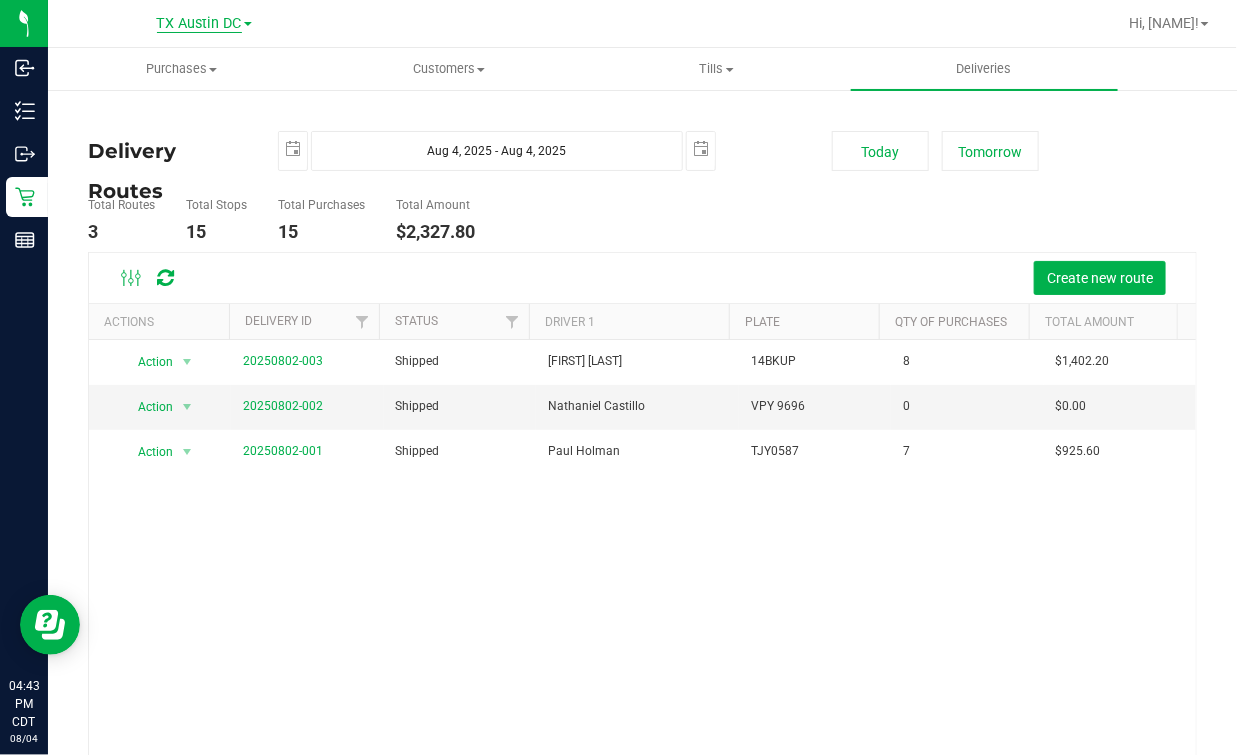 click on "TX Austin DC" at bounding box center [199, 24] 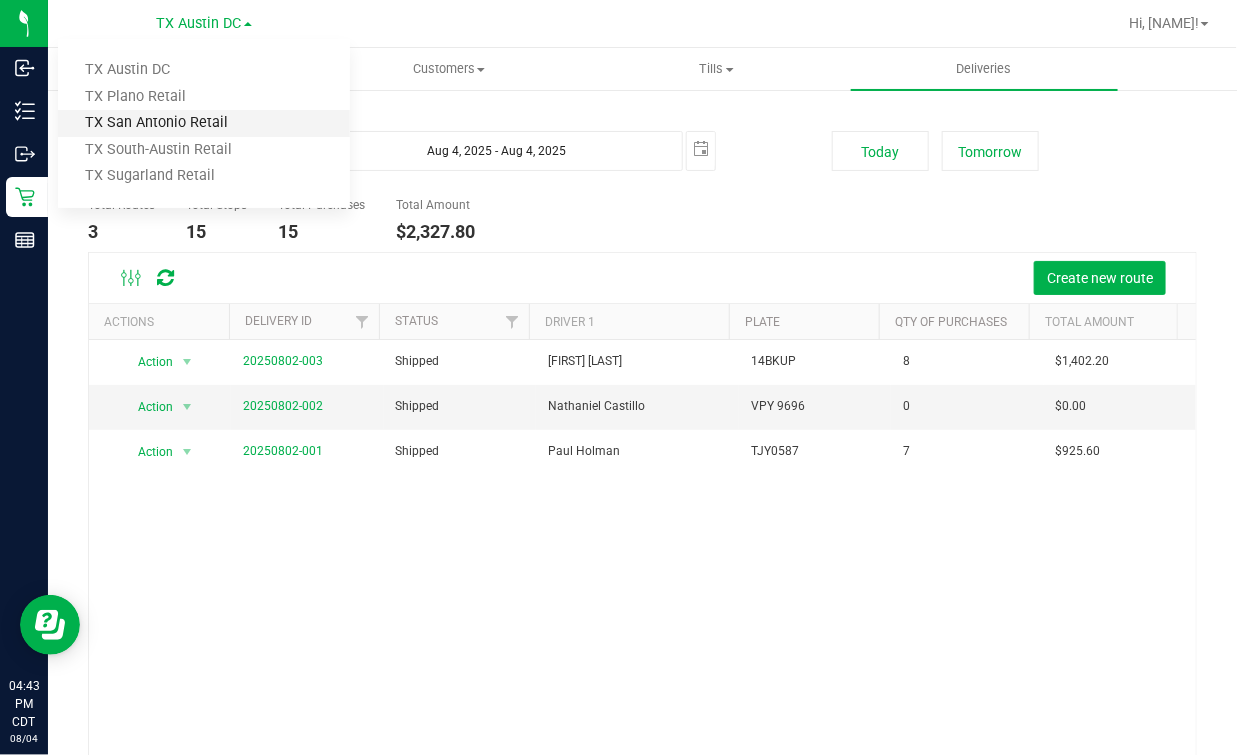 click on "TX San Antonio Retail" at bounding box center [204, 123] 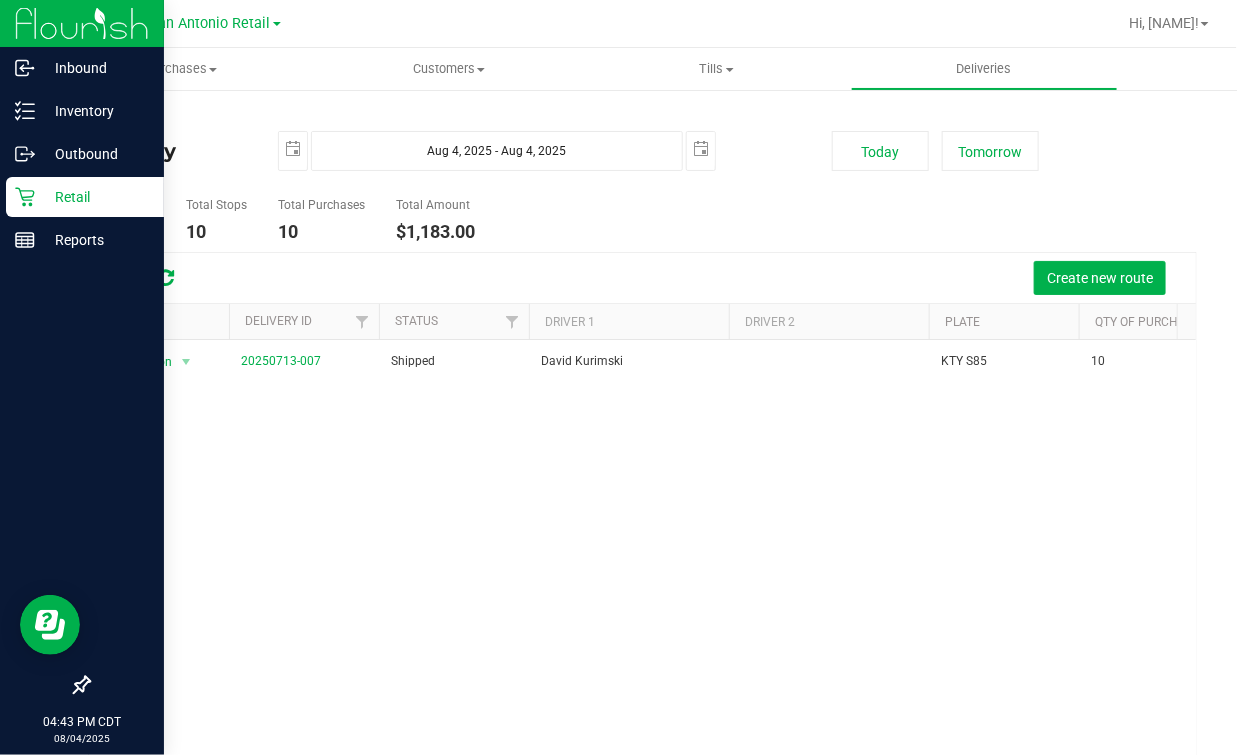 click on "Retail" at bounding box center [95, 197] 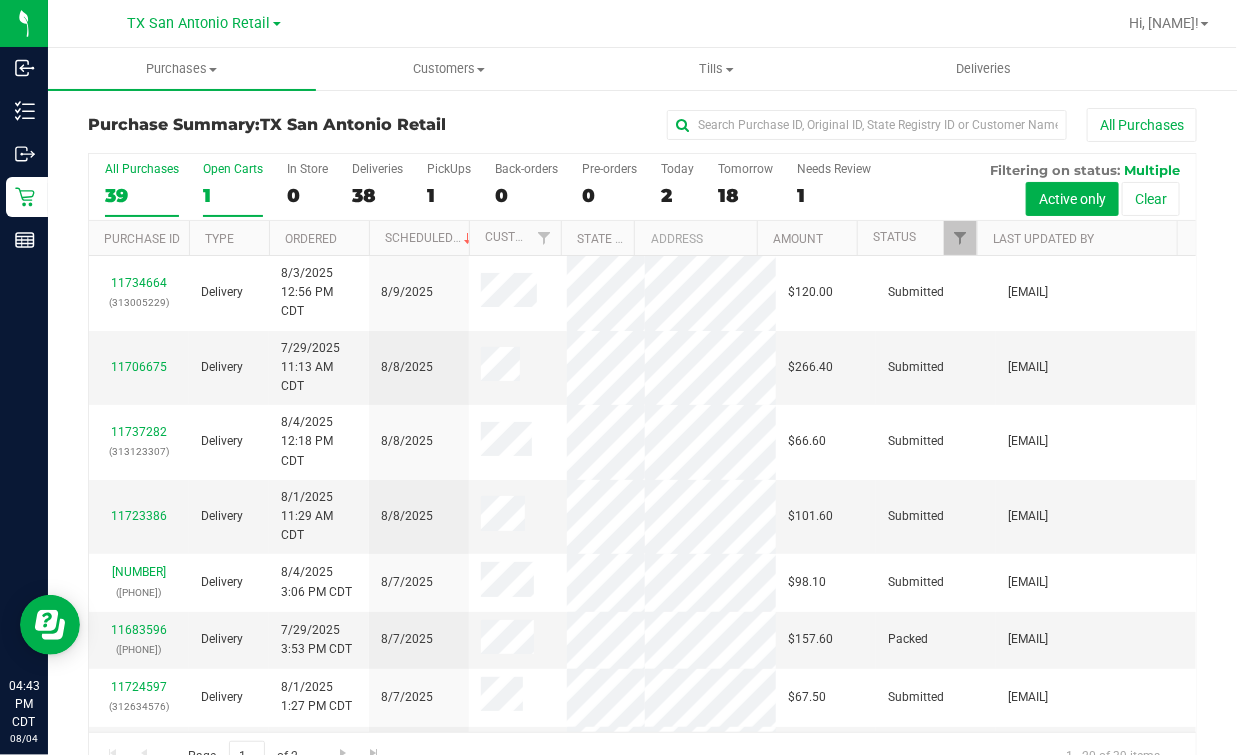click on "1" at bounding box center [233, 195] 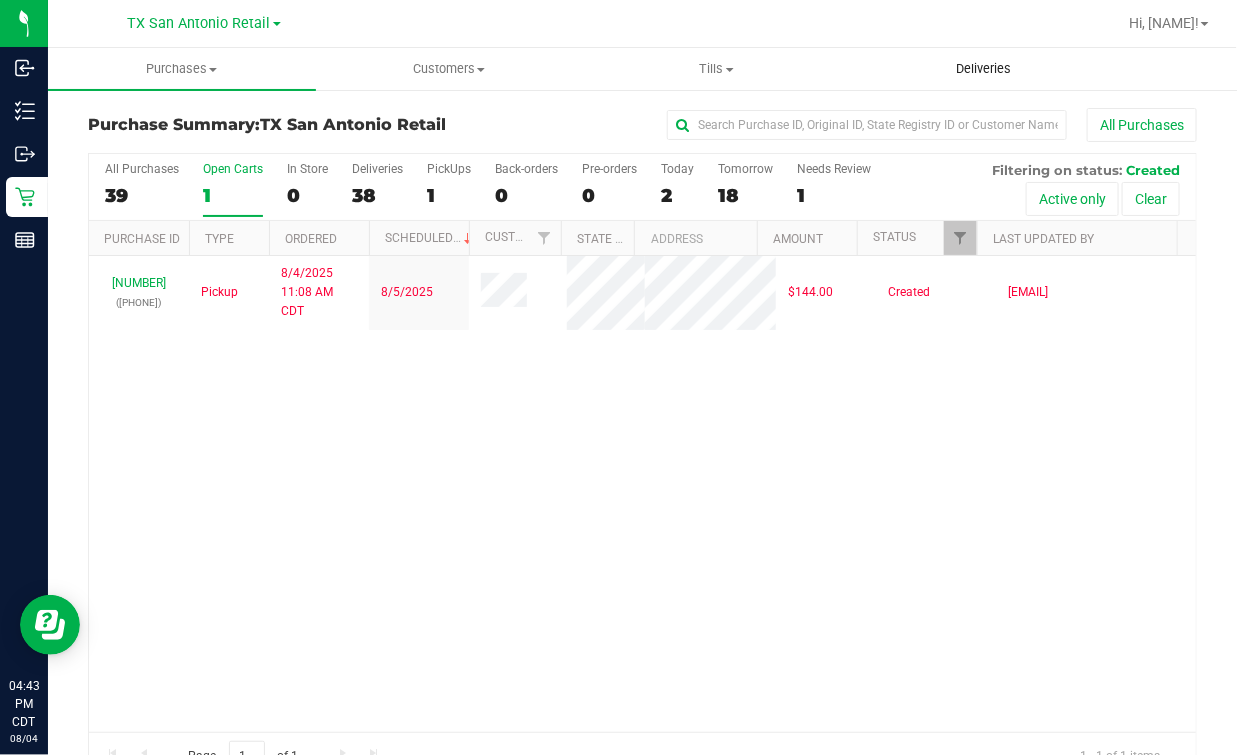 click on "Deliveries" at bounding box center (984, 69) 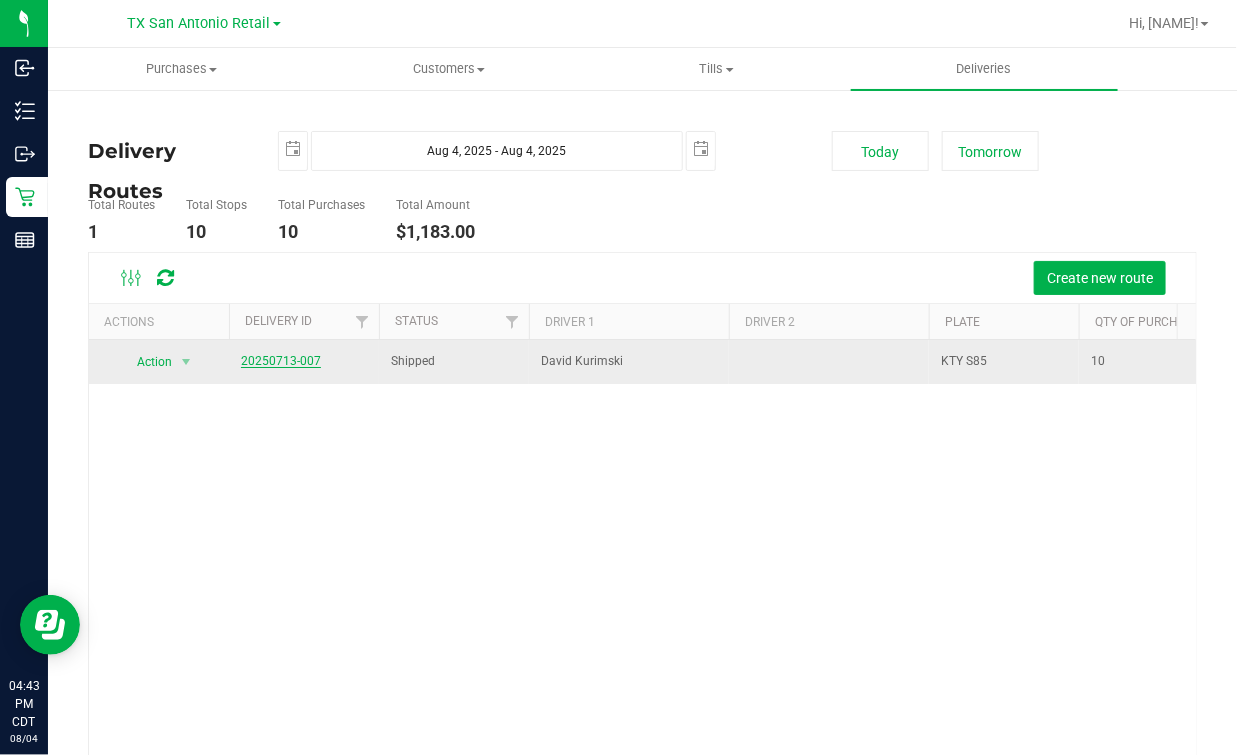 click on "20250713-007" at bounding box center (281, 361) 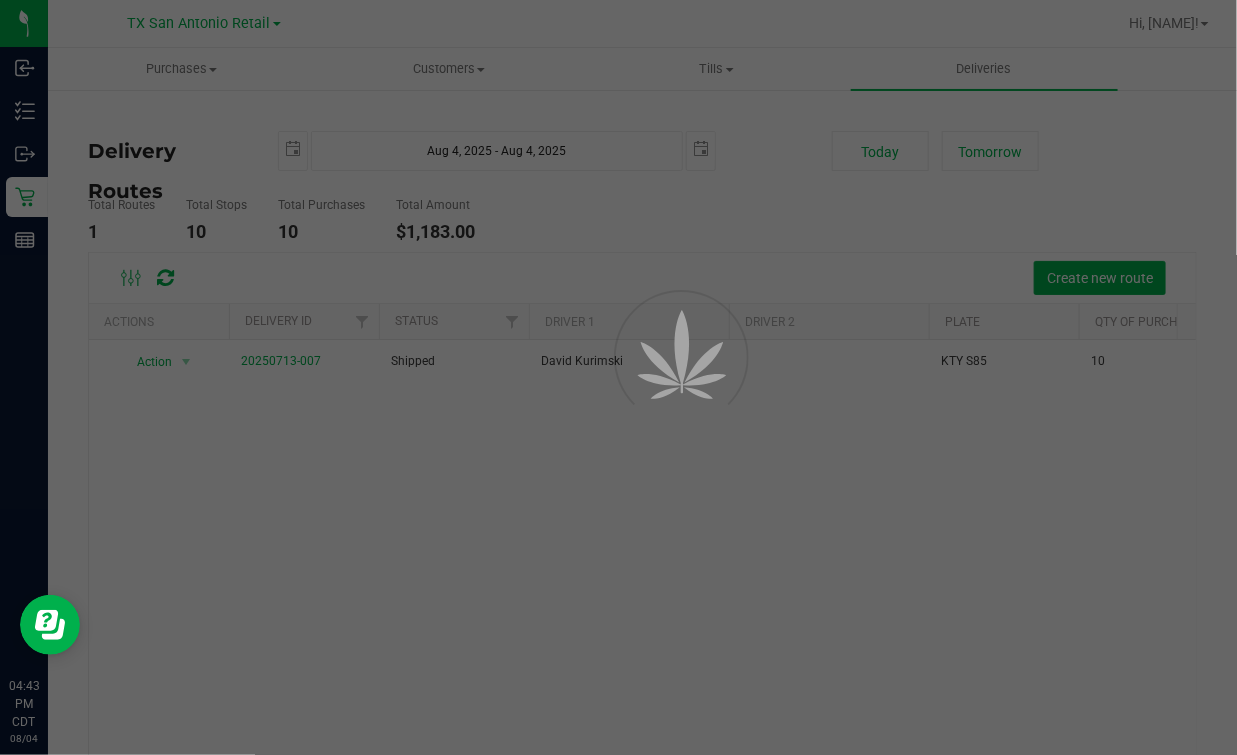 click at bounding box center [618, 377] 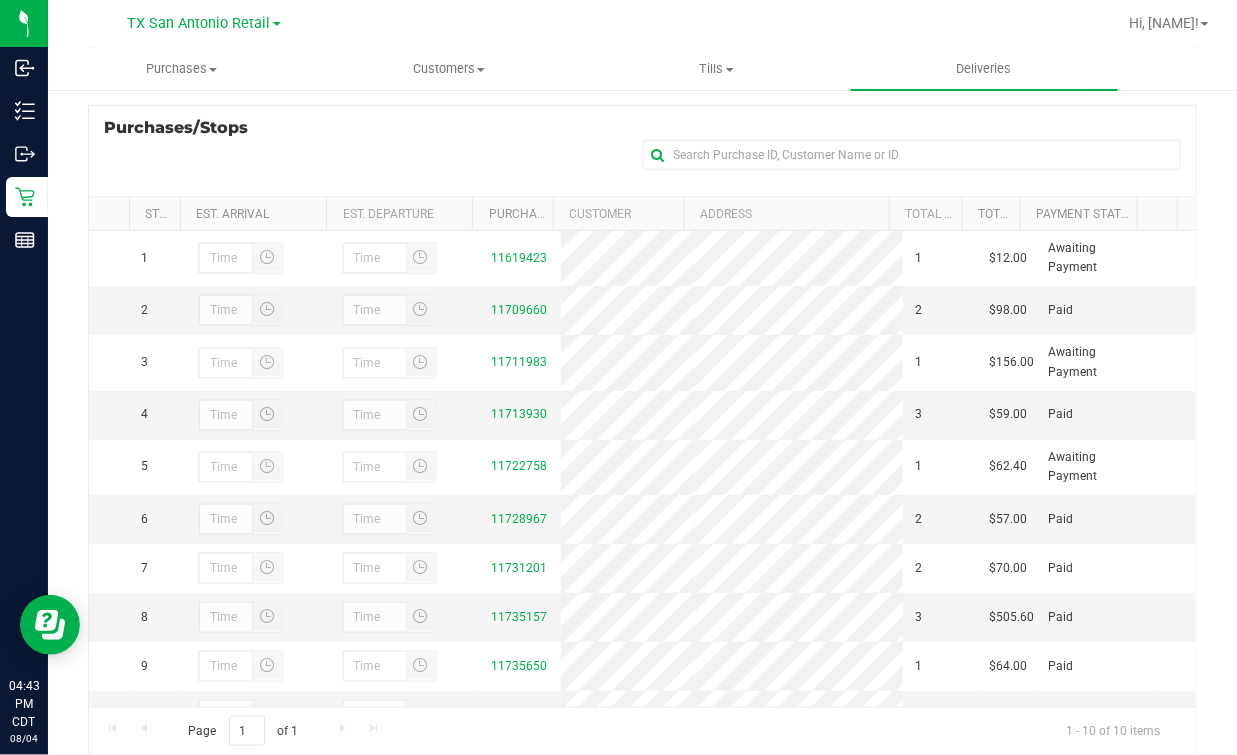 scroll, scrollTop: 330, scrollLeft: 0, axis: vertical 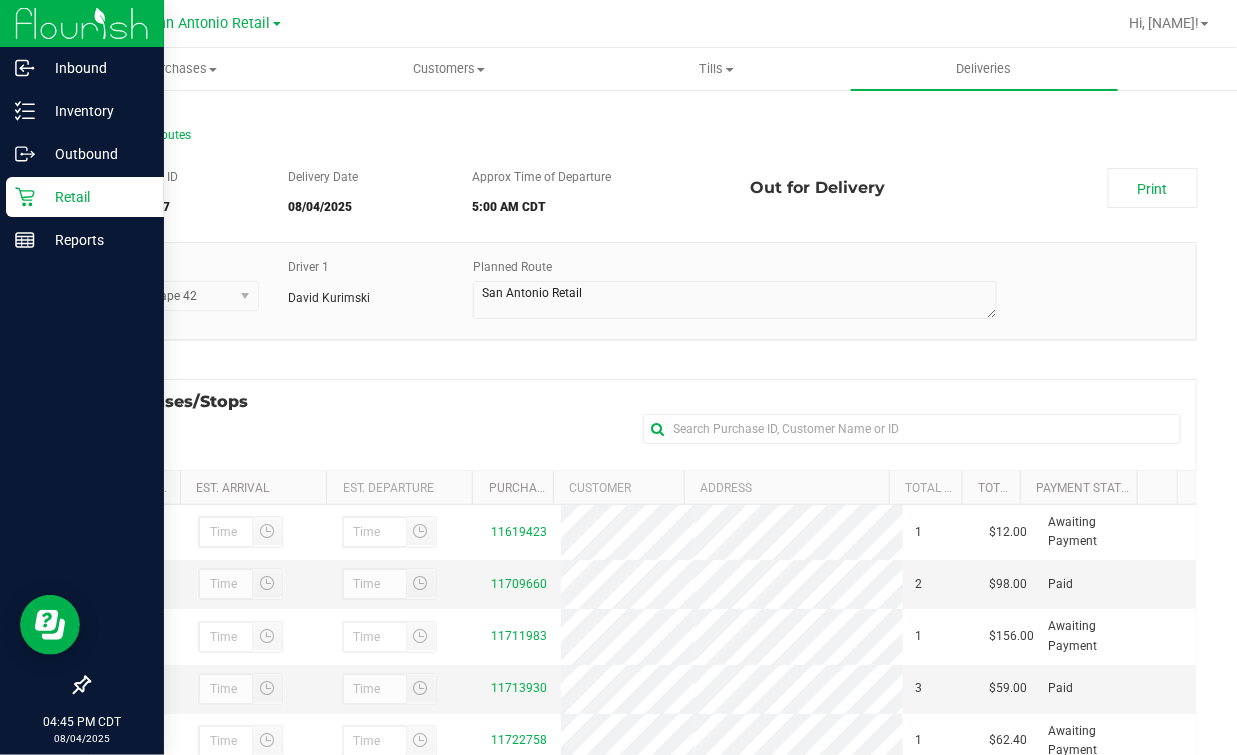 click on "Retail" at bounding box center [85, 197] 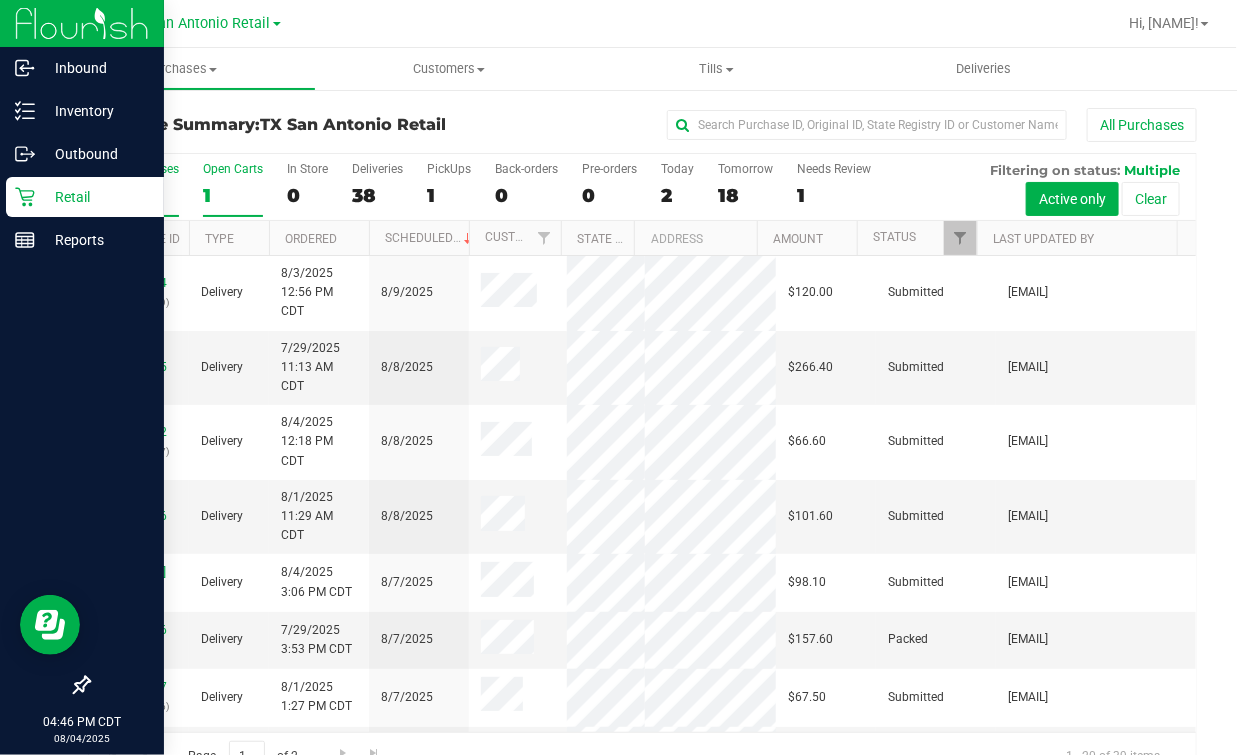 click on "1" at bounding box center (233, 195) 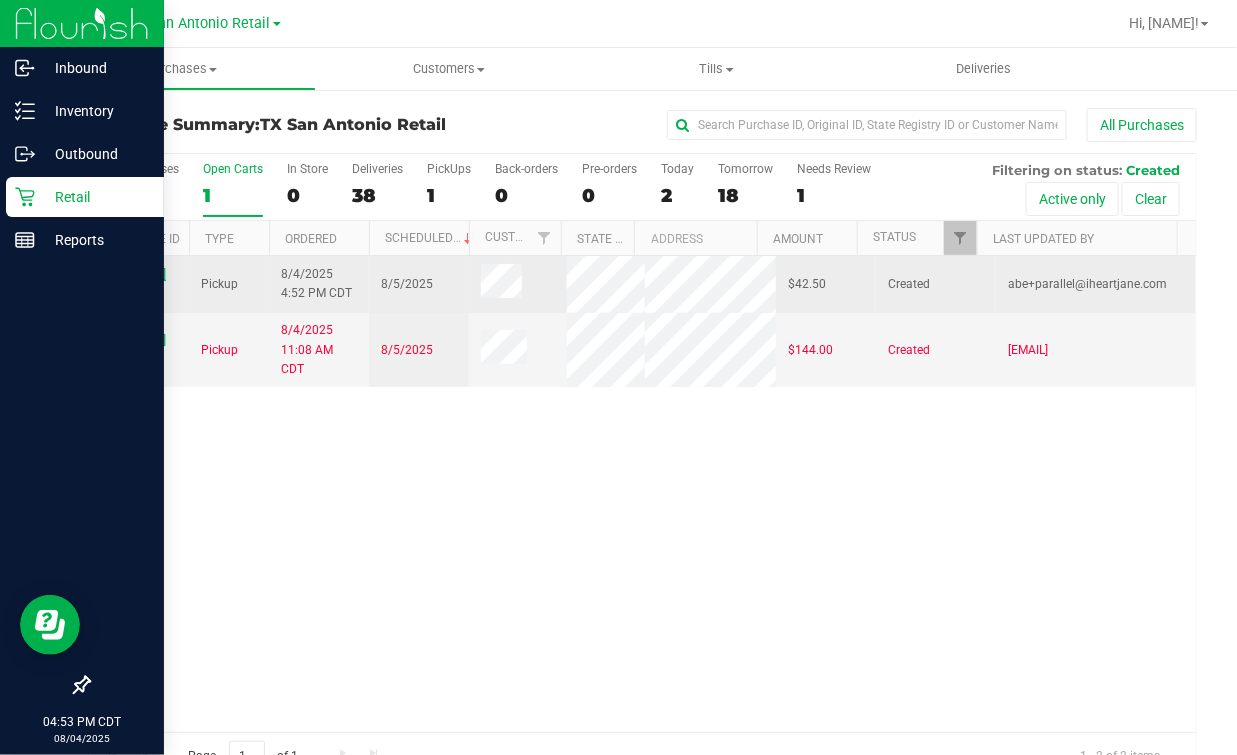 click on "11739943" at bounding box center (139, 274) 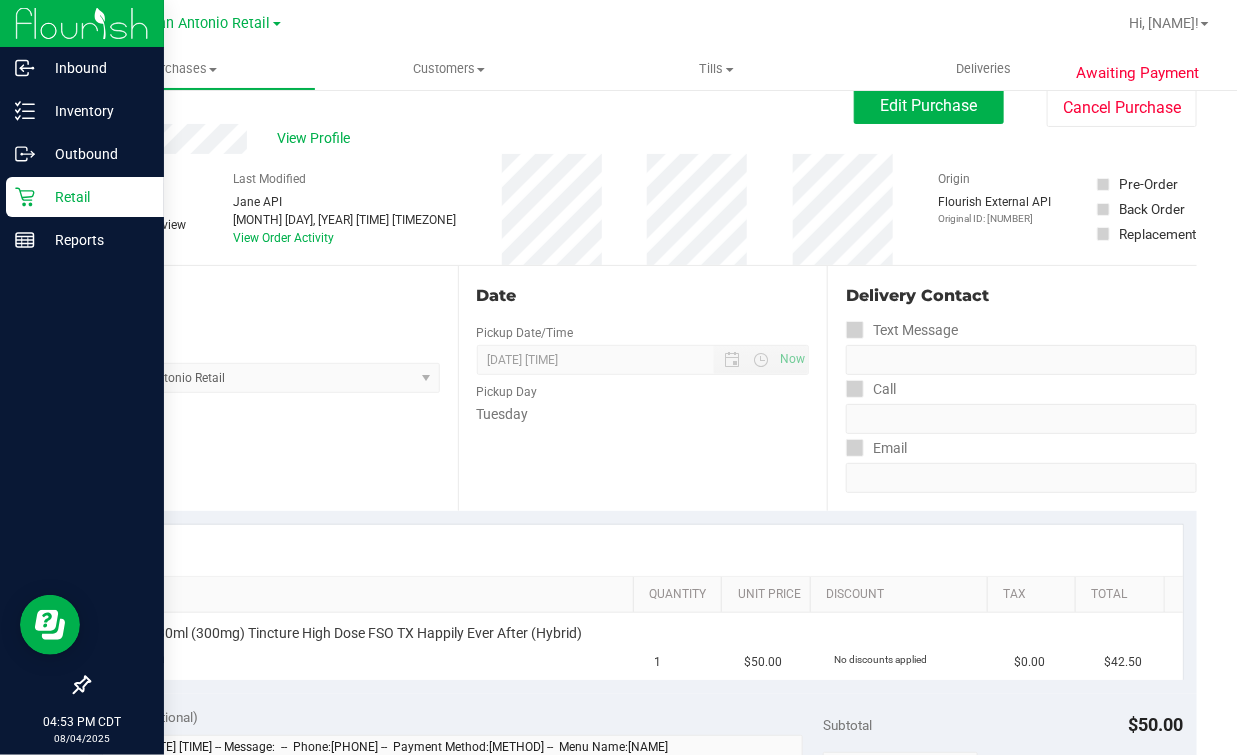 scroll, scrollTop: 0, scrollLeft: 0, axis: both 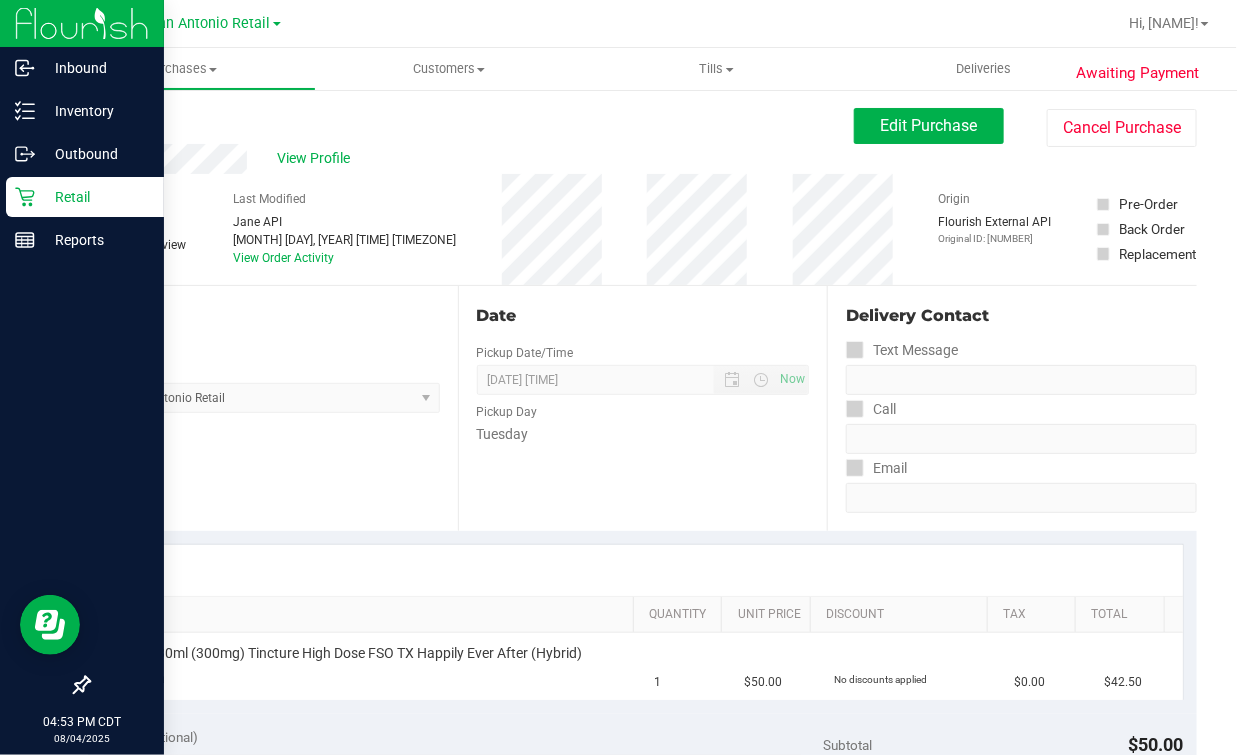 click on "Location
Pickup
Store
TX San Antonio Retail Select Store Bonita Springs WC Boynton Beach WC Bradenton WC Brandon WC Brooksville WC Call Center Clermont WC Crestview WC Deerfield Beach WC Delray Beach WC Deltona WC Ft Walton Beach WC Ft. Lauderdale WC Ft. Myers WC Gainesville WC Jax Atlantic WC JAX DC REP Jax WC Key West WC Lakeland WC Largo WC Lehigh Acres DC REP Merritt Island WC Miami 72nd WC Miami Beach WC Miami Dadeland WC Miramar DC REP New Port Richey WC North Palm Beach WC North Port WC Ocala WC Orange Park WC Orlando Colonial WC Orlando DC REP Orlando WC Oviedo WC Palm Bay WC Palm Coast WC Panama City WC Pensacola WC Port Orange WC Port St. Lucie WC Sebring WC South Tampa WC St. Pete WC Summerfield WC Tallahassee DC REP Tallahassee WC Tampa DC Testing Tampa Warehouse Tampa WC TX Austin DC TX Plano Retail" at bounding box center (273, 408) 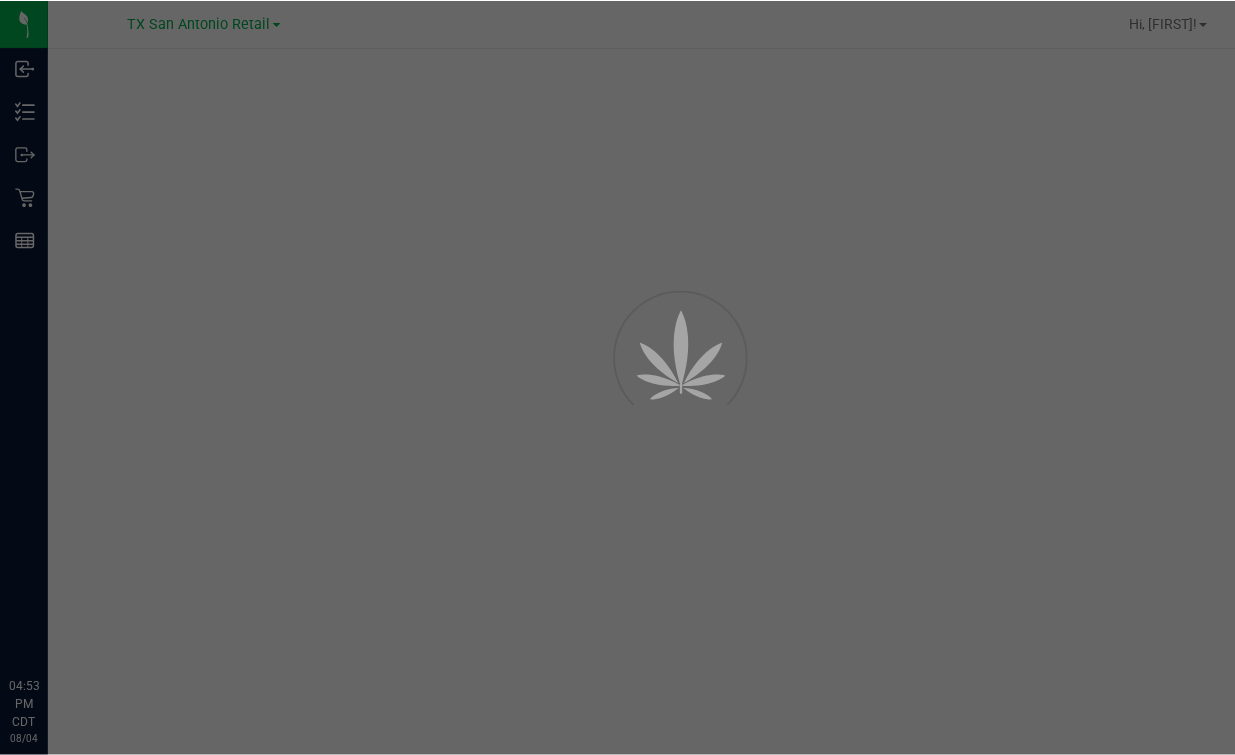 scroll, scrollTop: 0, scrollLeft: 0, axis: both 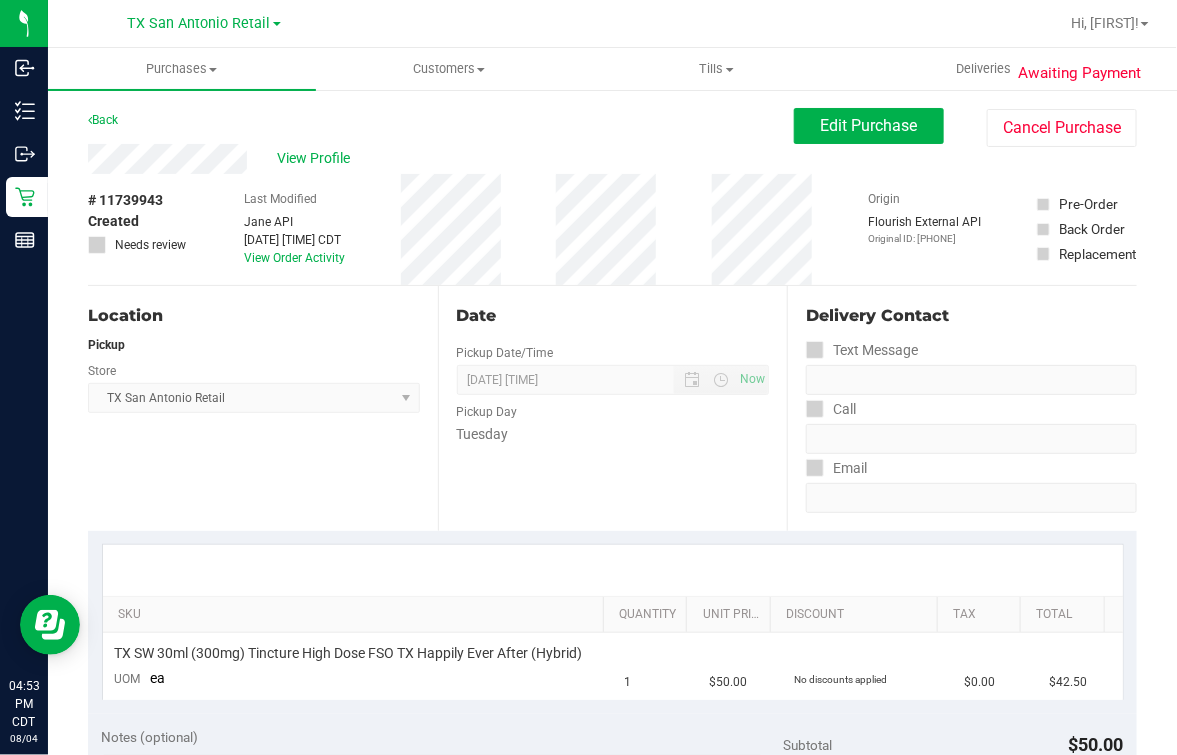 click on "Back
Edit Purchase
Cancel Purchase" at bounding box center (612, 126) 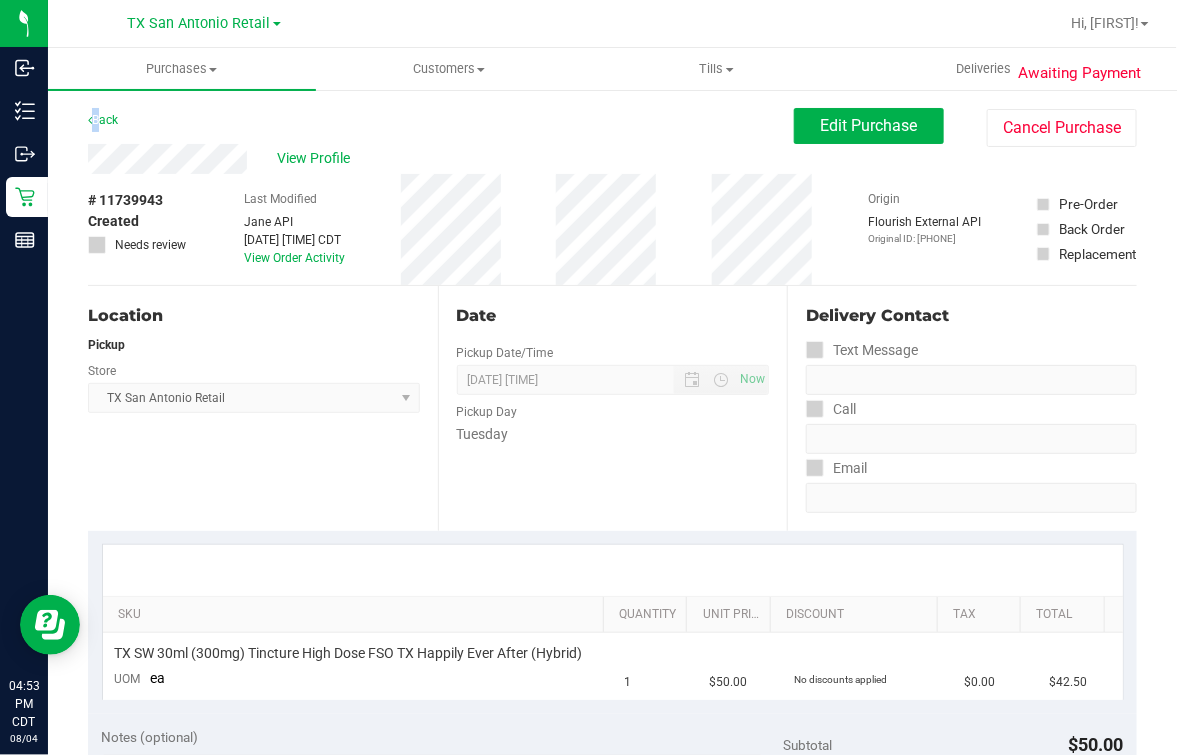 click on "Back
Edit Purchase
Cancel Purchase" at bounding box center (612, 126) 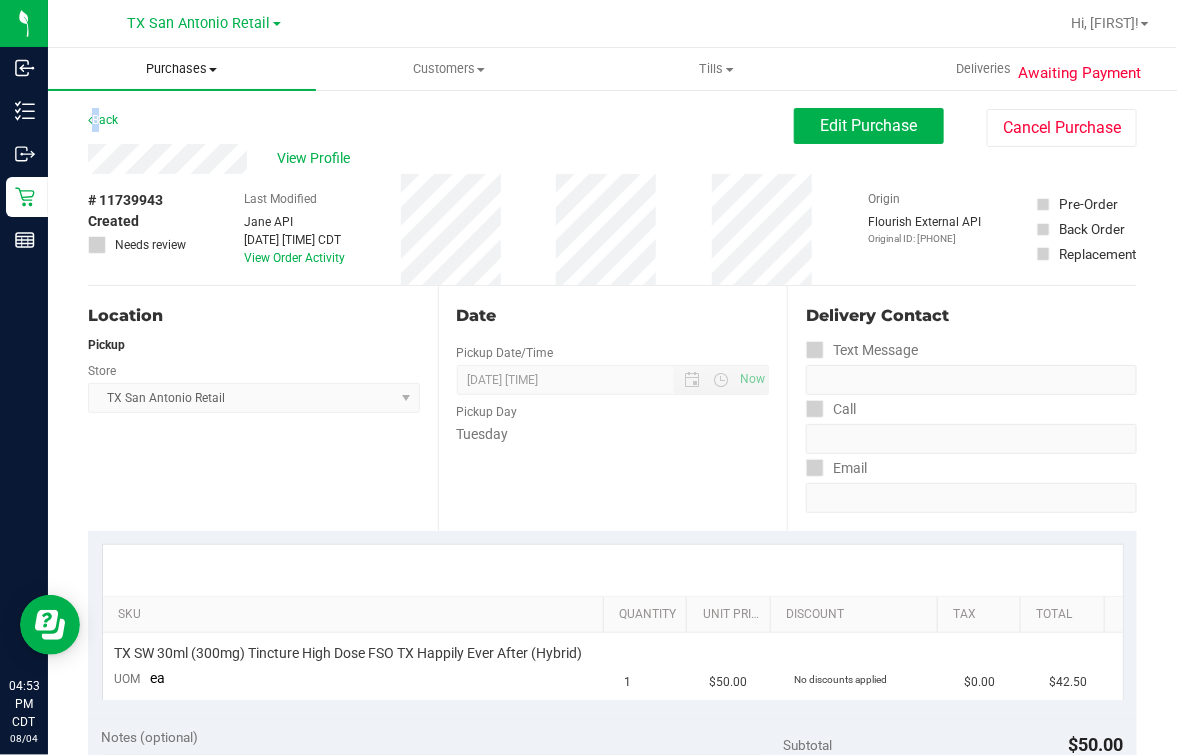 click on "Purchases
Summary of purchases
Fulfillment
All purchases" at bounding box center [182, 69] 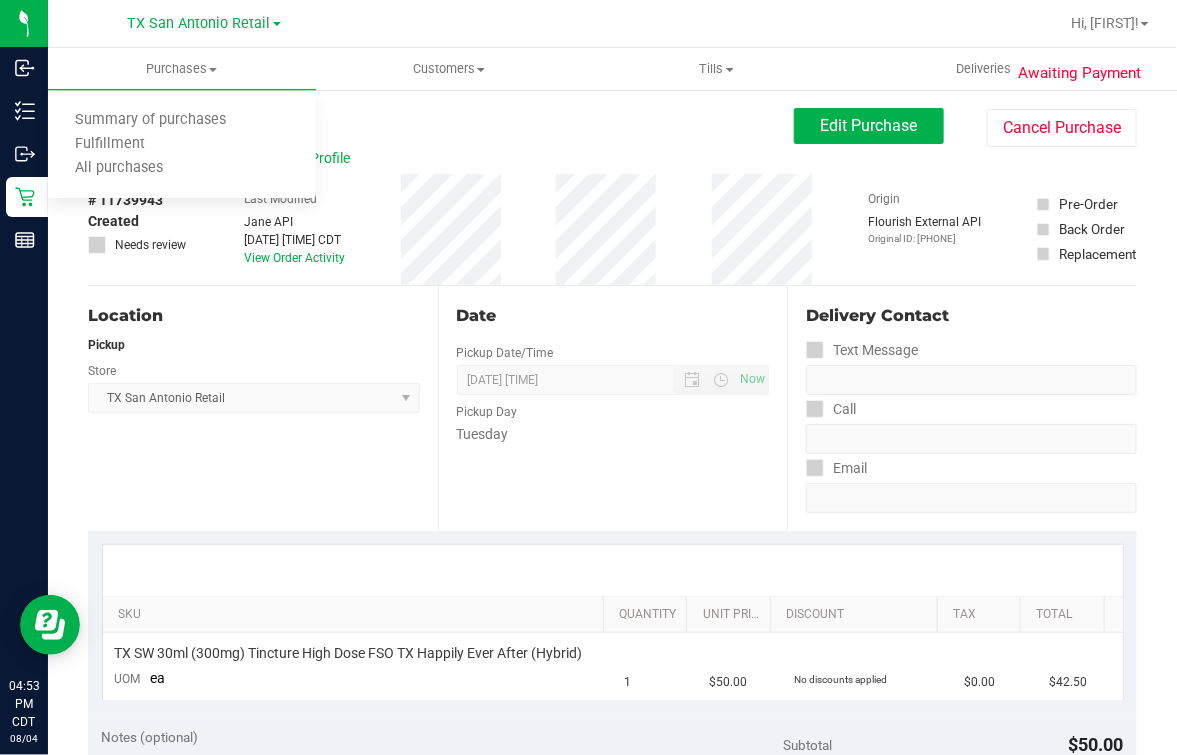 click on "Location" at bounding box center [254, 316] 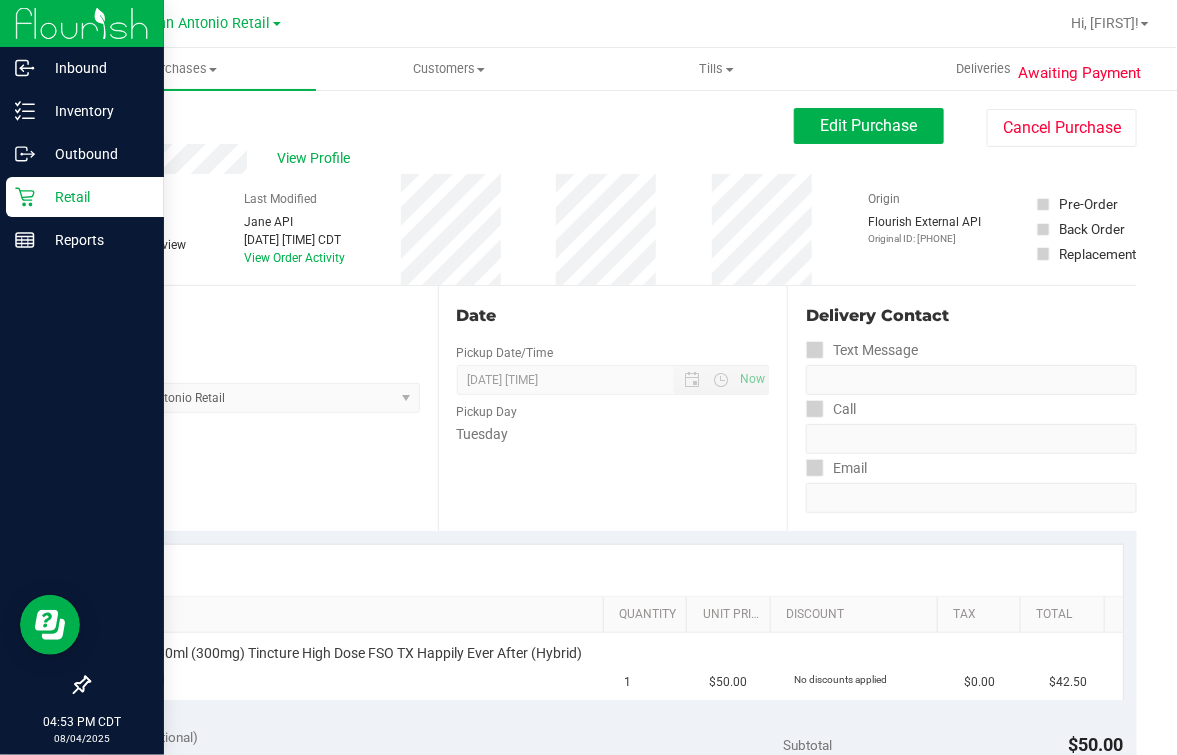 click on "Retail" at bounding box center [85, 197] 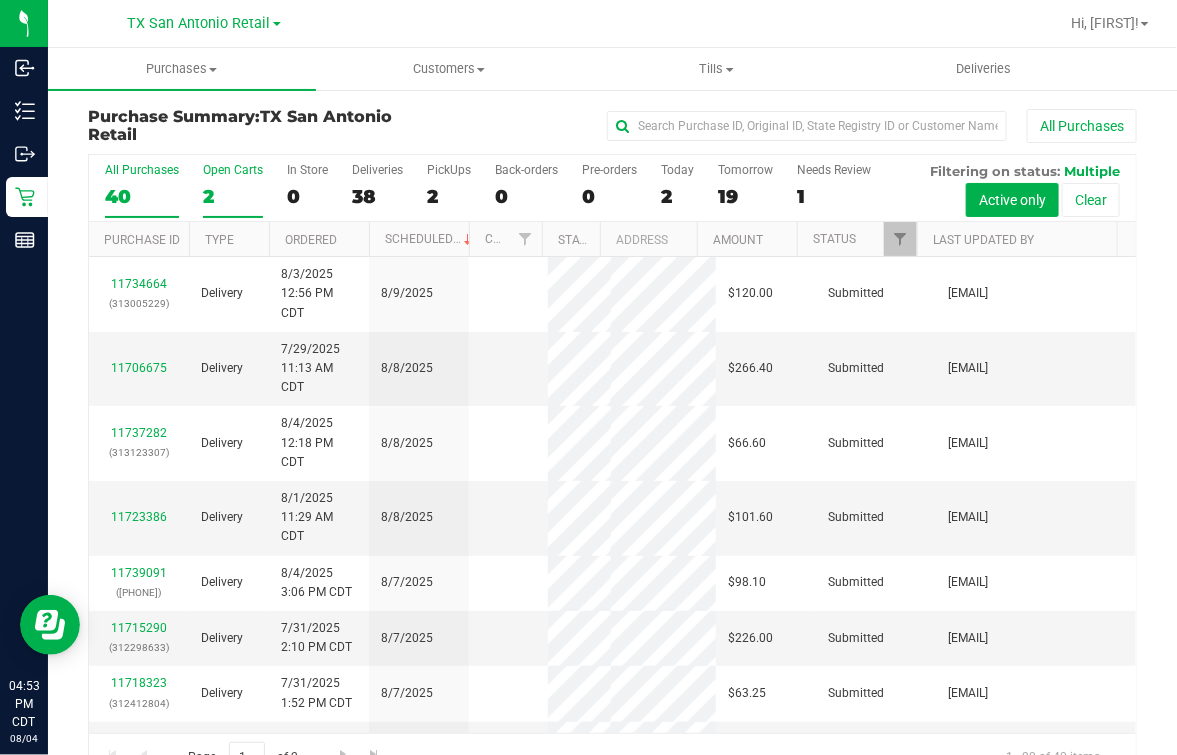 click on "2" at bounding box center (233, 196) 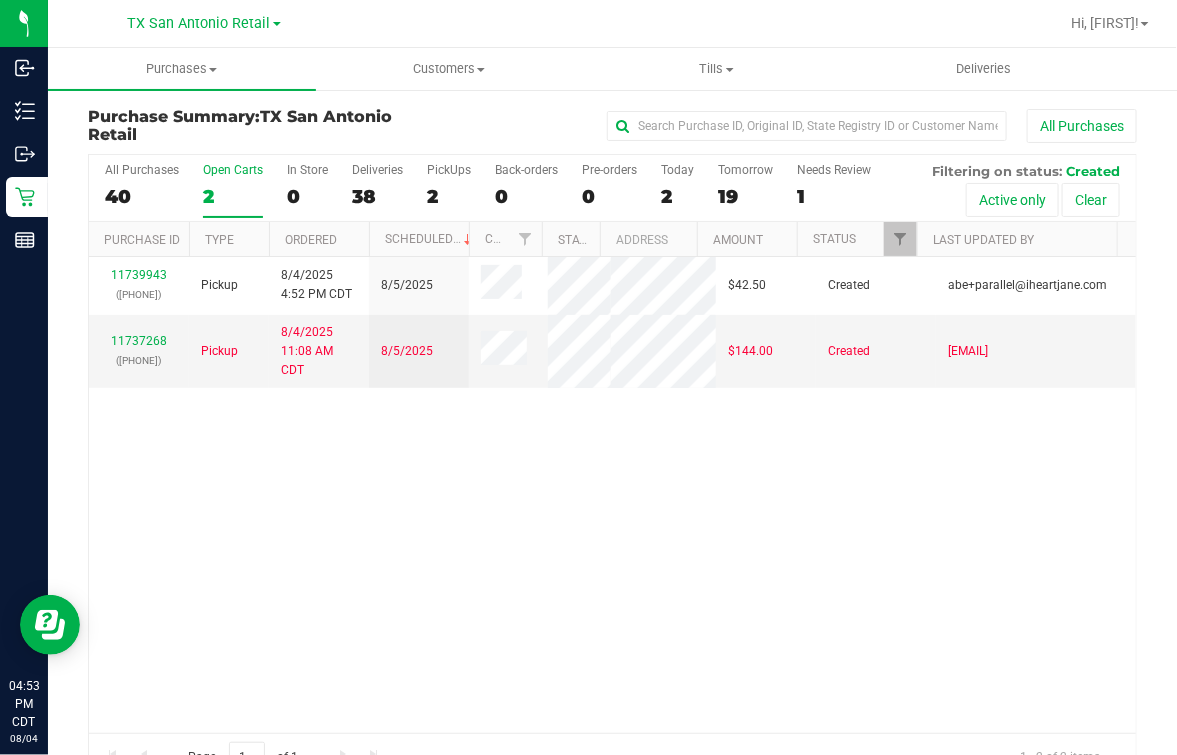 click on "Open Carts" at bounding box center (233, 170) 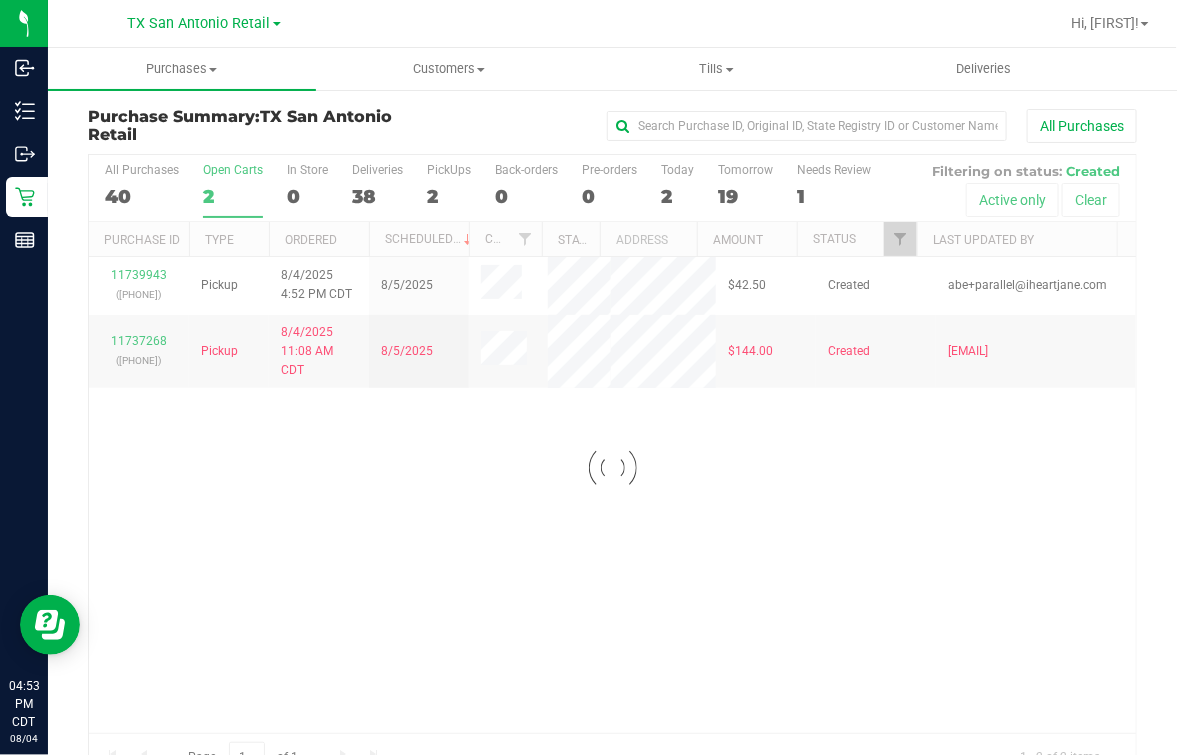 drag, startPoint x: 219, startPoint y: 179, endPoint x: 215, endPoint y: 167, distance: 12.649111 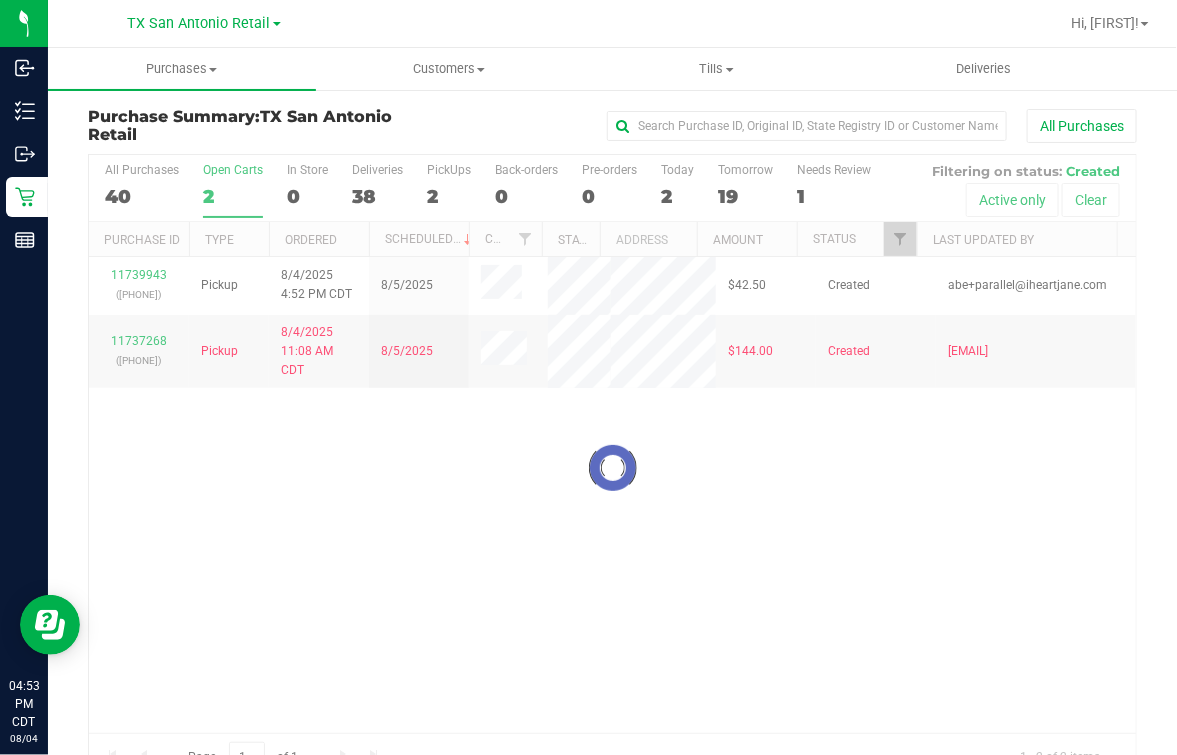 click on "Open Carts" at bounding box center [233, 170] 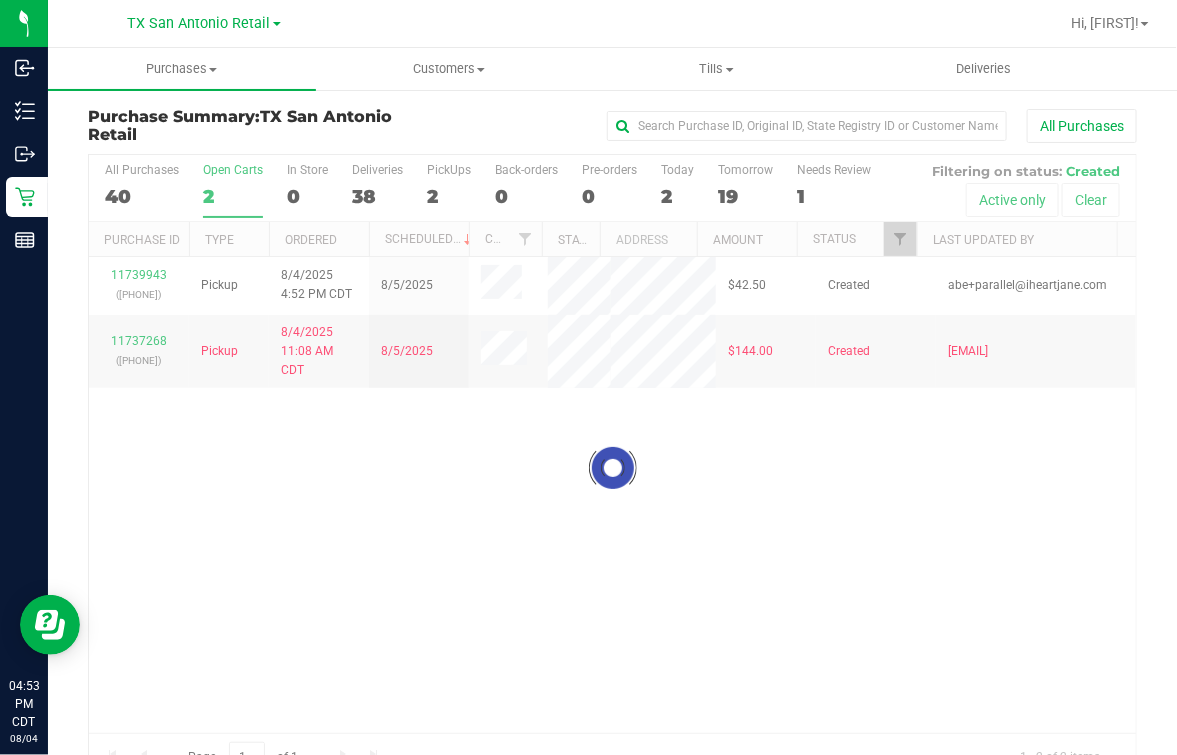 click on "Open Carts
2" at bounding box center [0, 0] 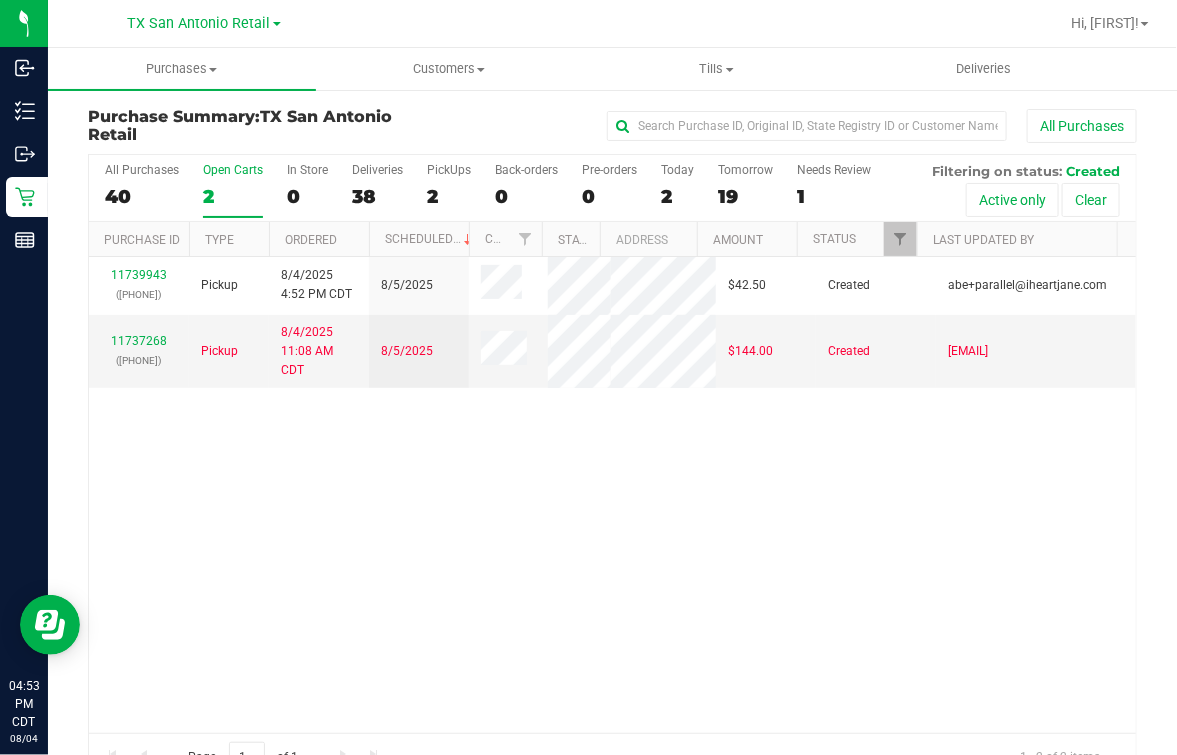 click on "([PHONE])
Pickup [DATE] [TIME] CDT [DATE]
$42.50
Created [EMAIL]
([PHONE])
Pickup [DATE] [TIME] CDT [DATE]
$144.00
Created [EMAIL]" at bounding box center [612, 495] 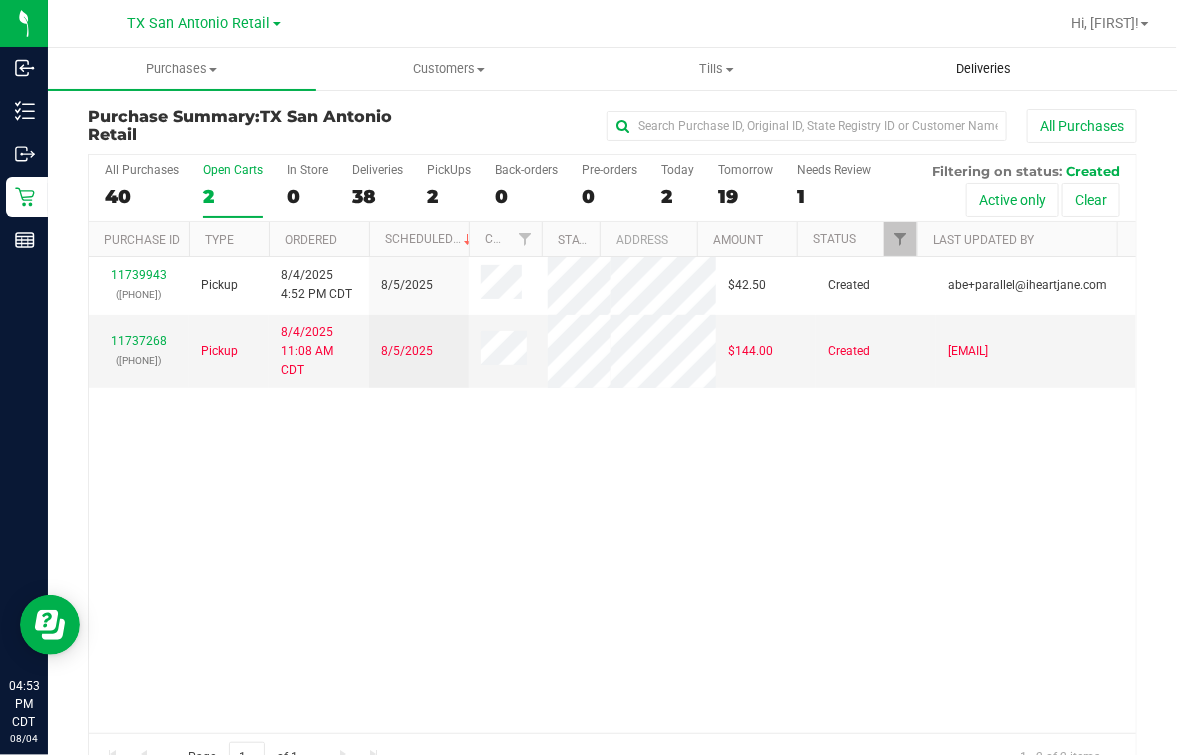 click on "Deliveries" at bounding box center [985, 69] 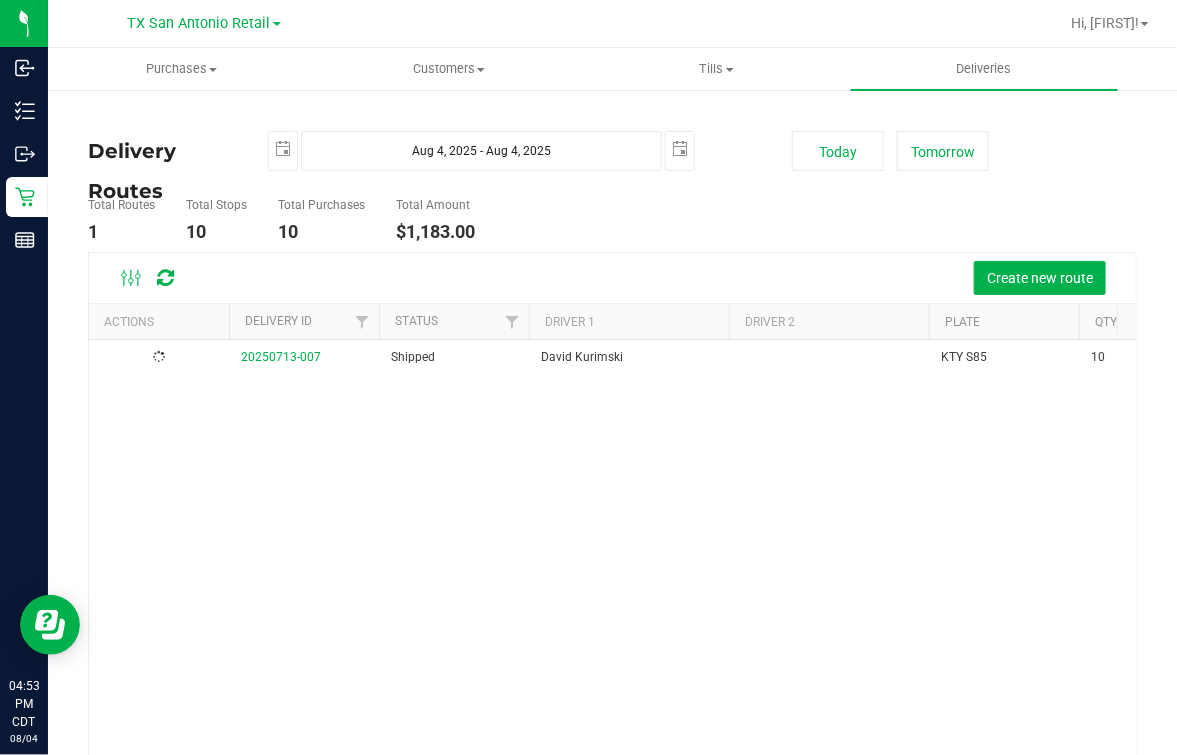 click at bounding box center (708, 23) 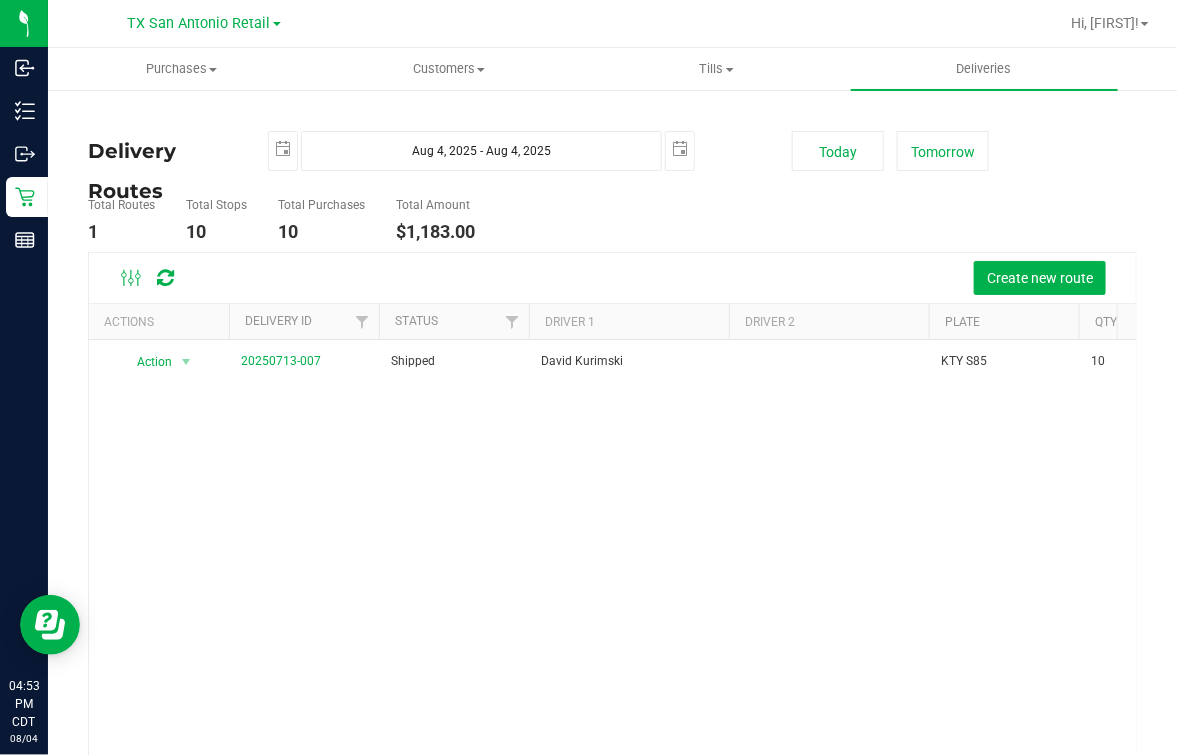 click on "Create new route" at bounding box center [658, 278] 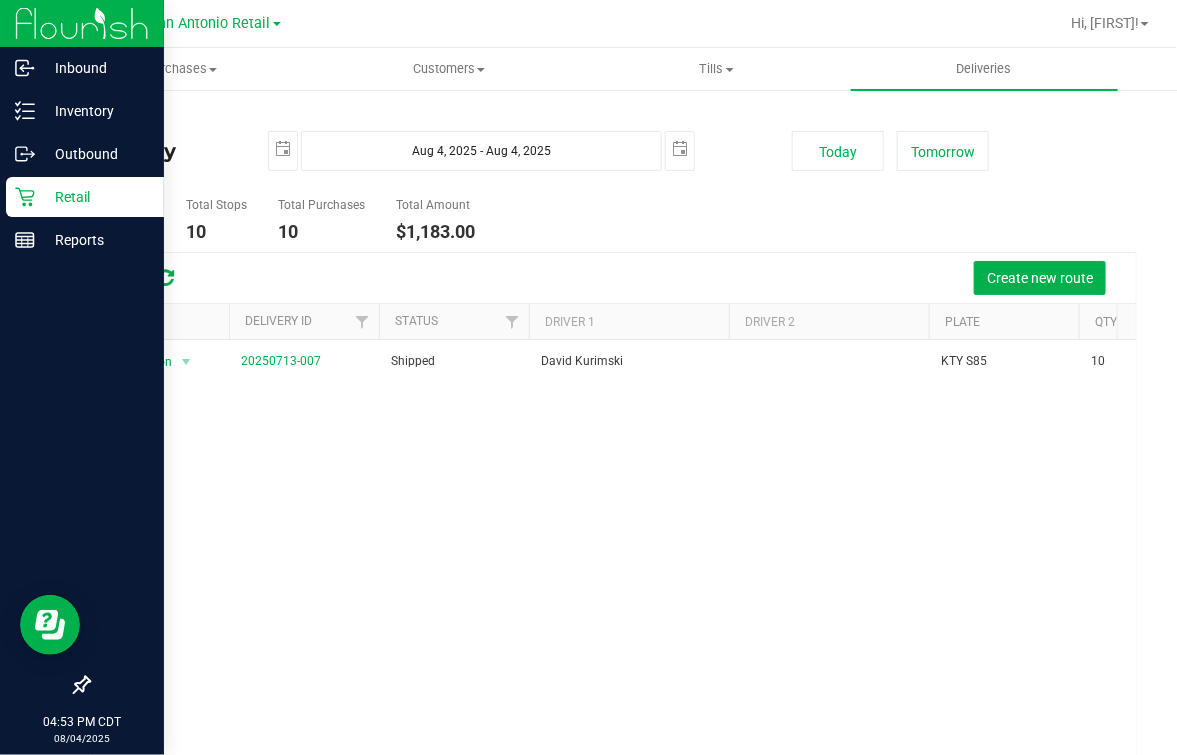 click on "Retail" at bounding box center (95, 197) 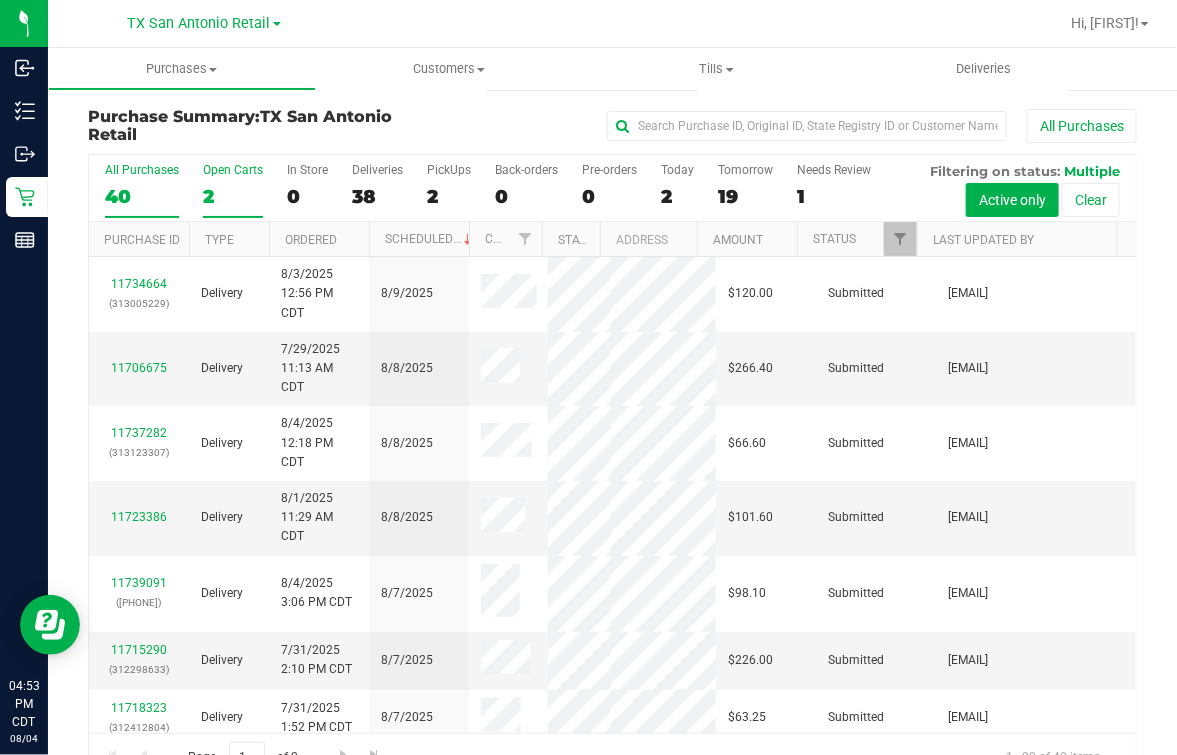 click on "Open Carts
2" at bounding box center (233, 190) 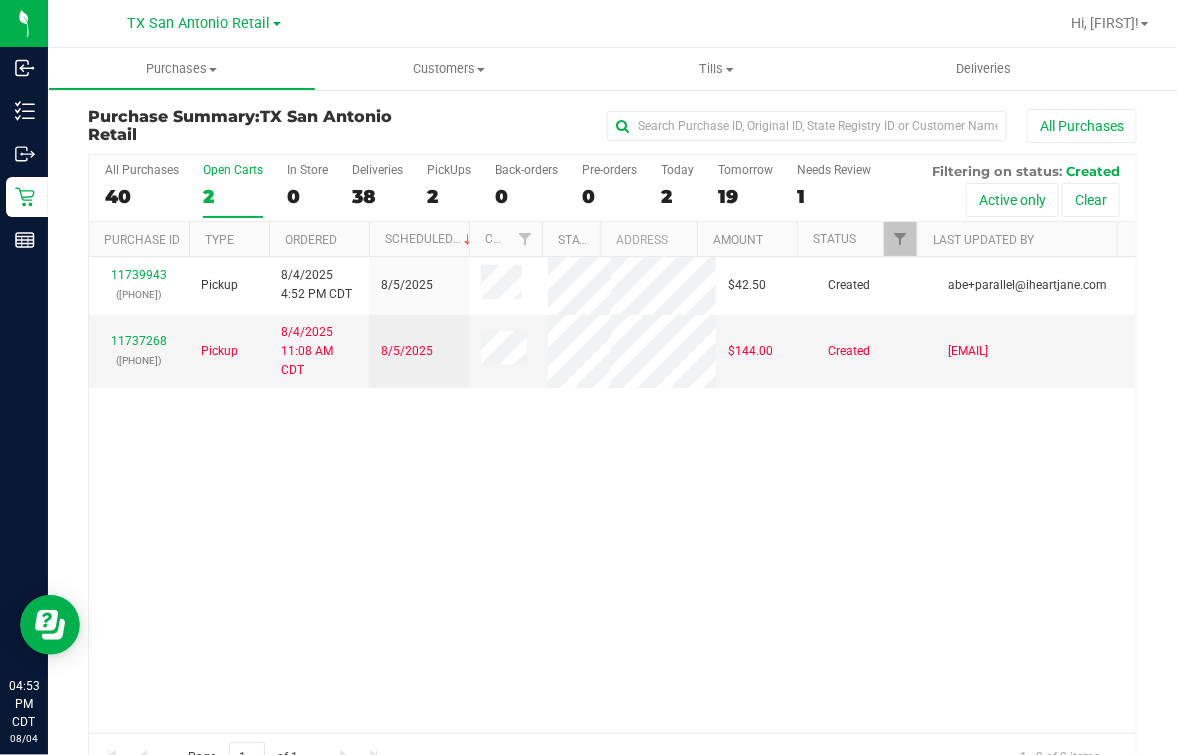 click on "([PHONE])
Pickup [DATE] [TIME] CDT [DATE]
$42.50
Created [EMAIL]
([PHONE])
Pickup [DATE] [TIME] CDT [DATE]
$144.00
Created [EMAIL]" at bounding box center (612, 495) 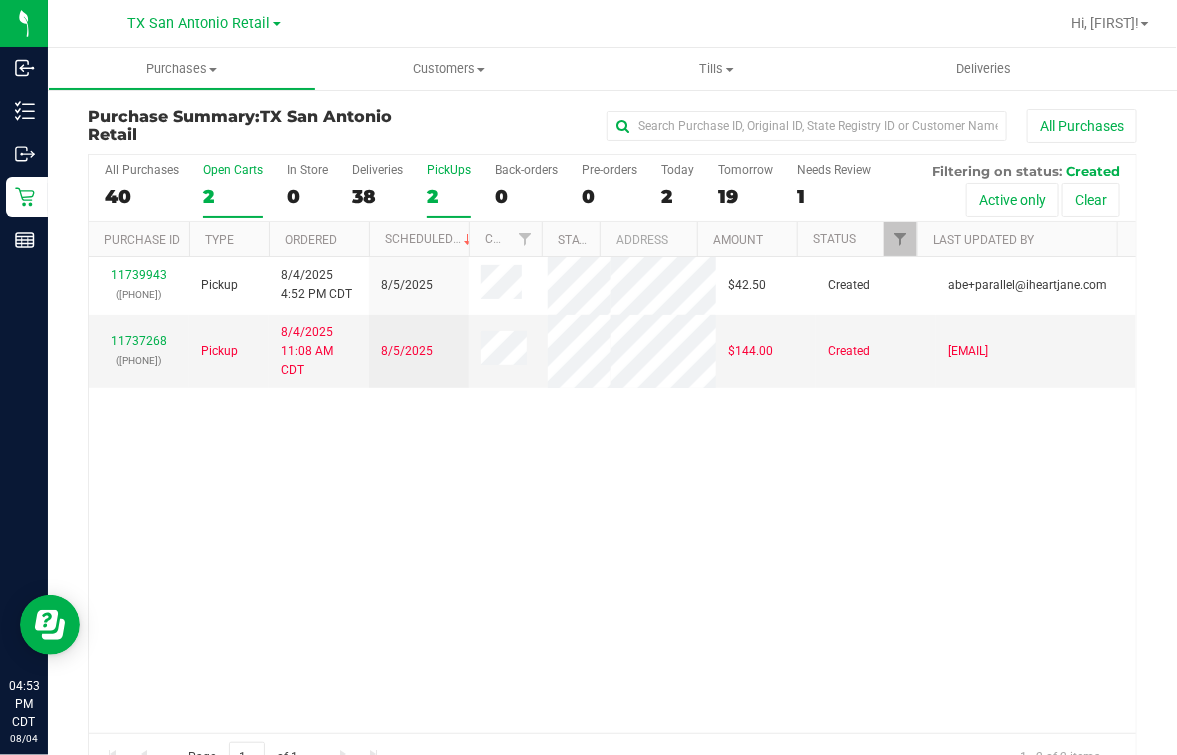 click on "PickUps
2" at bounding box center [449, 190] 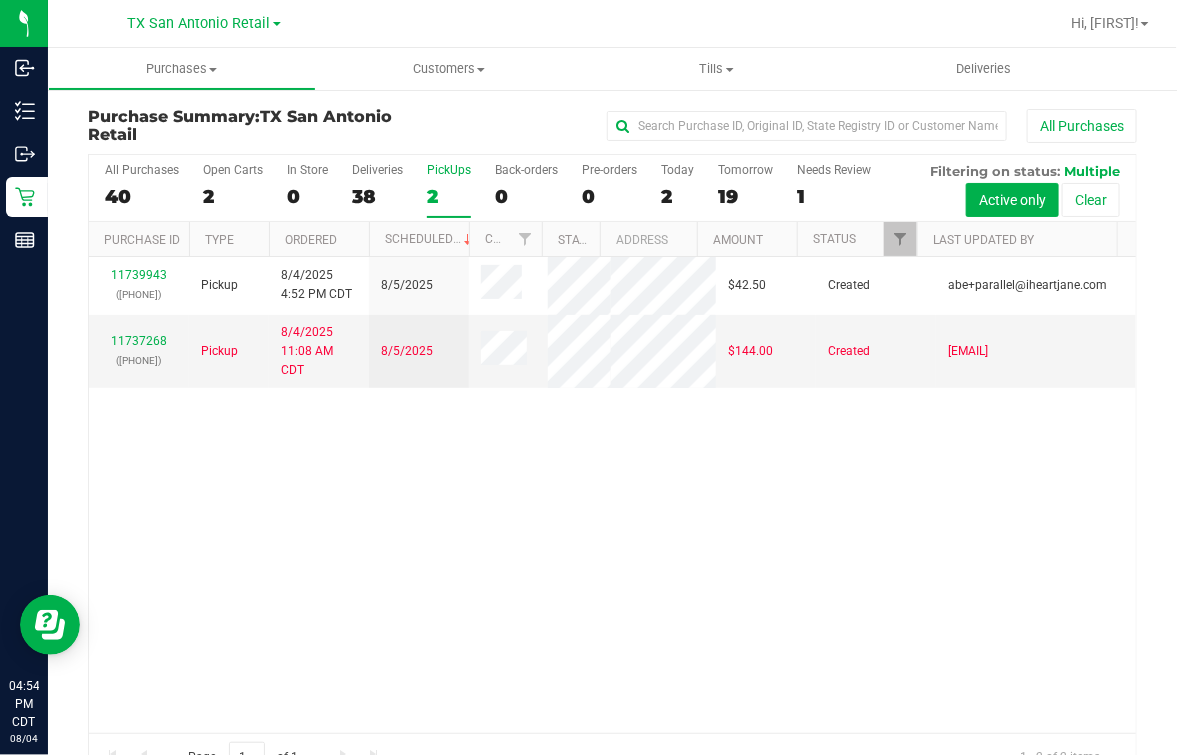 click on "([PHONE])
Pickup [DATE] [TIME] CDT [DATE]
$42.50
Created [EMAIL]
([PHONE])
Pickup [DATE] [TIME] CDT [DATE]
$144.00
Created [EMAIL]" at bounding box center (612, 495) 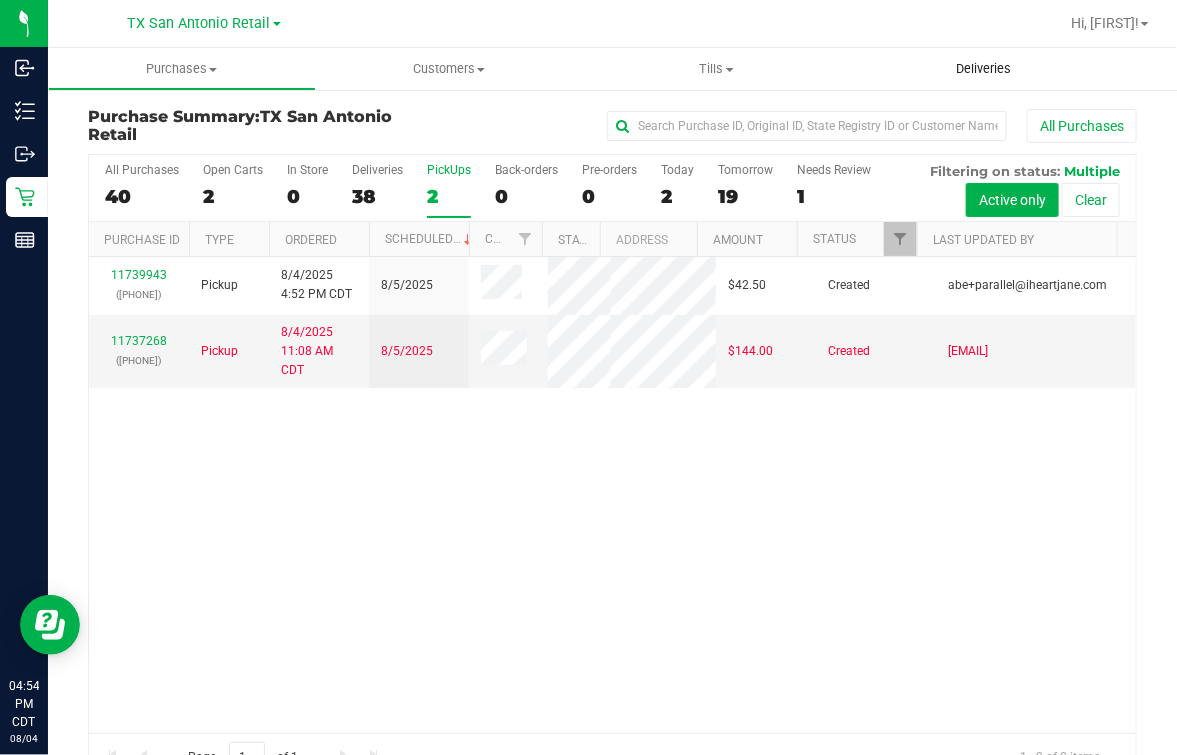 click on "Deliveries" at bounding box center [984, 69] 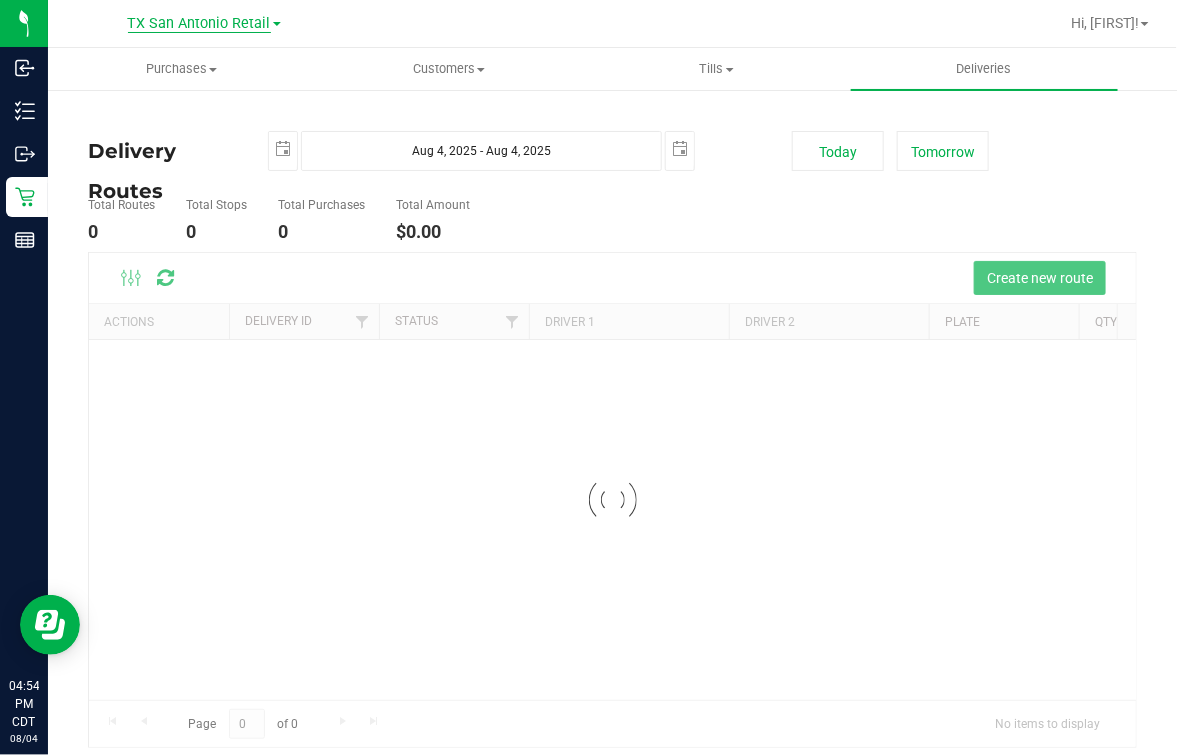 click on "TX San Antonio Retail" at bounding box center [199, 24] 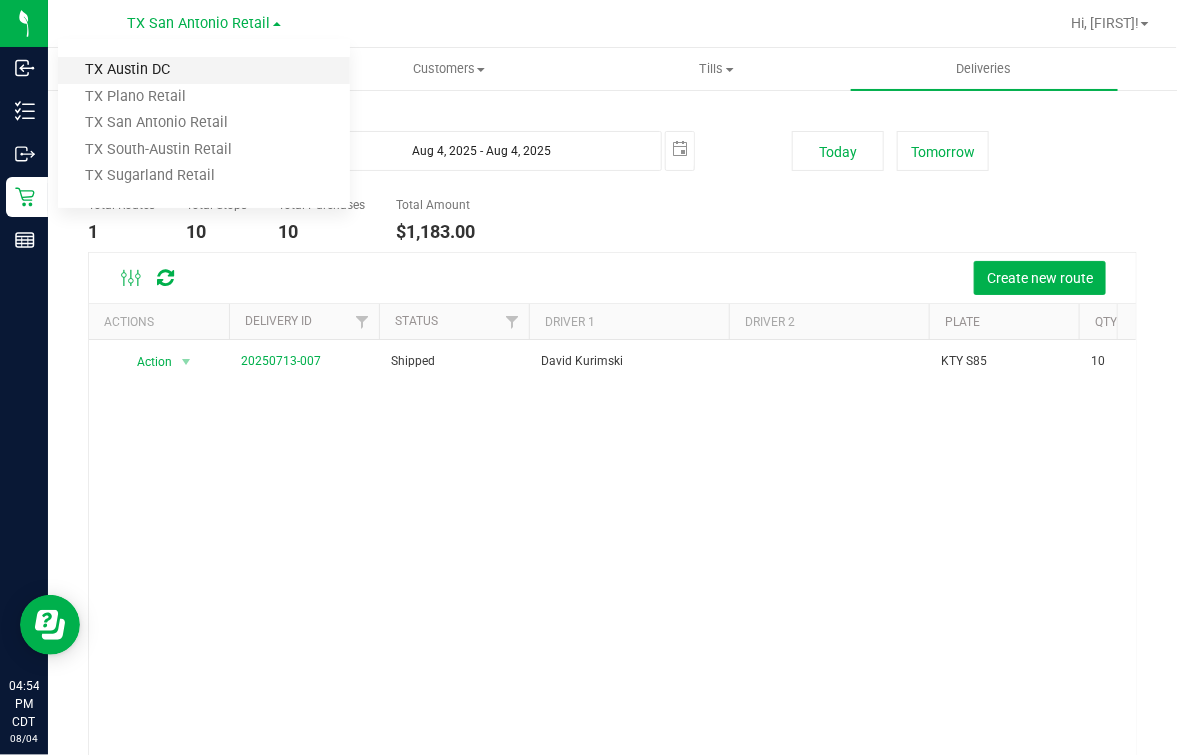 click on "TX Austin DC" at bounding box center (204, 70) 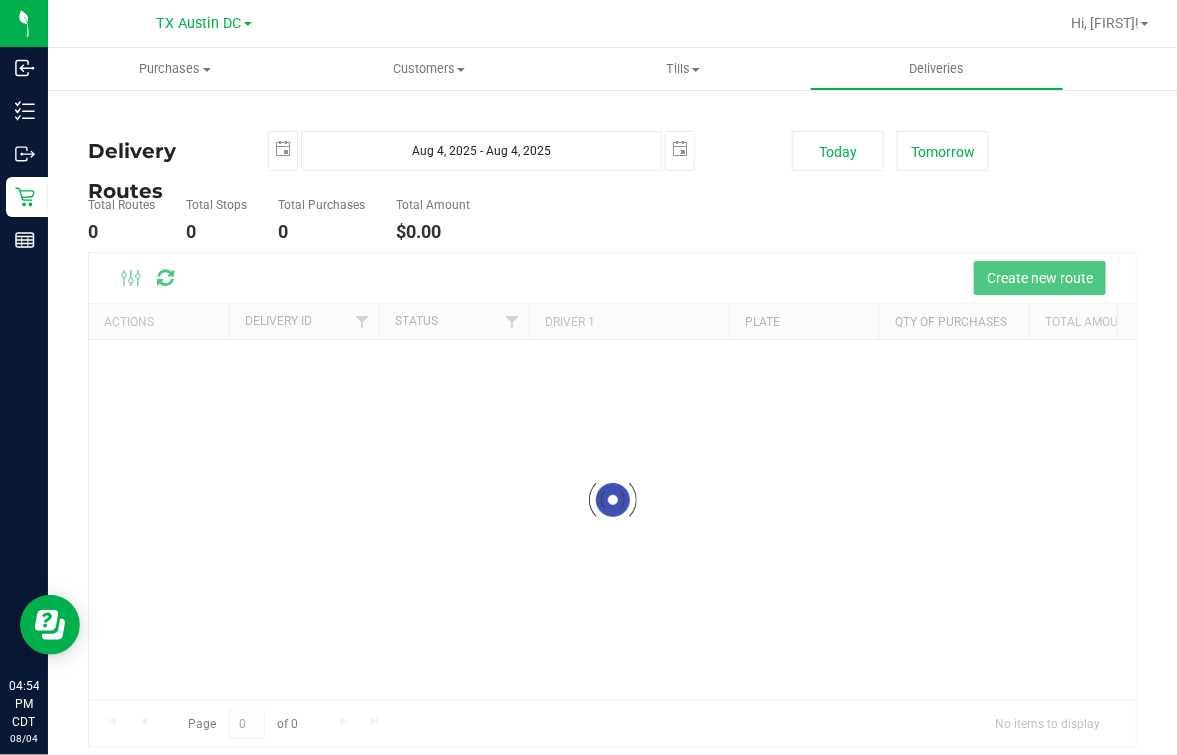 click at bounding box center (612, 500) 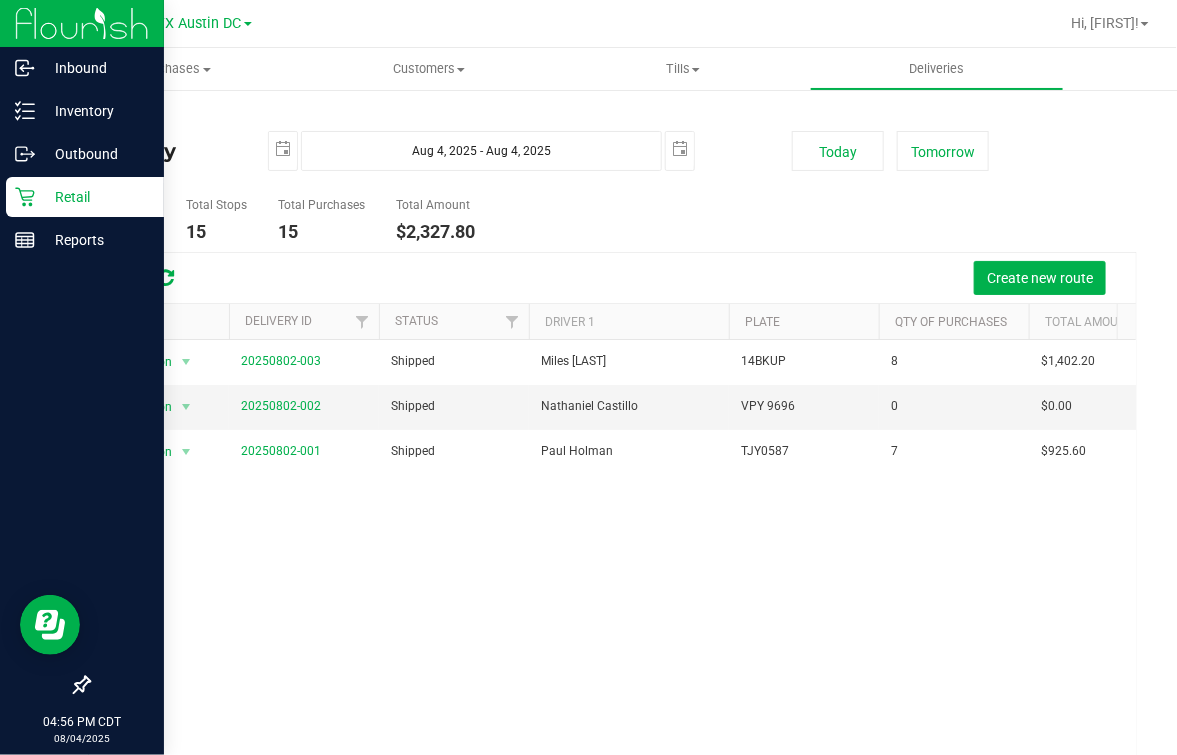 click on "Retail" at bounding box center (95, 197) 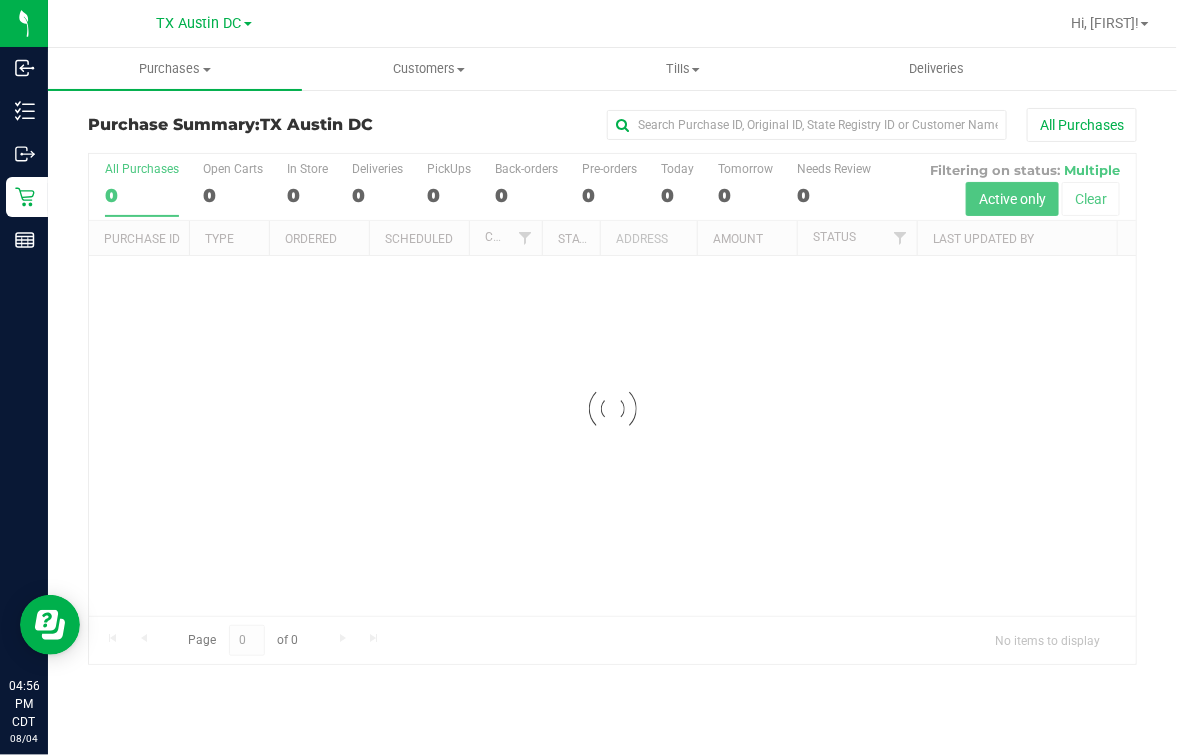 click on "TX Austin DC   TX Austin DC   TX Plano Retail   TX San Antonio Retail    TX South-Austin Retail   TX Sugarland Retail" at bounding box center (208, 23) 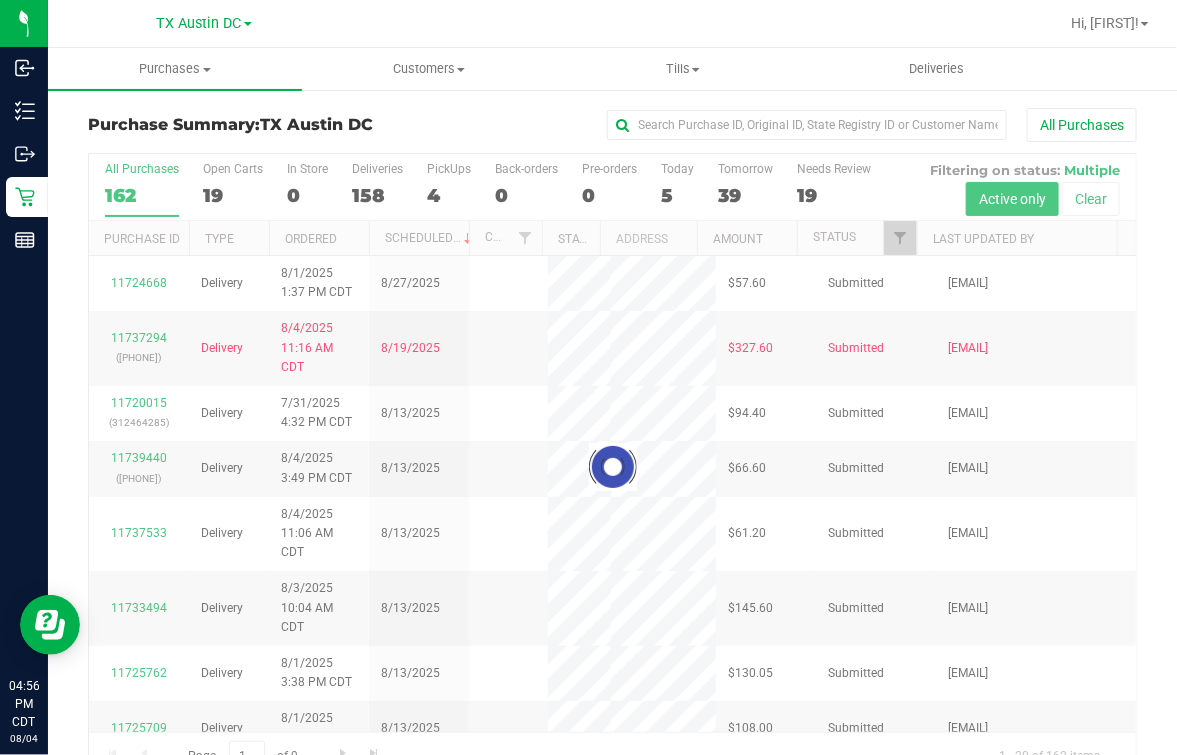 click on "TX Austin DC   TX Austin DC   TX Plano Retail   TX San Antonio Retail    TX South-Austin Retail   TX Sugarland Retail" at bounding box center (204, 23) 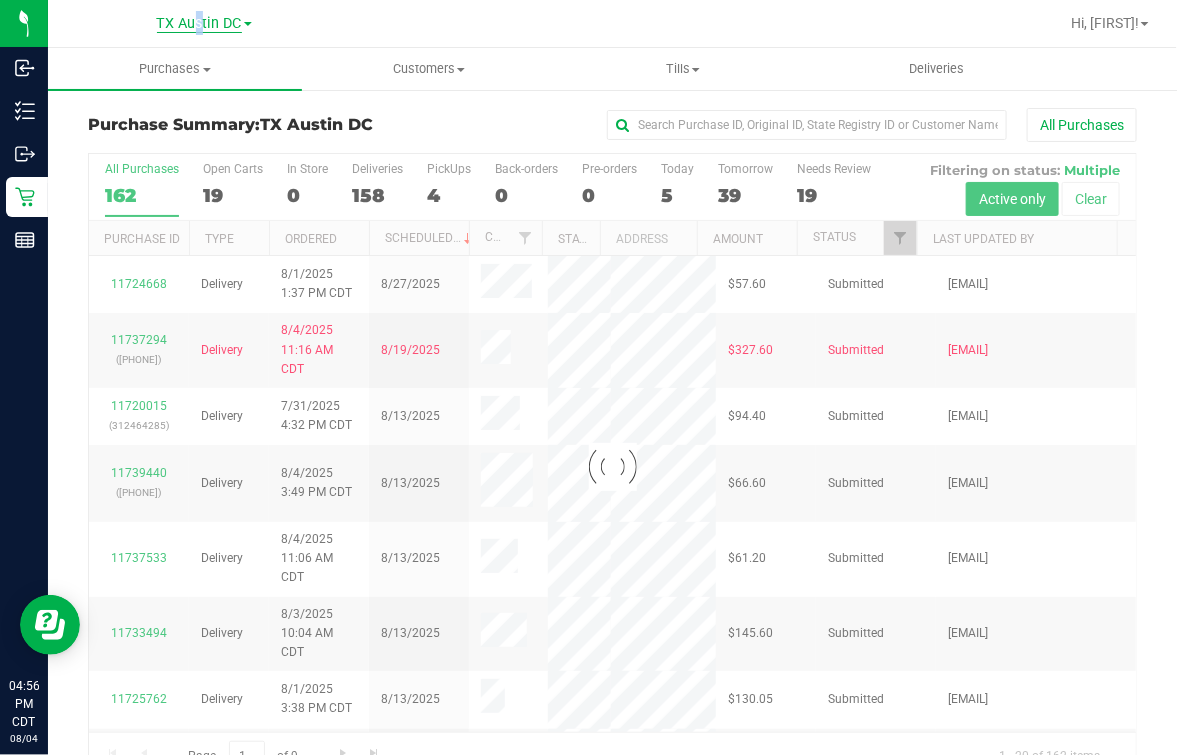 drag, startPoint x: 190, startPoint y: 38, endPoint x: 201, endPoint y: 23, distance: 18.601076 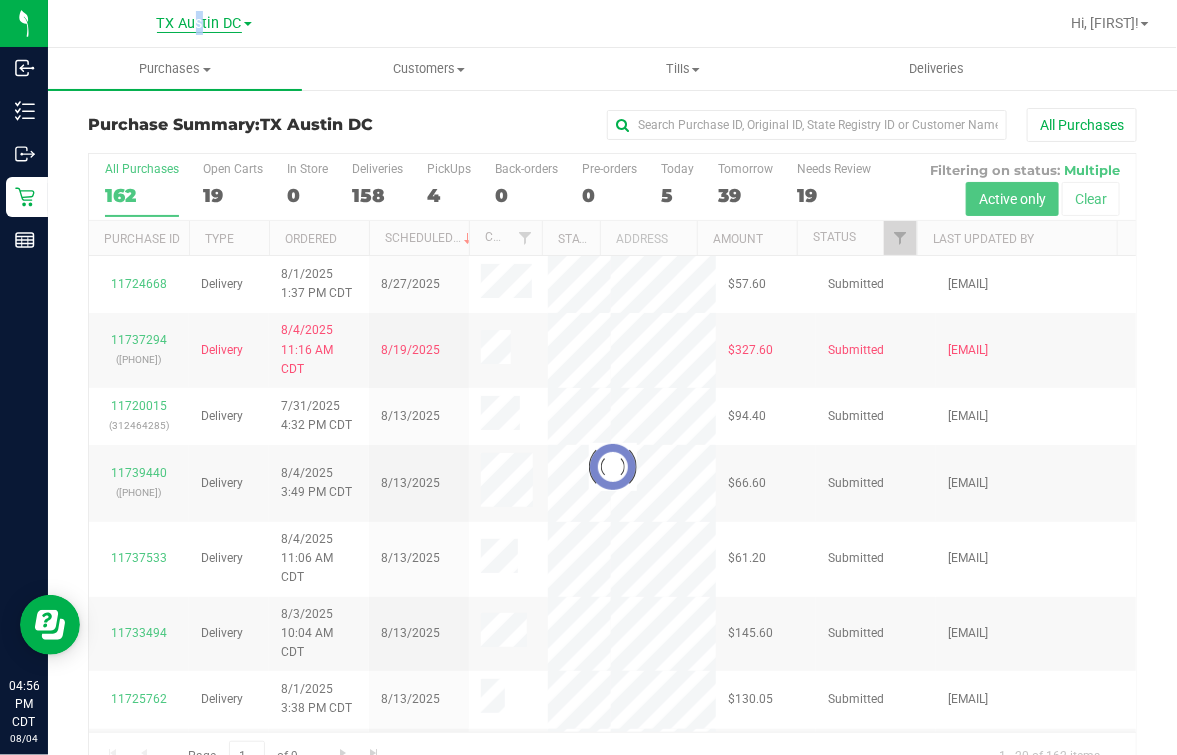click on "TX Austin DC" at bounding box center (199, 24) 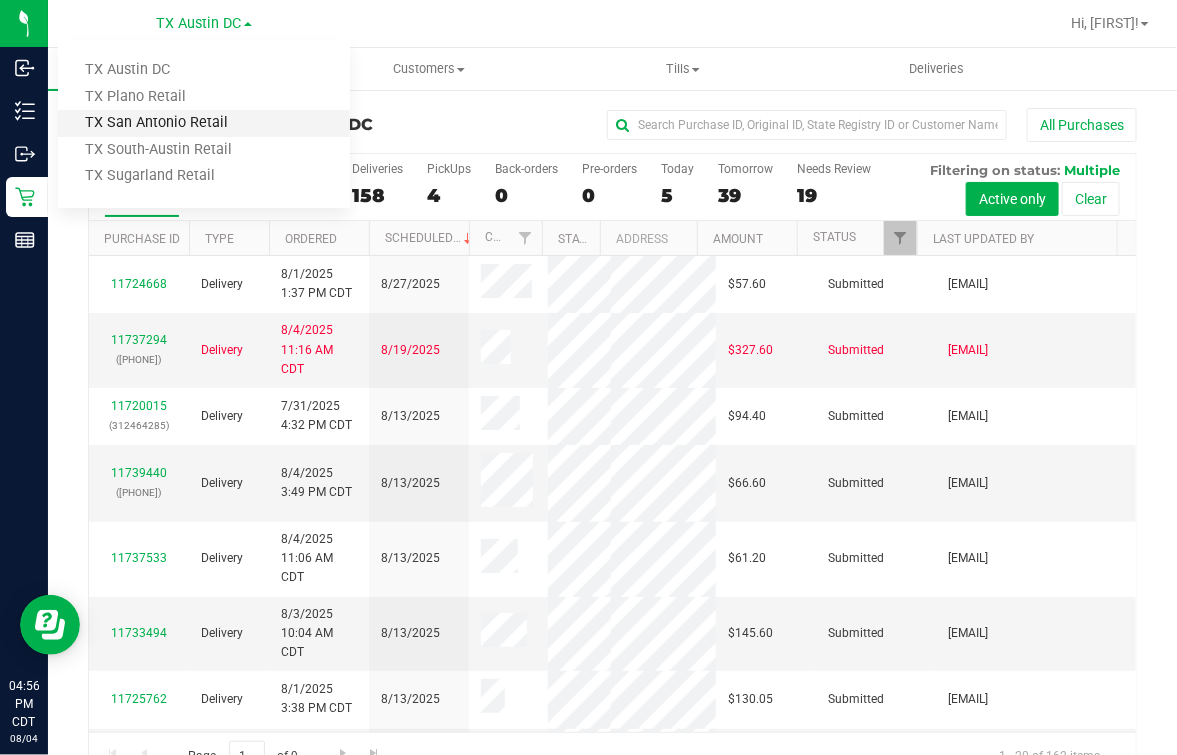 click on "TX San Antonio Retail" at bounding box center (204, 123) 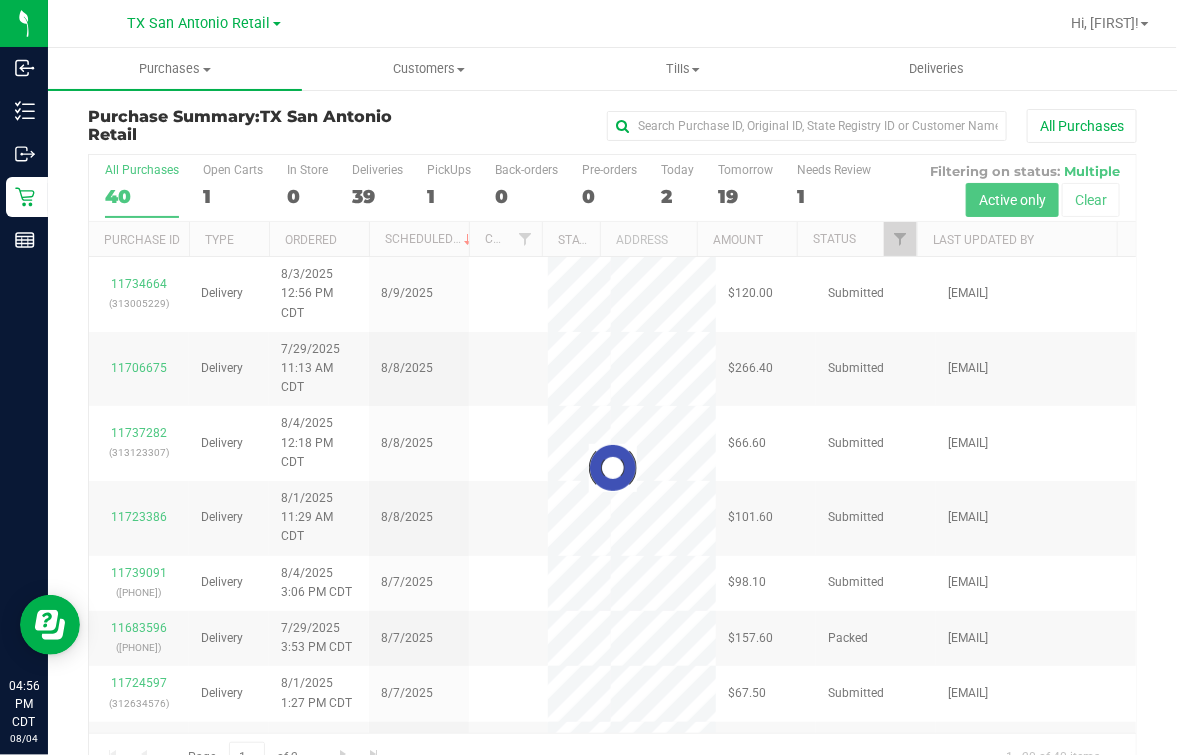 click at bounding box center [612, 468] 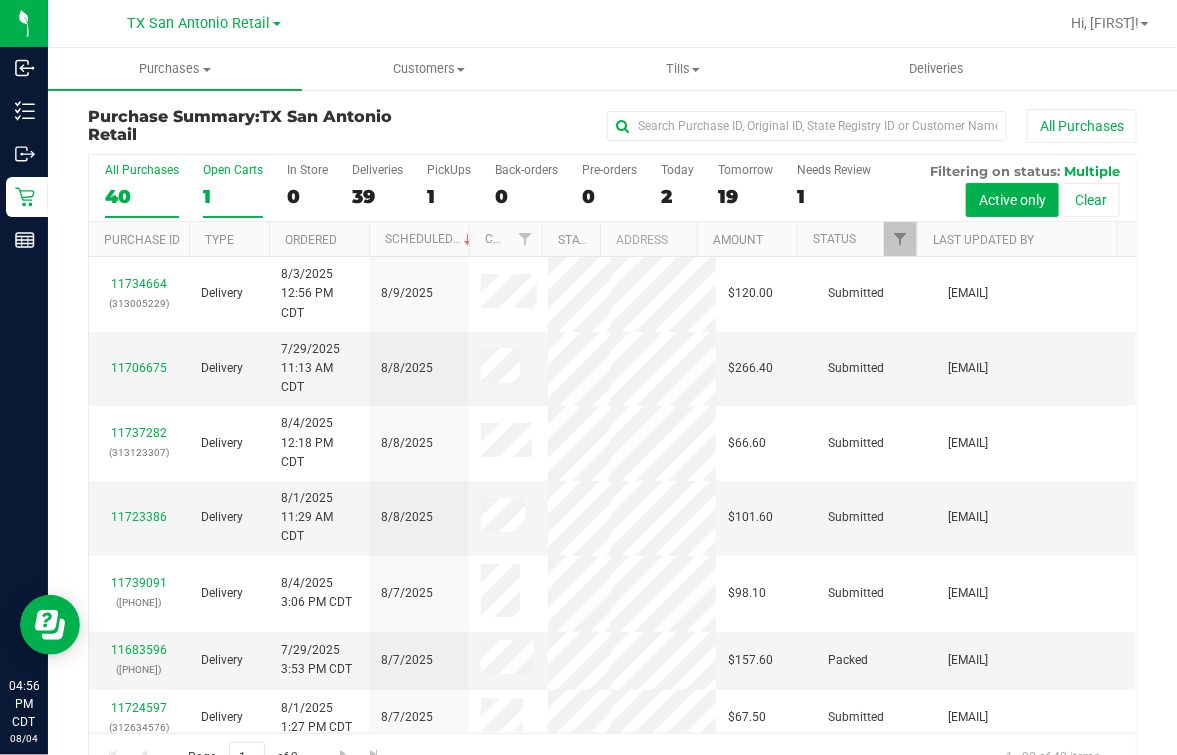 click on "Open Carts
1" at bounding box center (233, 190) 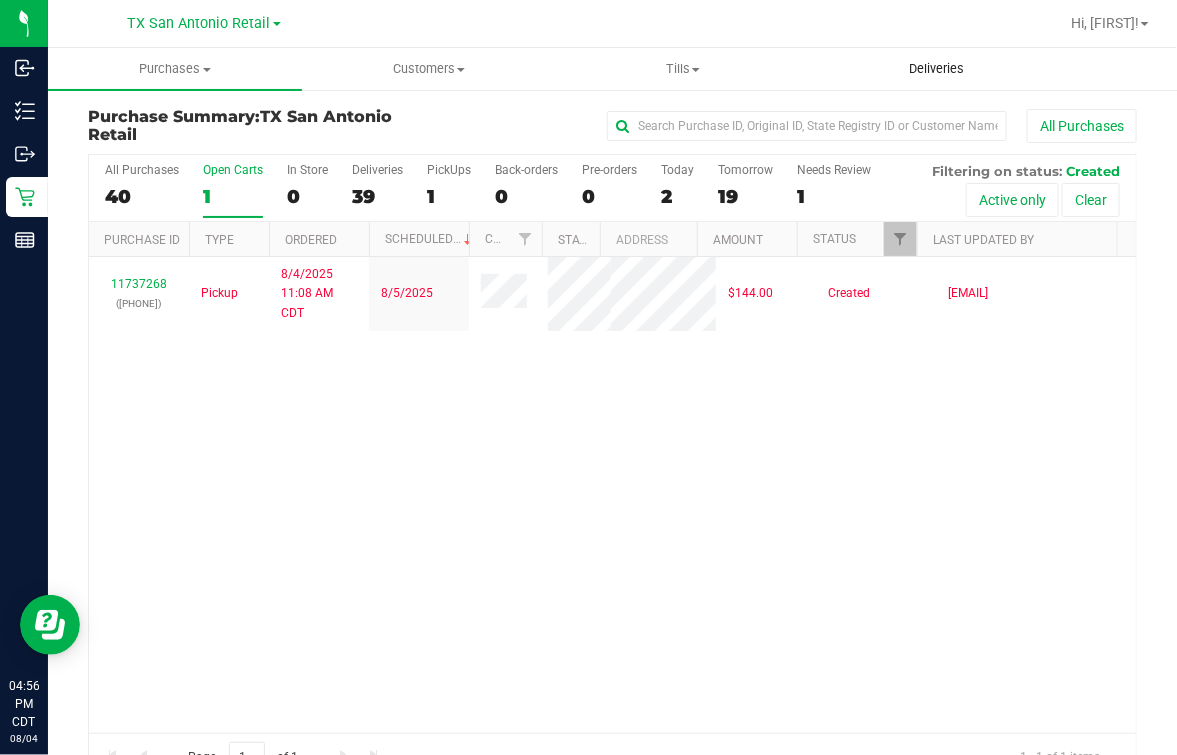 click on "Deliveries" at bounding box center (937, 69) 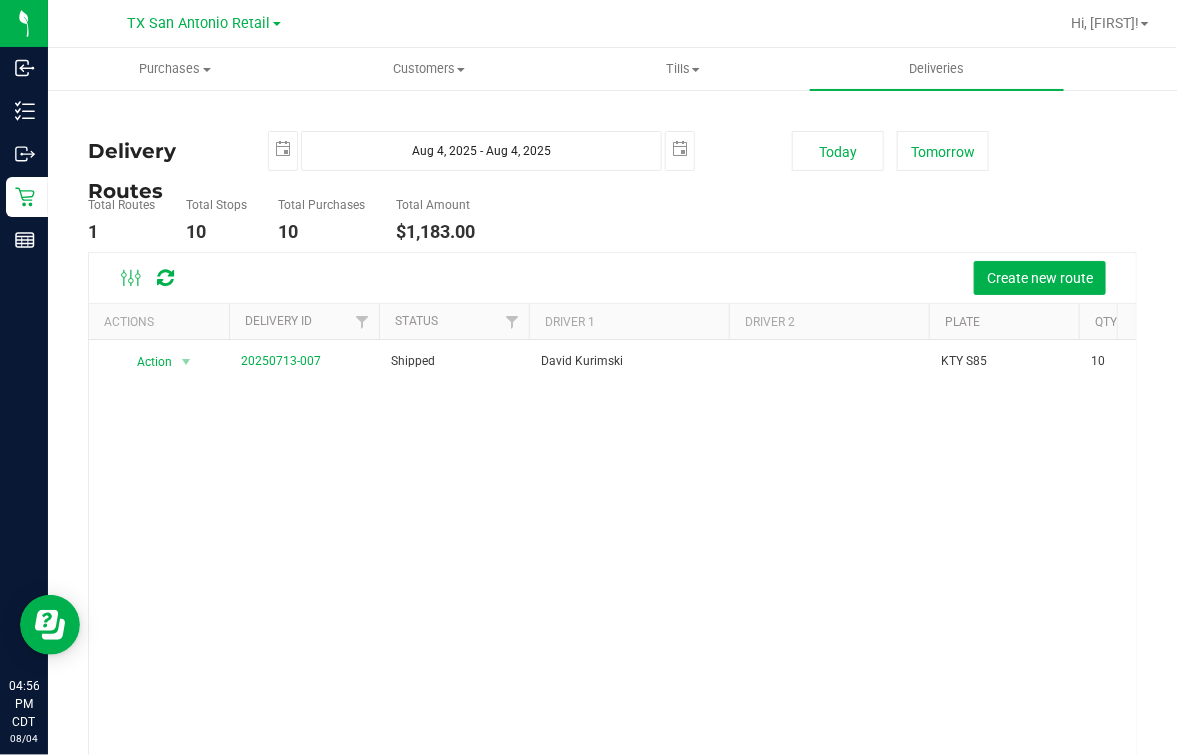 click on "TX [CITY] Retail    TX [CITY] DC   TX [CITY] Retail    TX South-[CITY] Retail   TX [CITY] Retail   Hi, [FIRST]!" at bounding box center (612, 24) 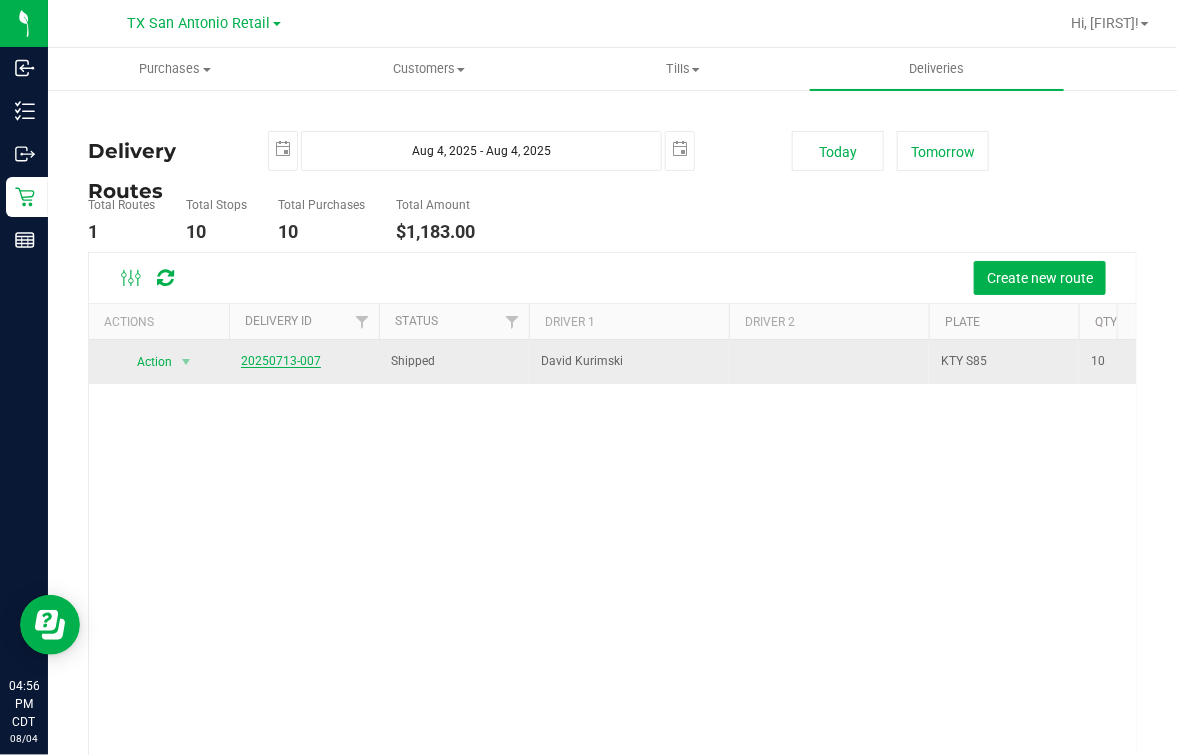 click on "20250713-007" at bounding box center (281, 361) 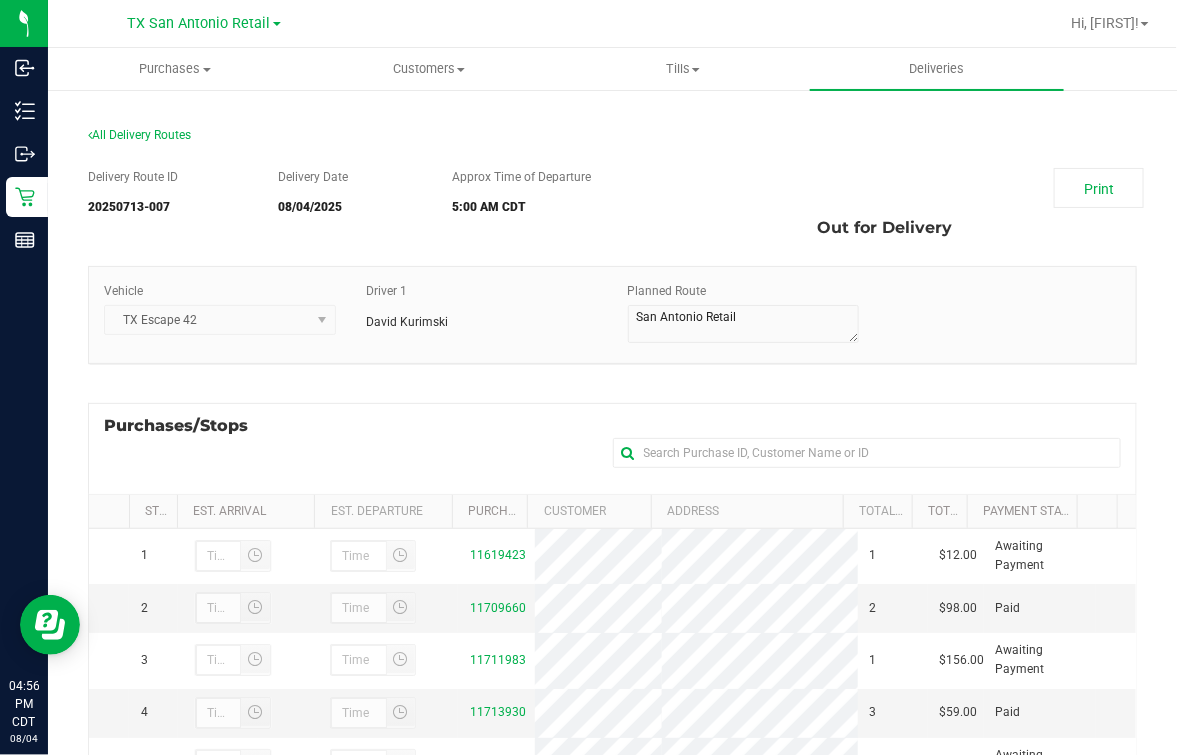 click on "Print
Out for Delivery" at bounding box center [926, 208] 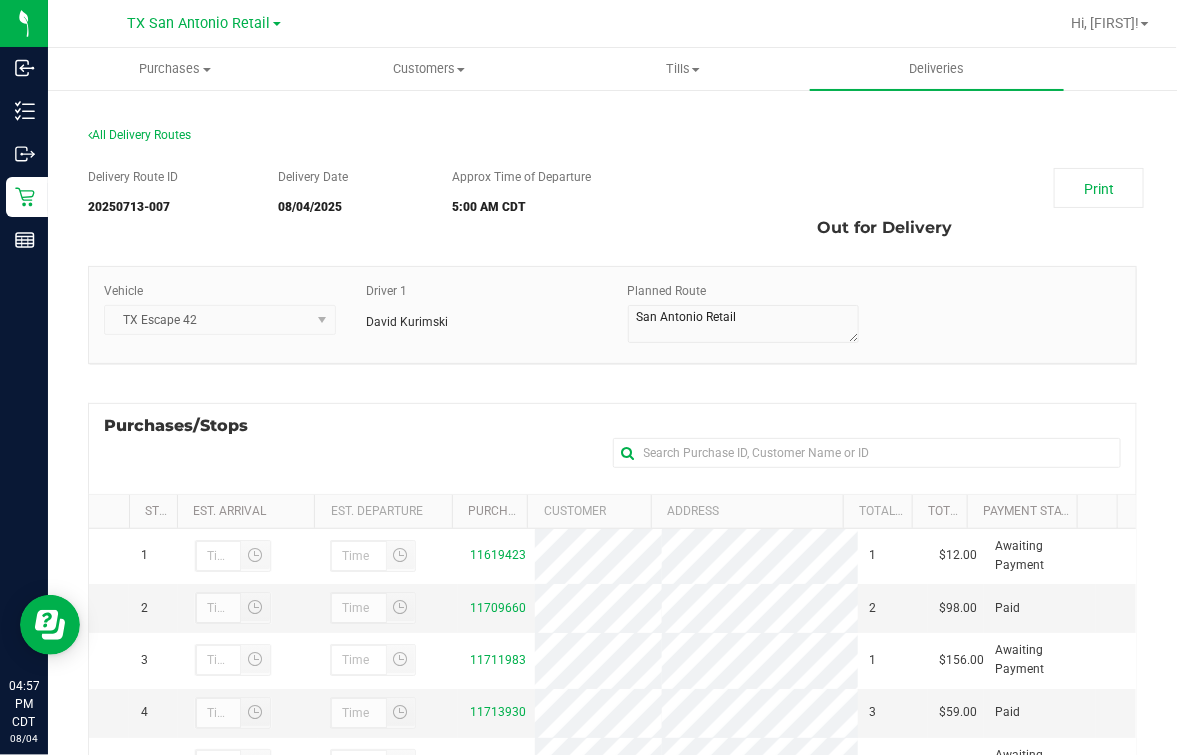click on "Vehicle
TX Escape 42
Driver 1
David [LAST]
Planned Route" at bounding box center [612, 315] 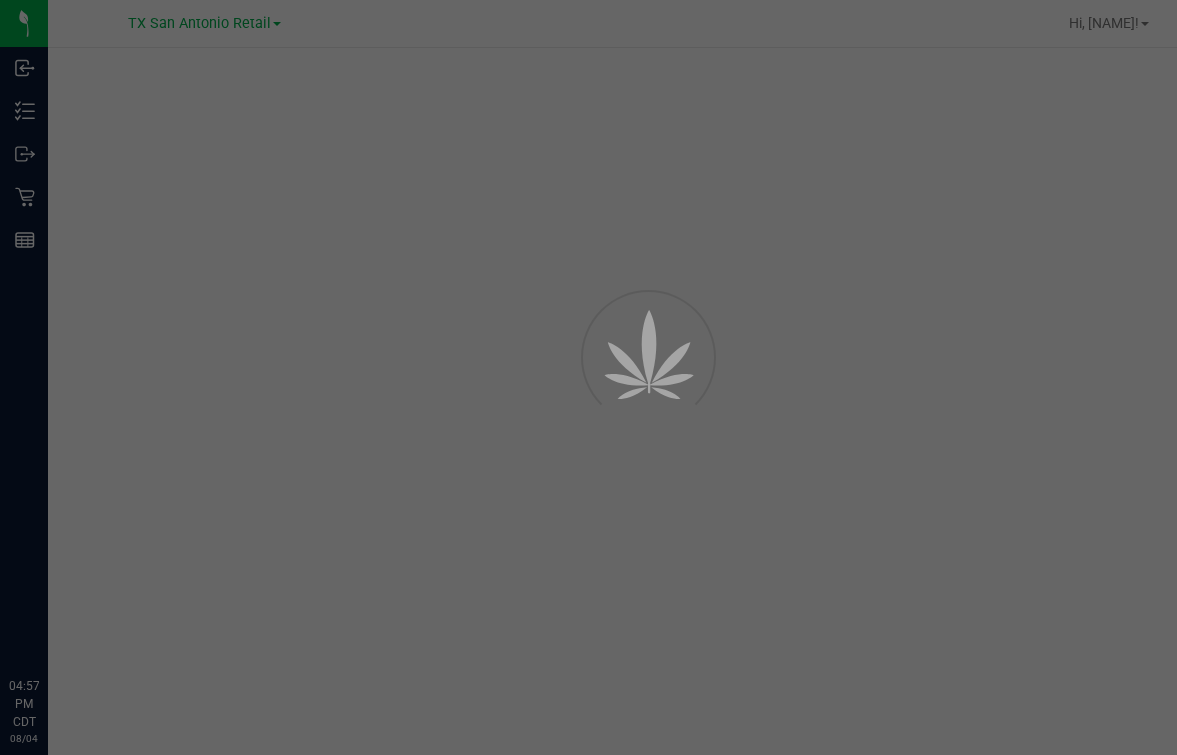 scroll, scrollTop: 0, scrollLeft: 0, axis: both 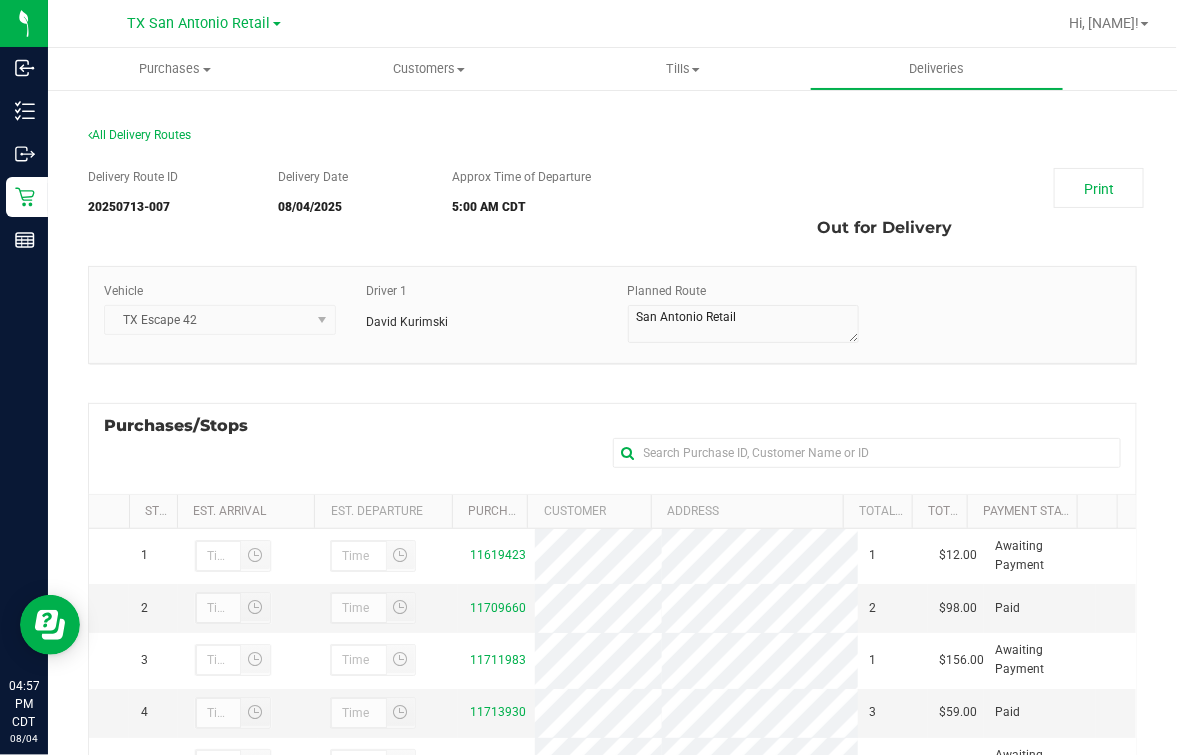 drag, startPoint x: 177, startPoint y: 255, endPoint x: 125, endPoint y: 112, distance: 152.1611 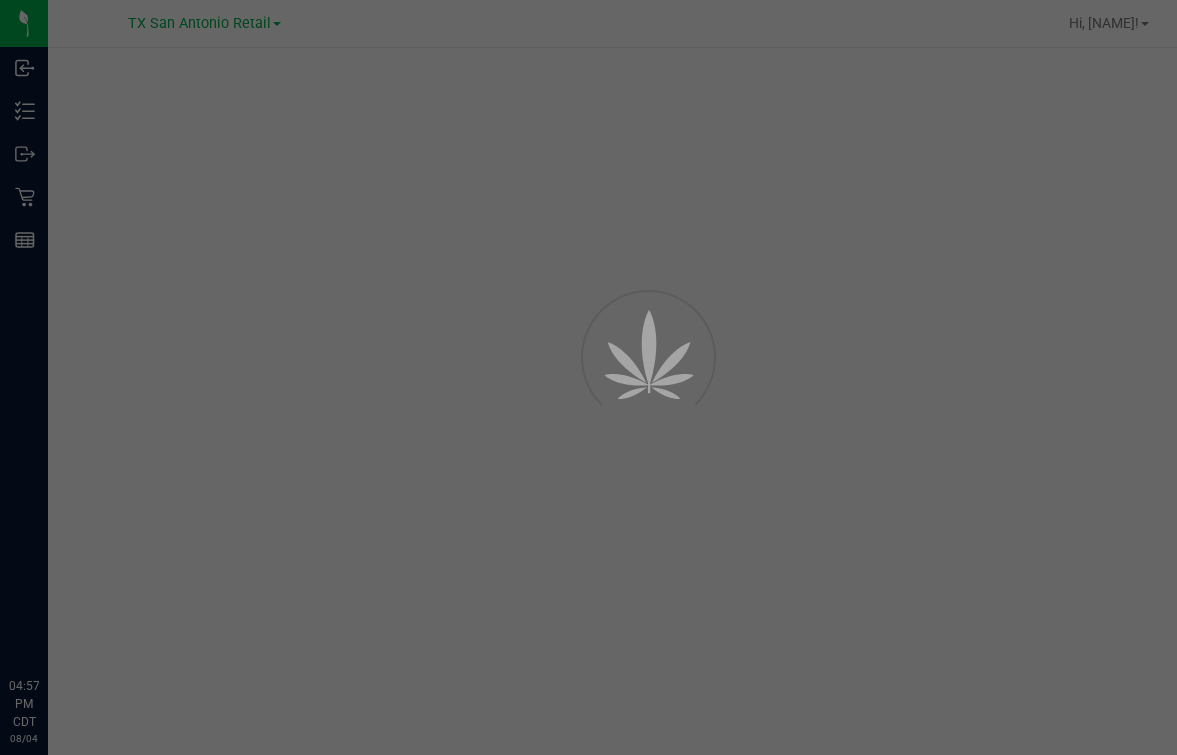 scroll, scrollTop: 0, scrollLeft: 0, axis: both 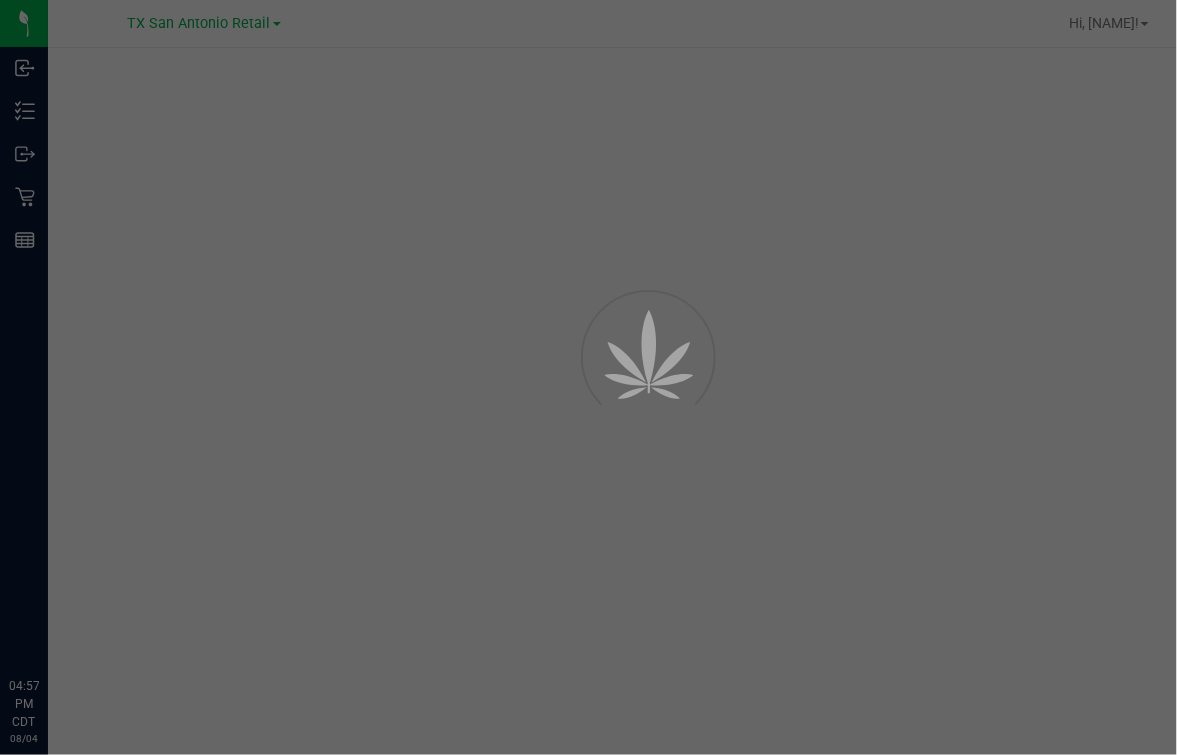 click at bounding box center (588, 377) 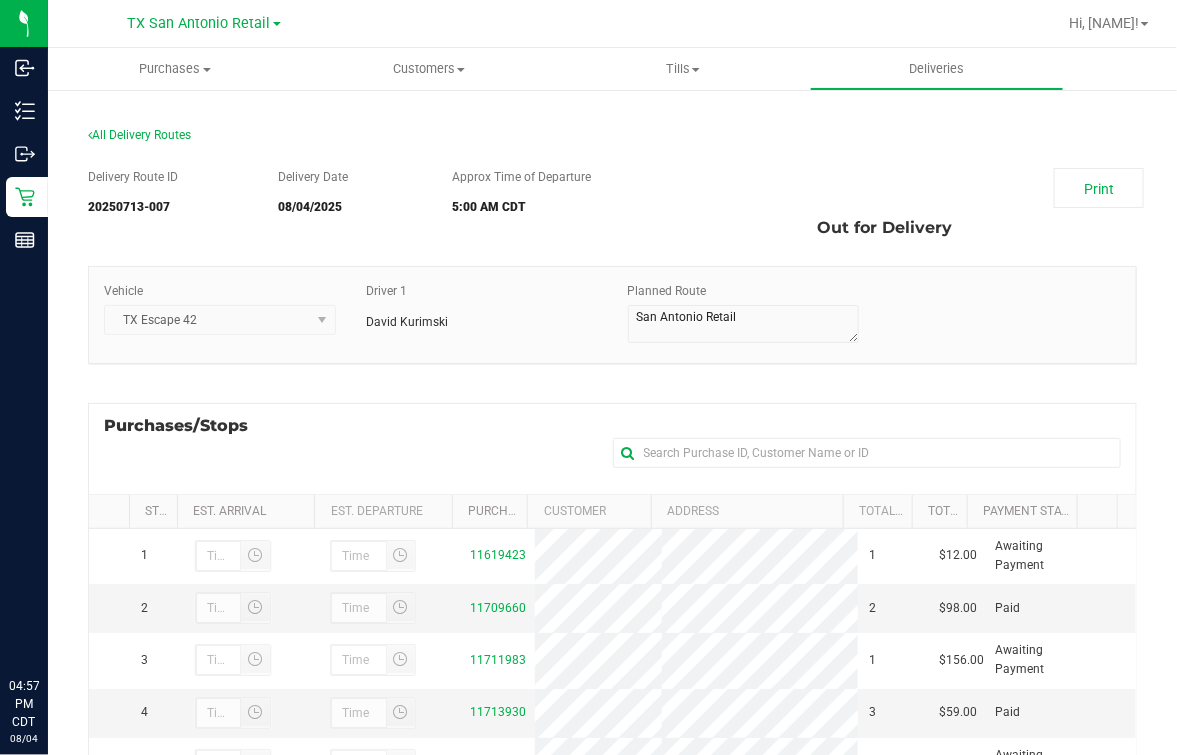 scroll, scrollTop: 0, scrollLeft: 0, axis: both 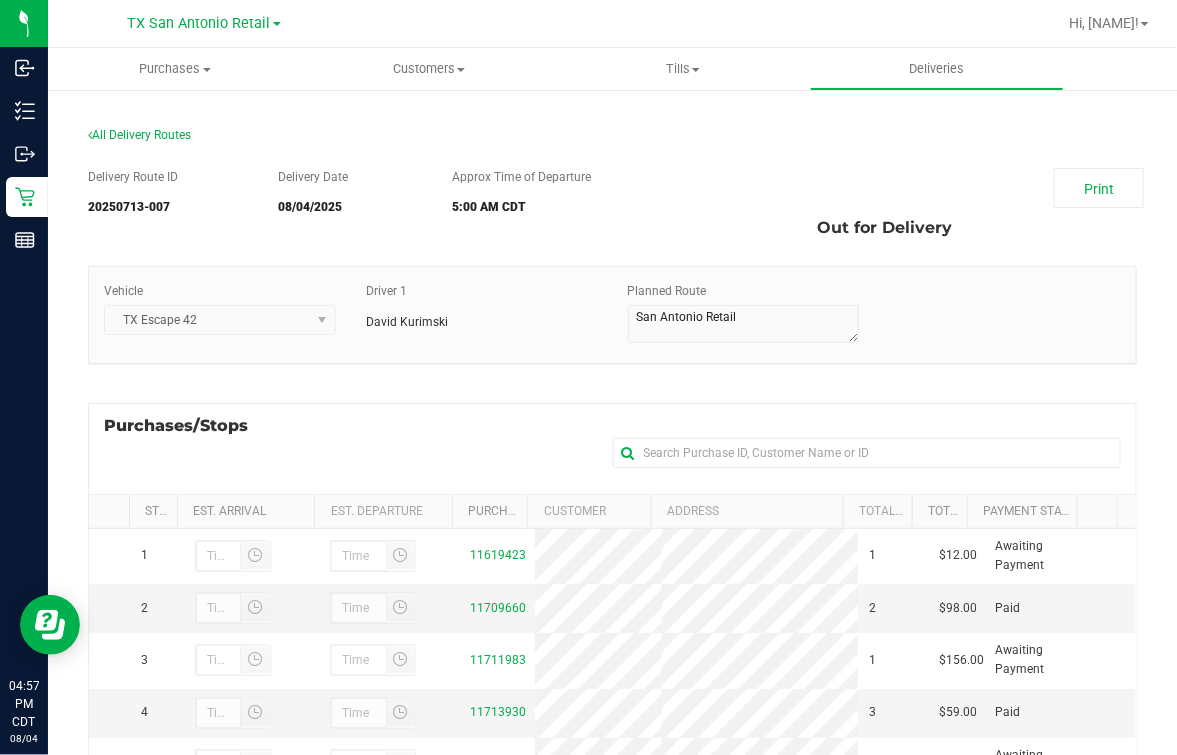 click on "Delivery Route ID
20250713-007
Delivery Date
08/04/2025
Approx Time of Departure
5:00 AM CDT
Print
Out for Delivery
Vehicle
TX Escape 42" at bounding box center [612, 610] 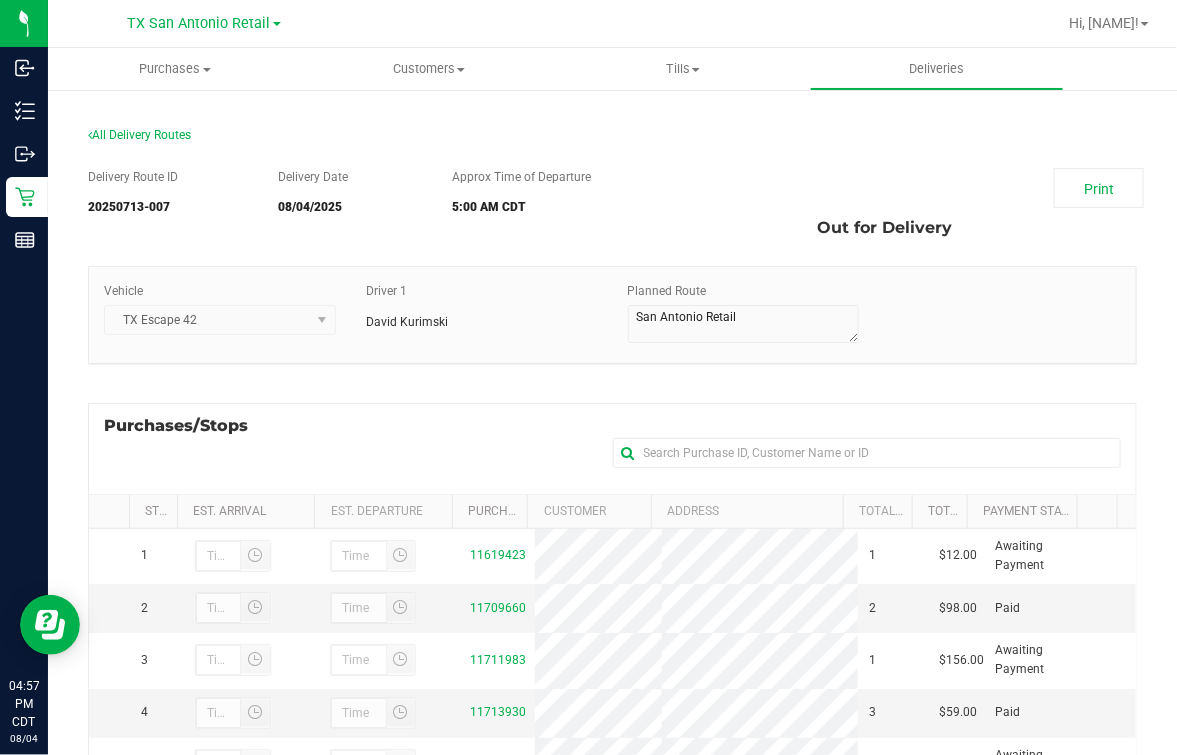 click on "Purchases/Stops
+ Add Purchase" at bounding box center (612, 448) 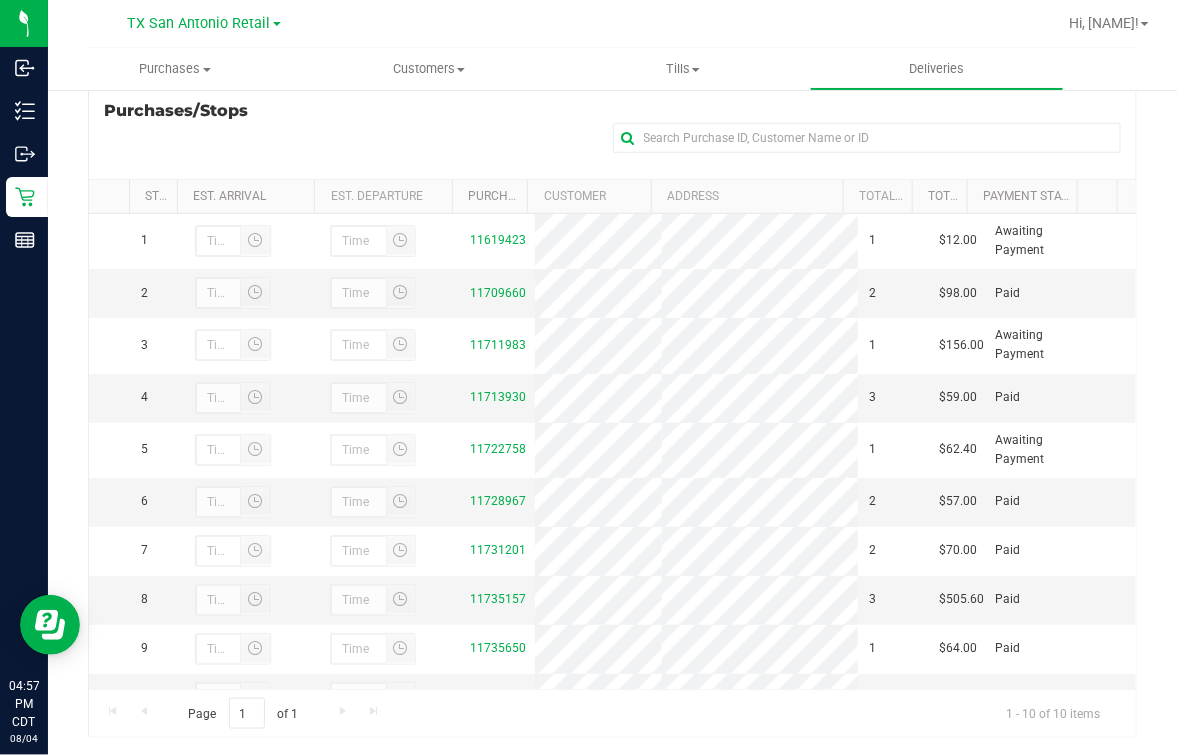 scroll, scrollTop: 353, scrollLeft: 0, axis: vertical 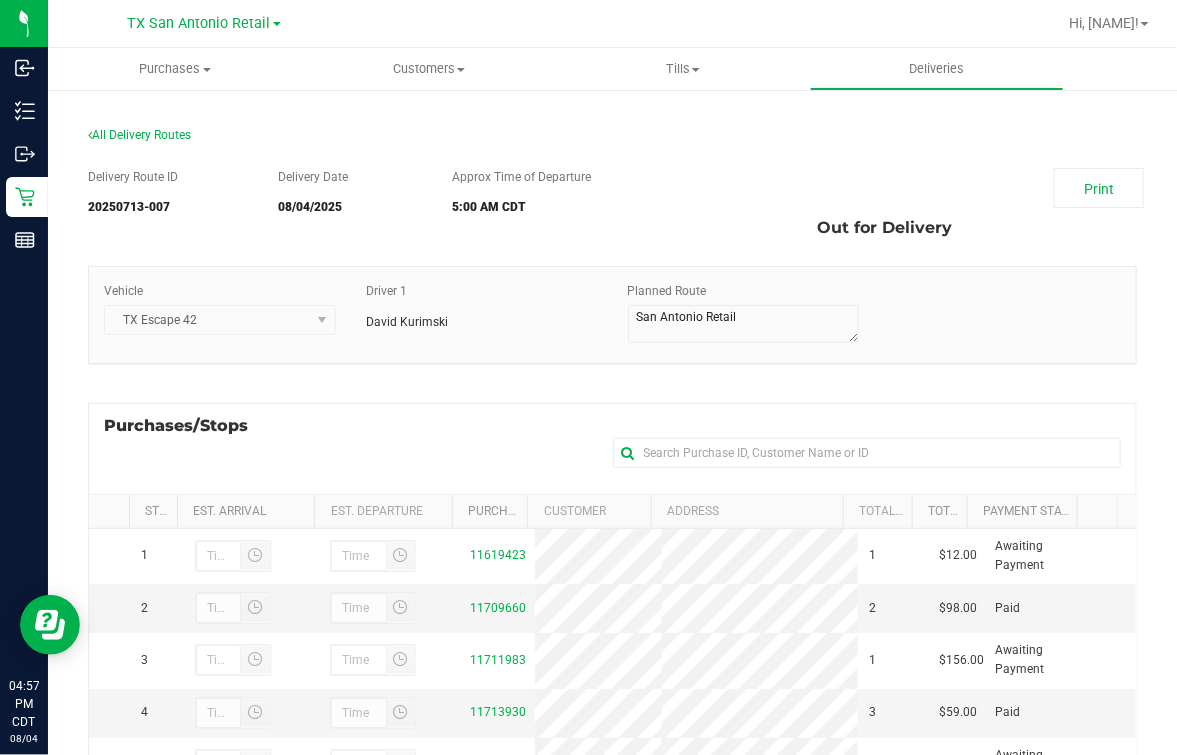 click on "All Delivery Routes
Delivery Route ID
20250713-007
Delivery Date
08/04/2025
Approx Time of Departure
5:00 AM CDT
Print
Out for Delivery
Vehicle
TX Escape 42" at bounding box center (612, 597) 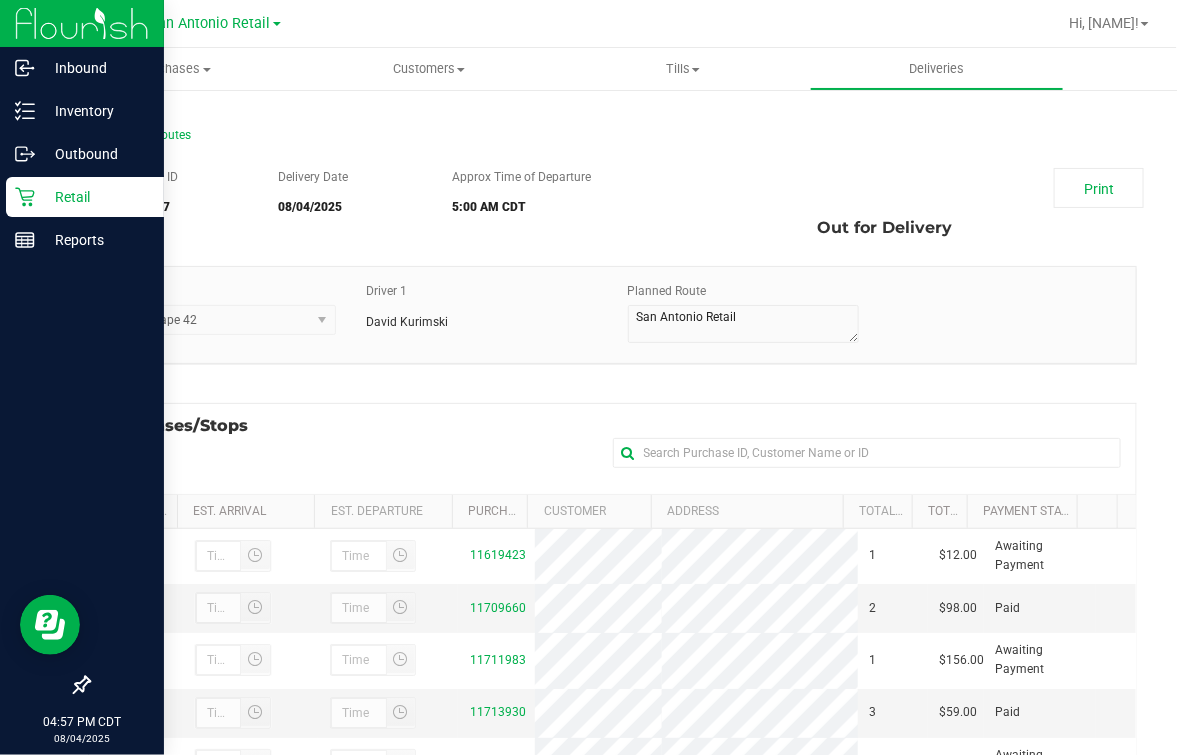 click on "Retail" at bounding box center [95, 197] 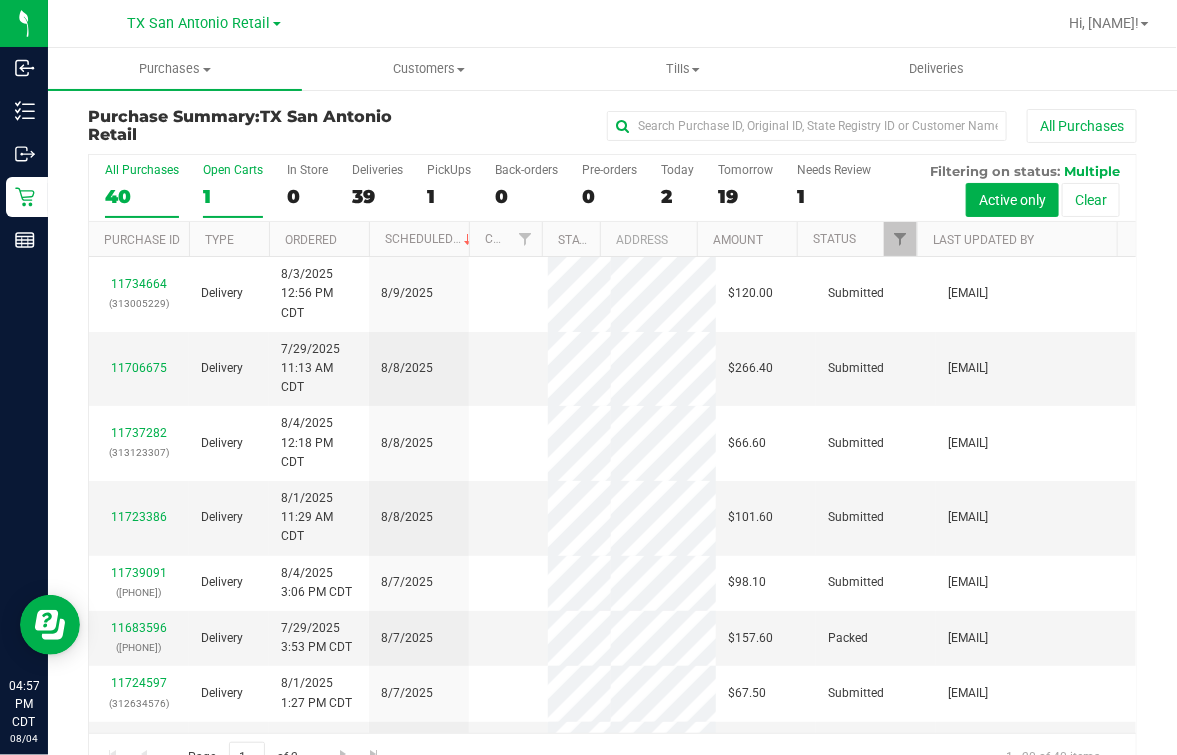 click on "Open Carts" at bounding box center (233, 170) 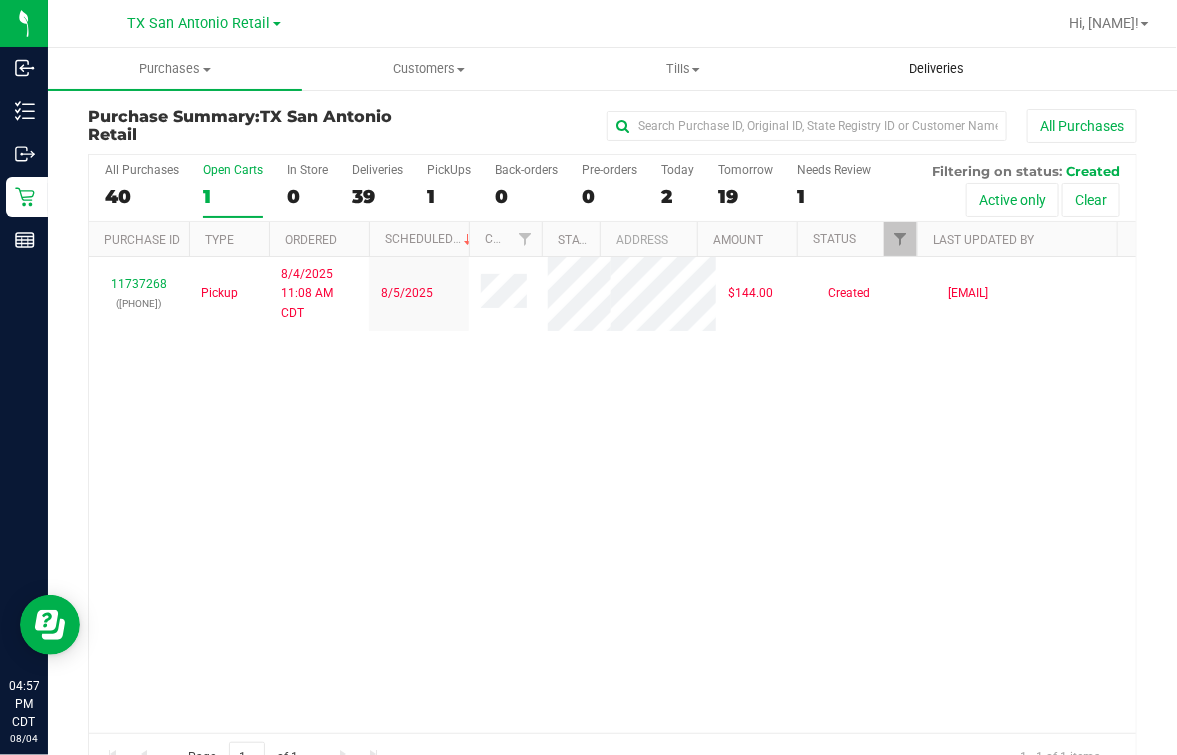 click on "Deliveries" at bounding box center [937, 69] 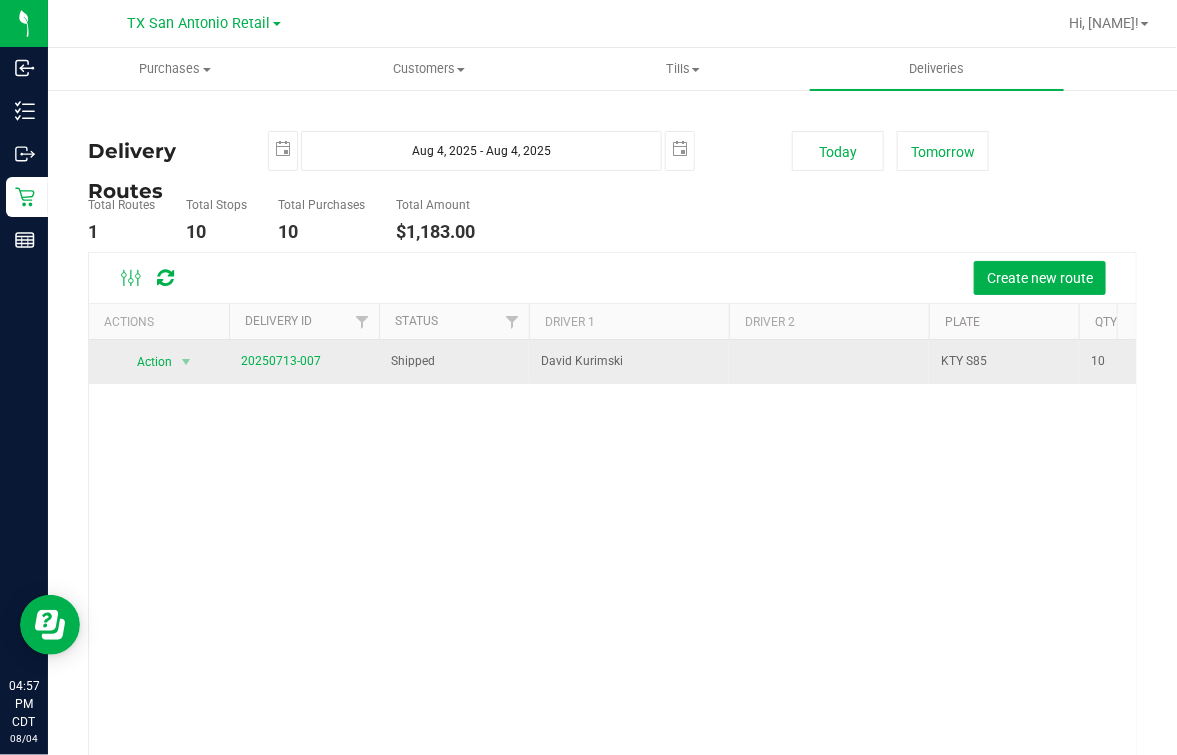 click on "20250713-007" at bounding box center [304, 362] 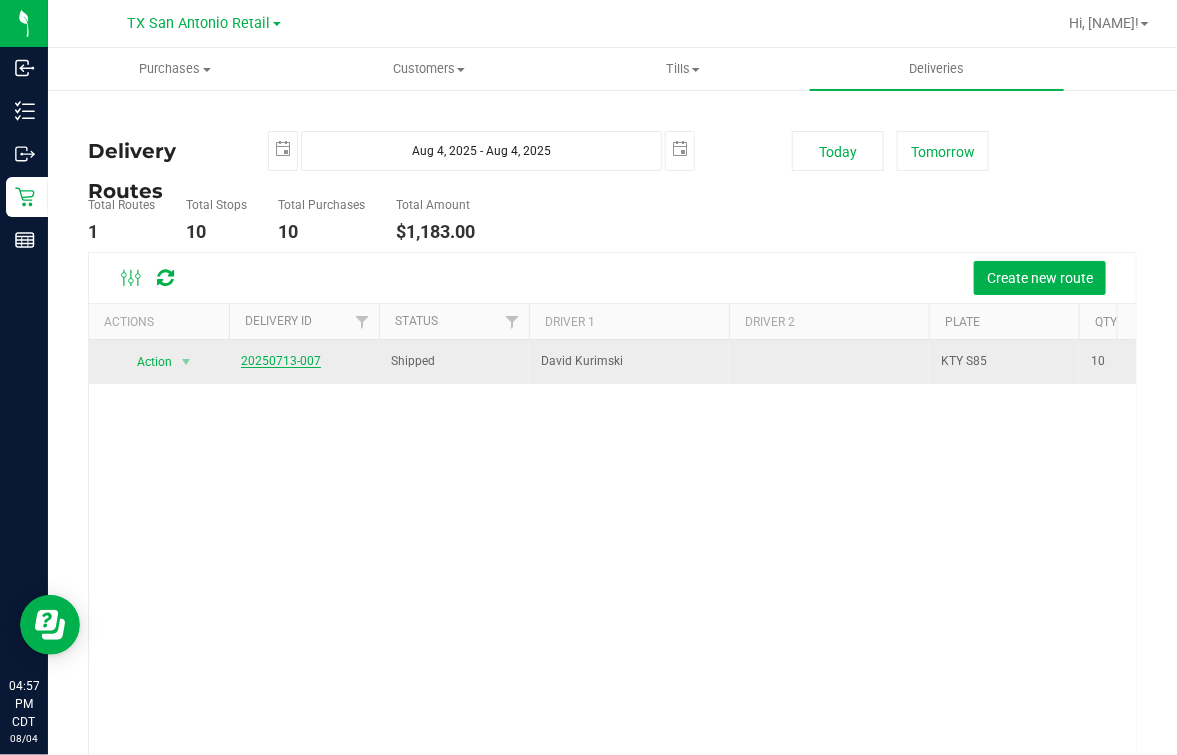 click on "20250713-007" at bounding box center (281, 361) 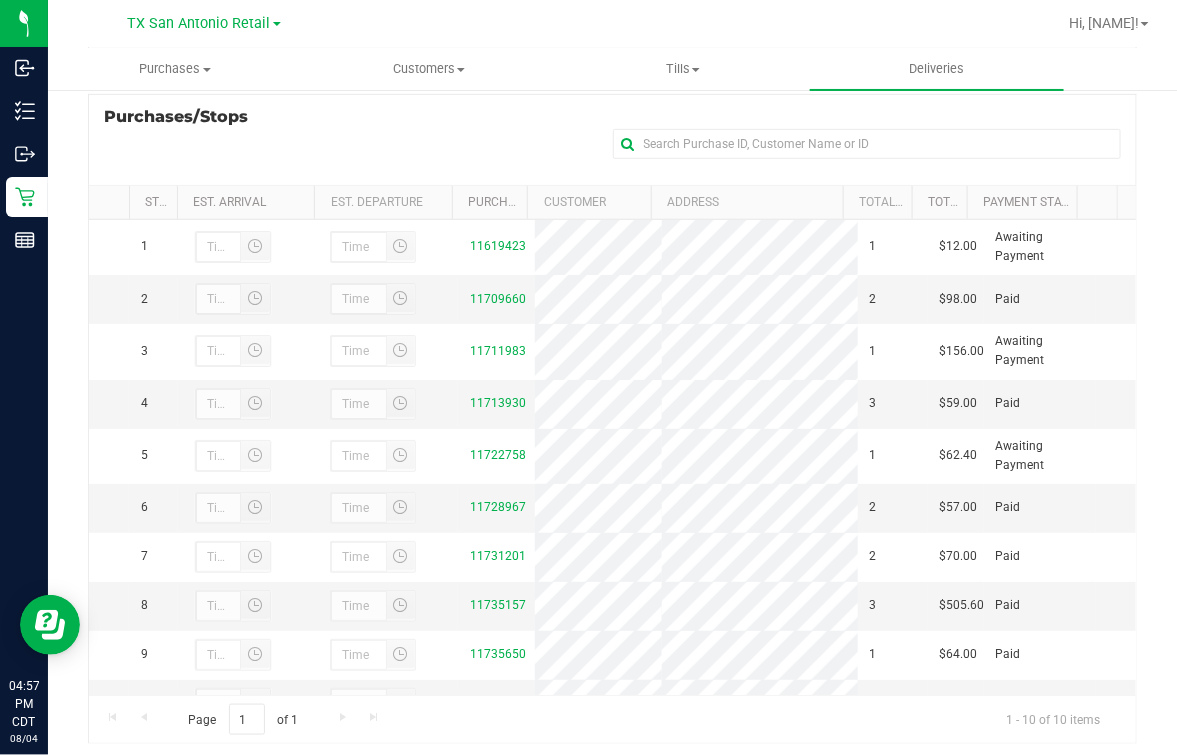 scroll, scrollTop: 353, scrollLeft: 0, axis: vertical 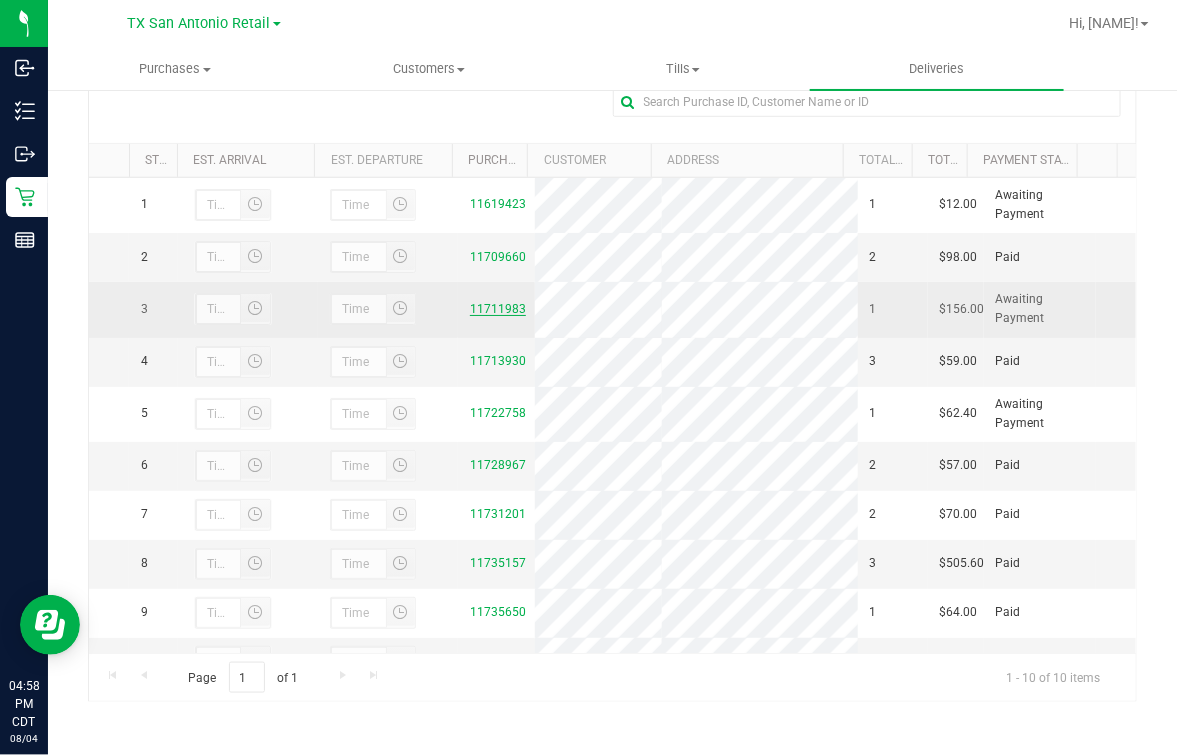 click on "11711983" at bounding box center [498, 309] 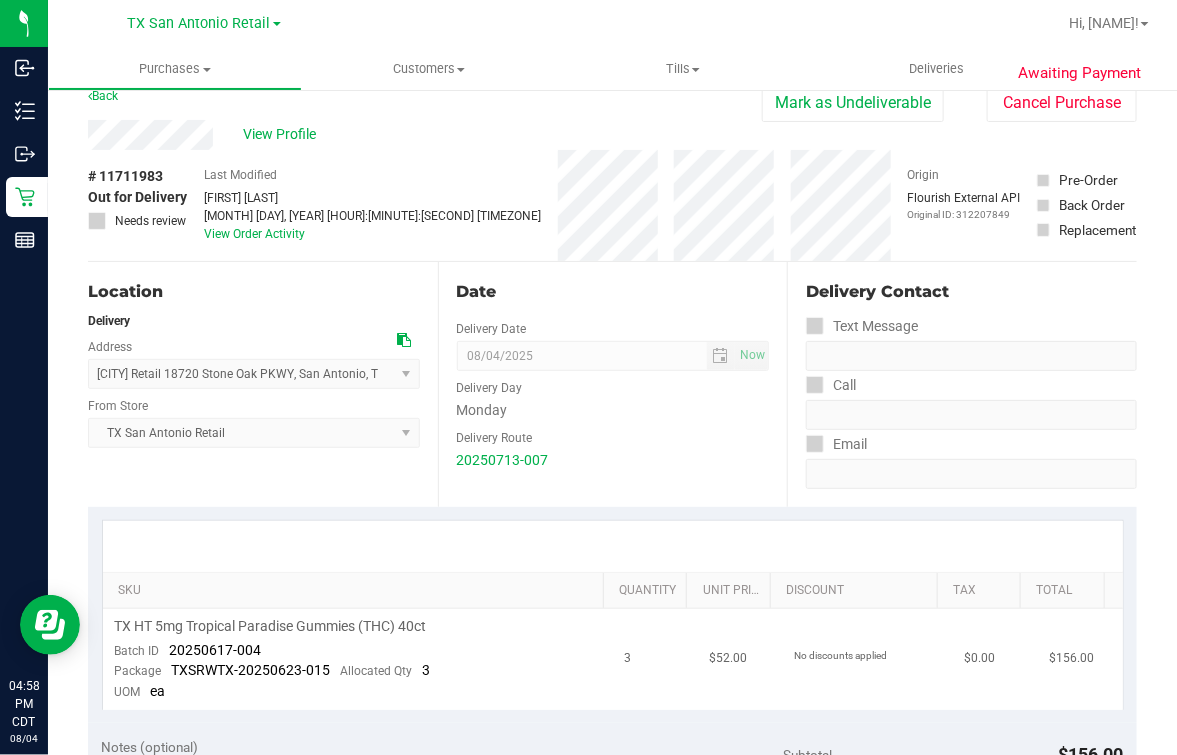 scroll, scrollTop: 0, scrollLeft: 0, axis: both 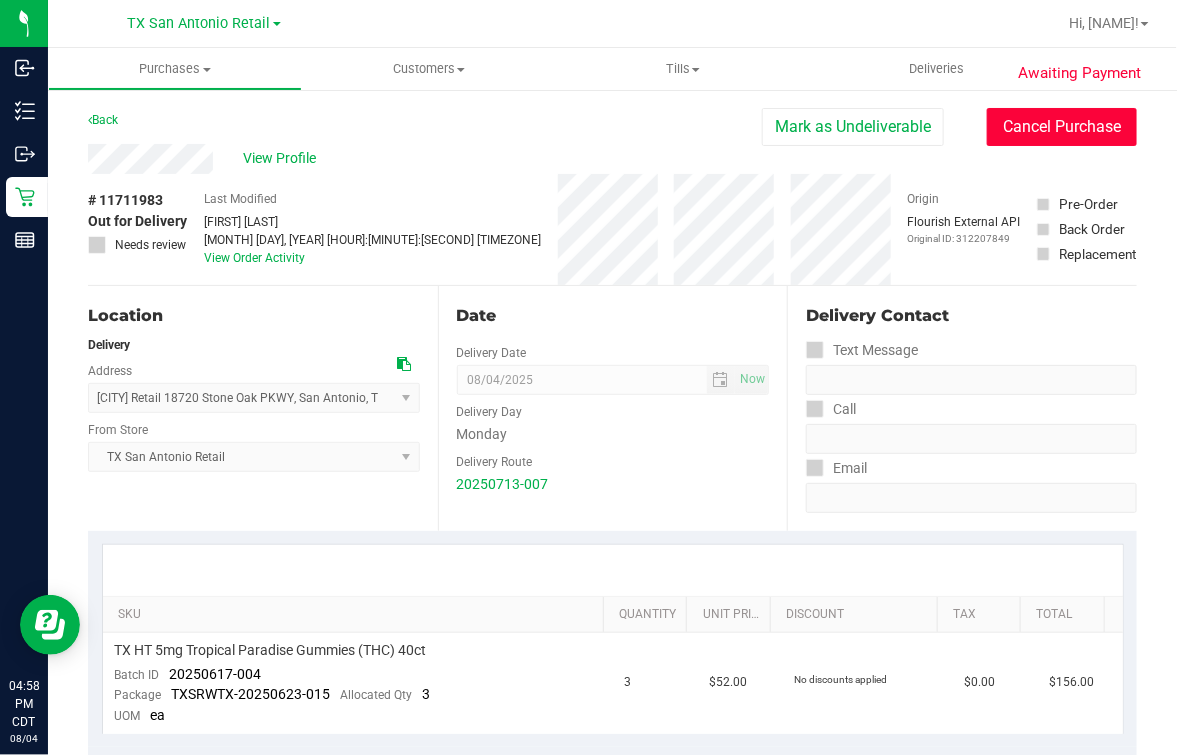 drag, startPoint x: 1048, startPoint y: 129, endPoint x: 901, endPoint y: 146, distance: 147.97972 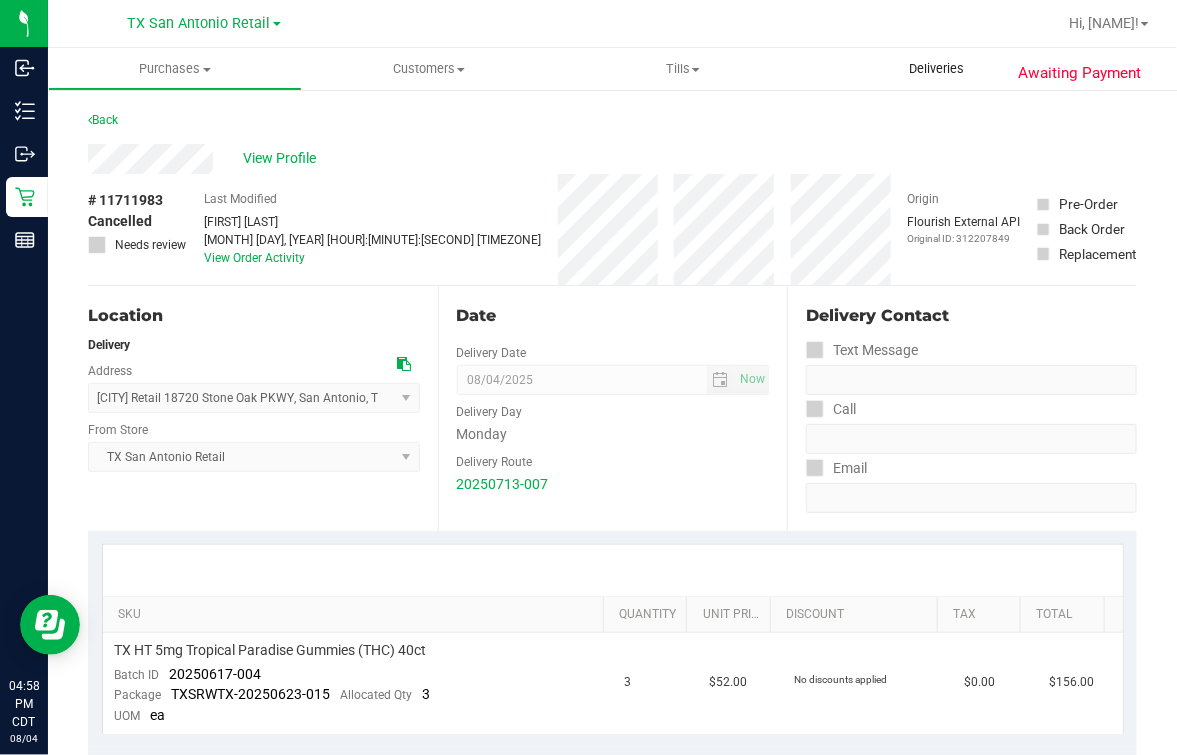 click on "Deliveries" at bounding box center [937, 69] 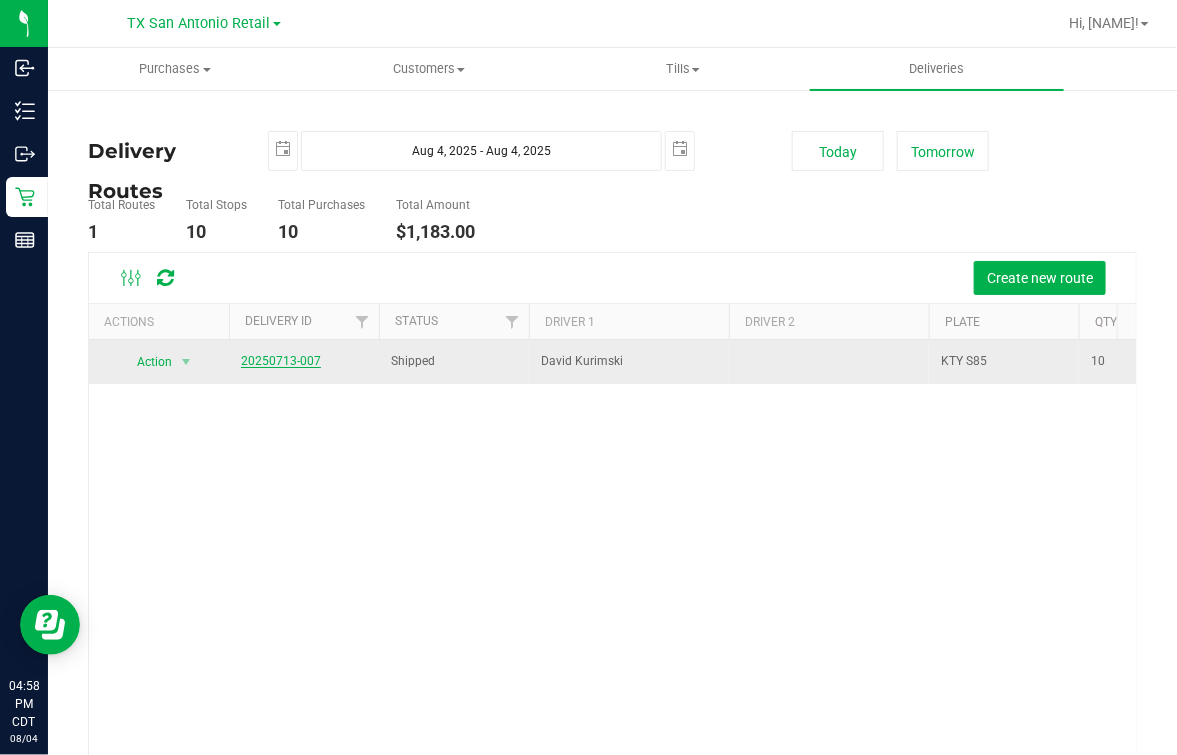 click on "20250713-007" at bounding box center [281, 361] 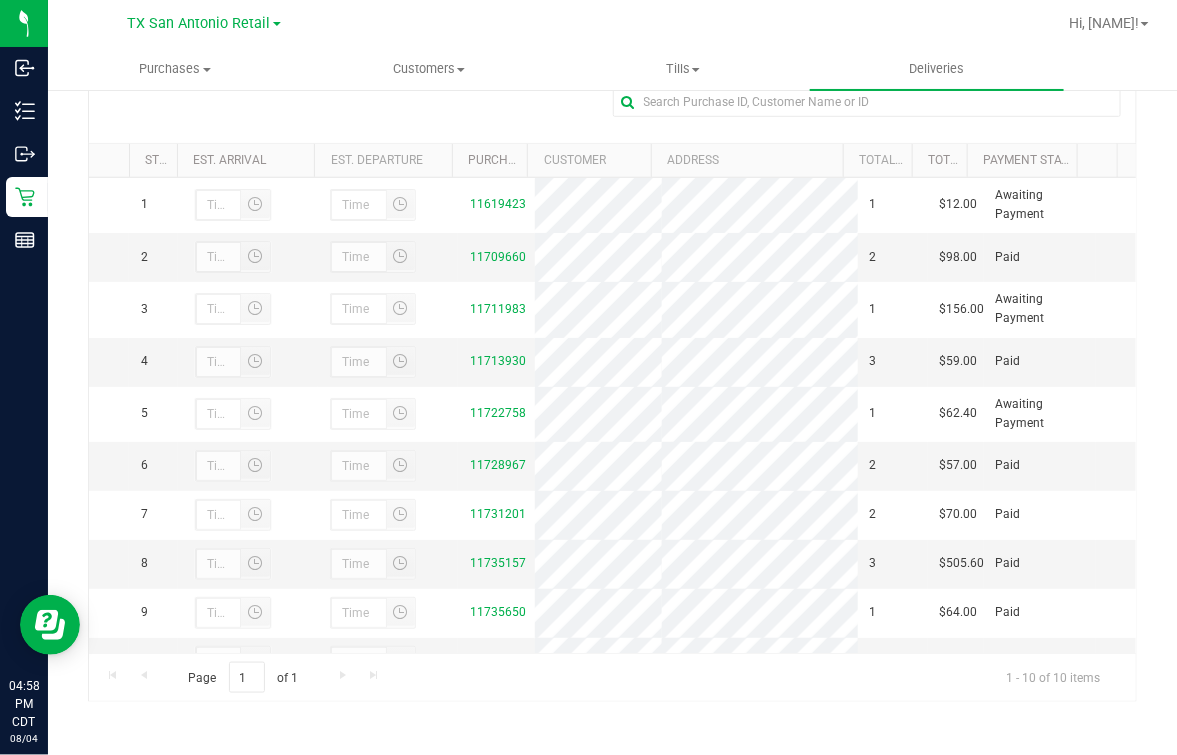 scroll, scrollTop: 353, scrollLeft: 0, axis: vertical 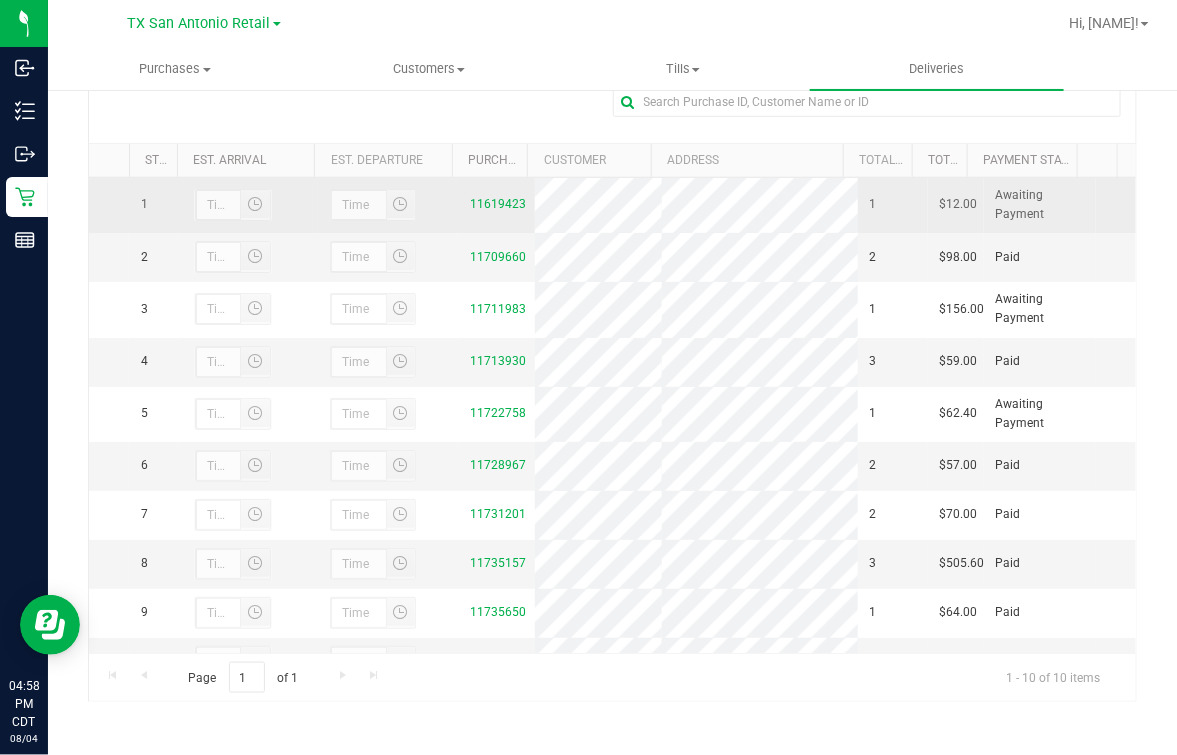 click on "11619423" at bounding box center (496, 204) 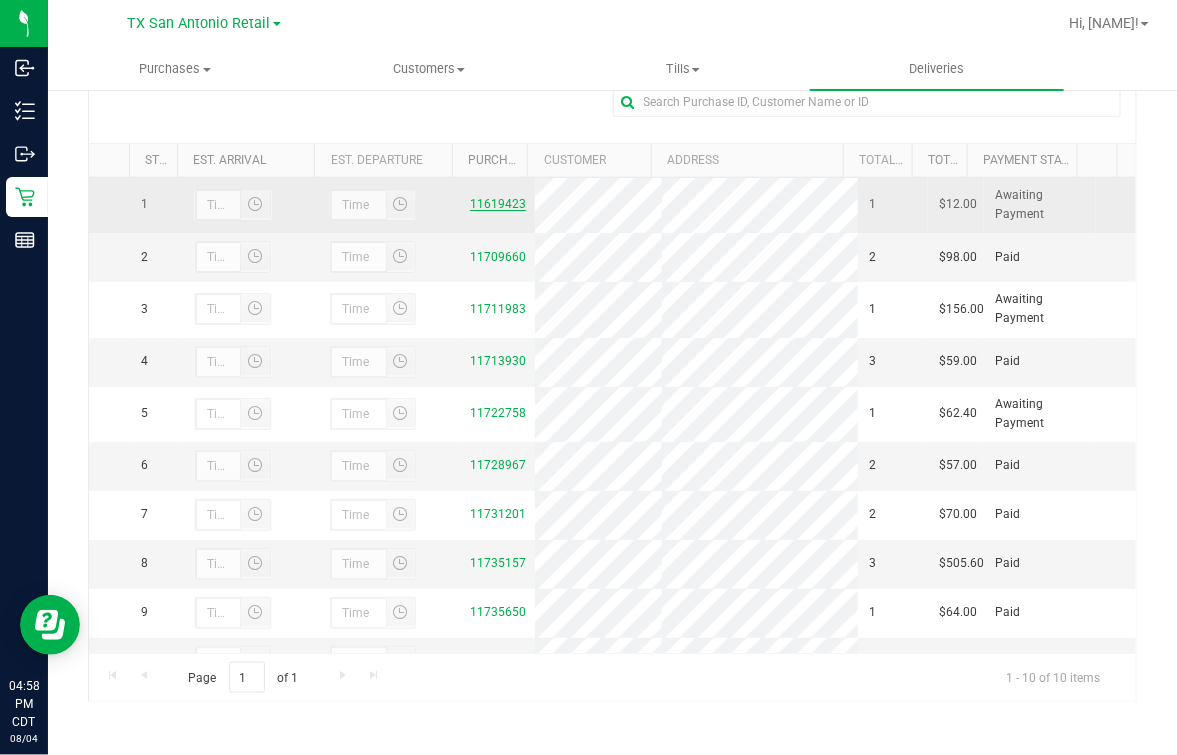 click on "11619423" at bounding box center [498, 204] 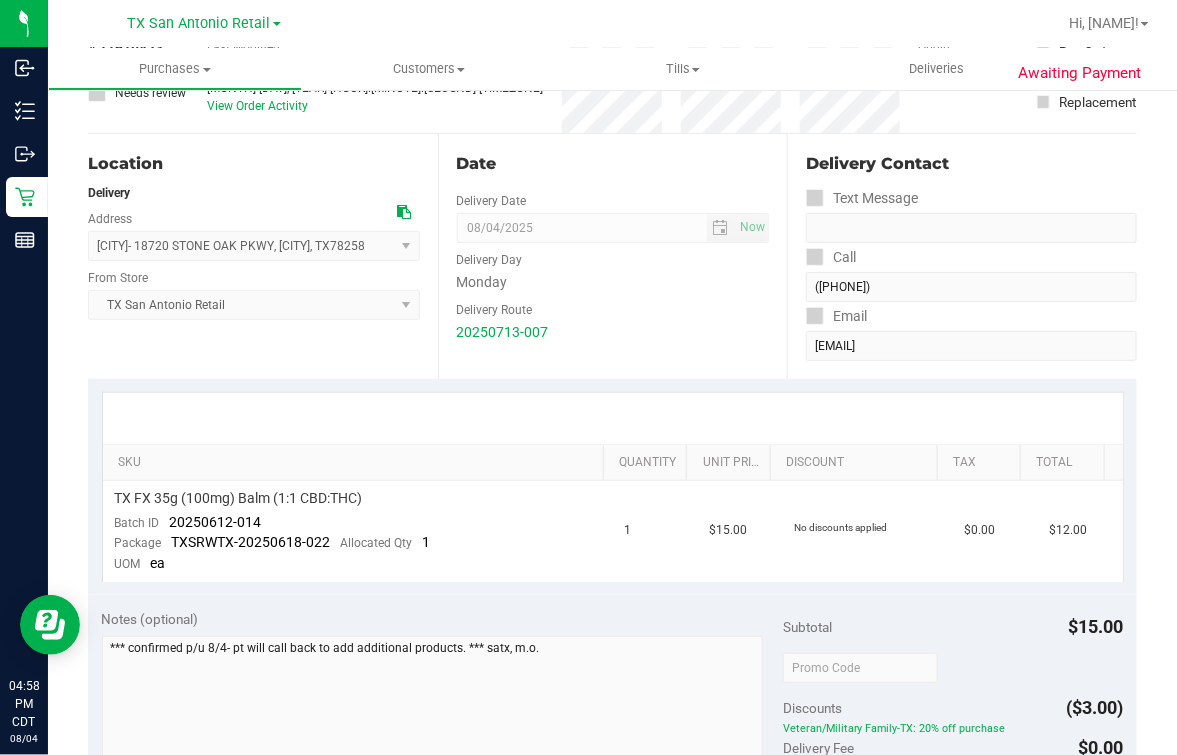 scroll, scrollTop: 0, scrollLeft: 0, axis: both 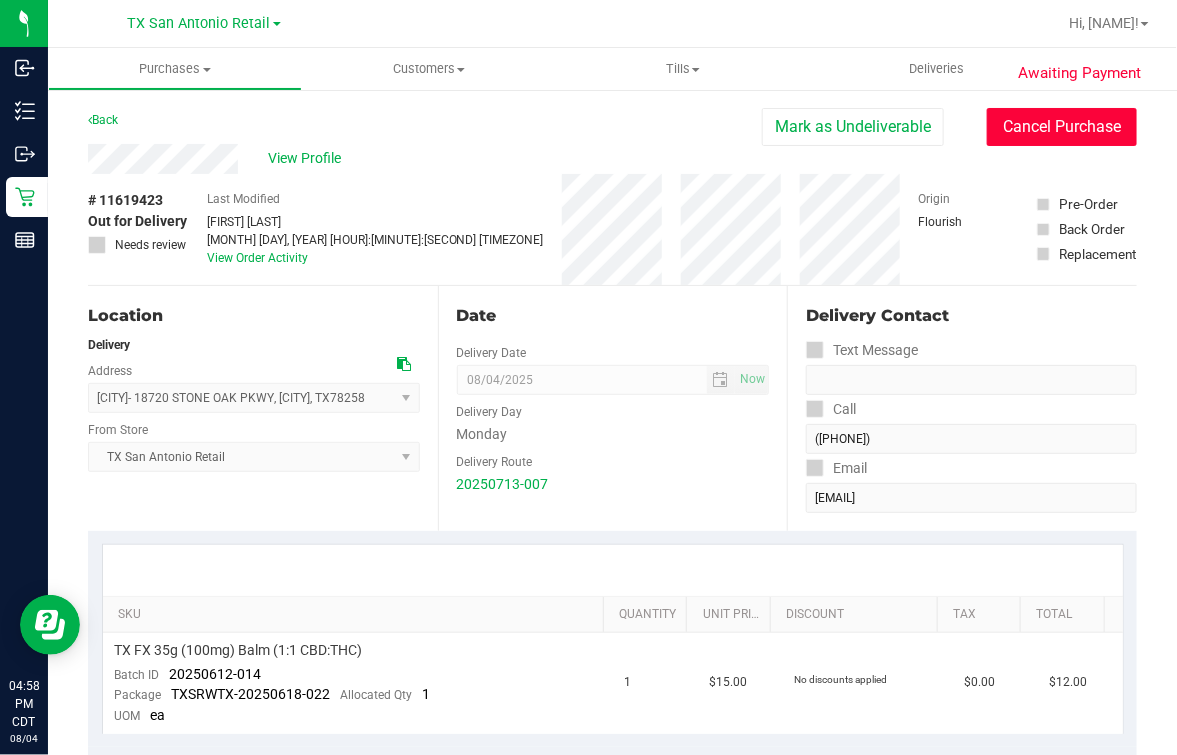 click on "Cancel Purchase" at bounding box center [1062, 127] 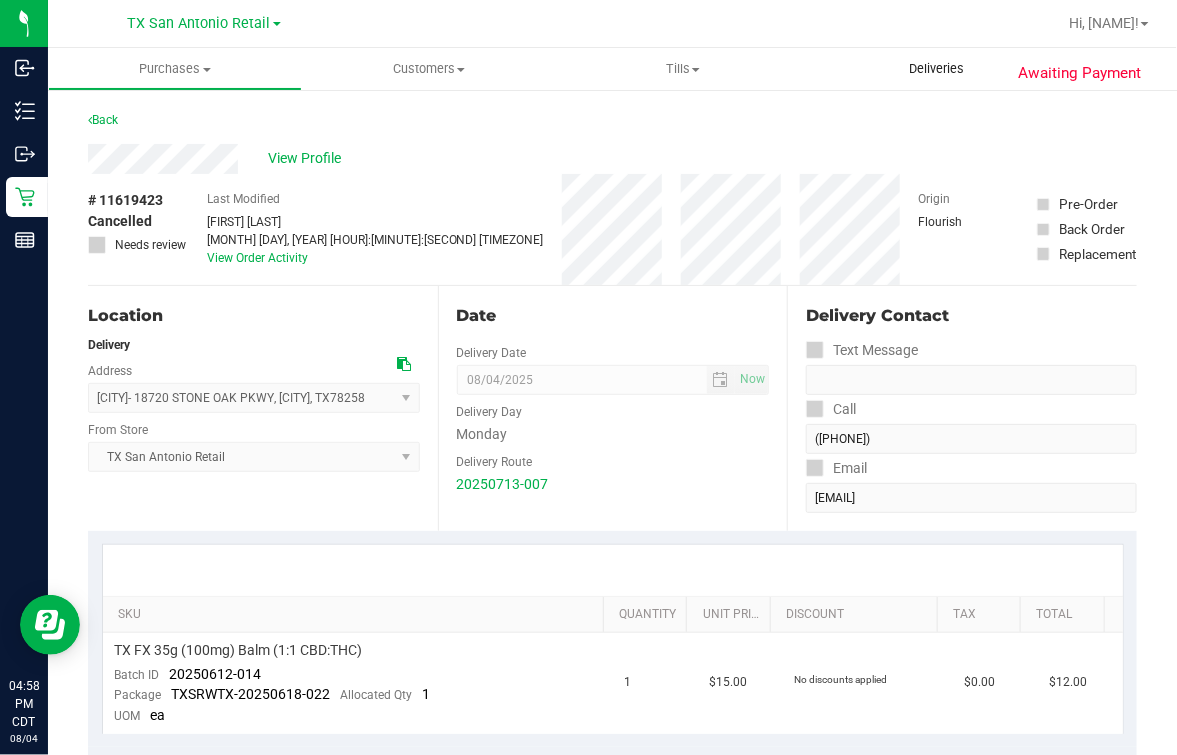 click on "Deliveries" at bounding box center [937, 69] 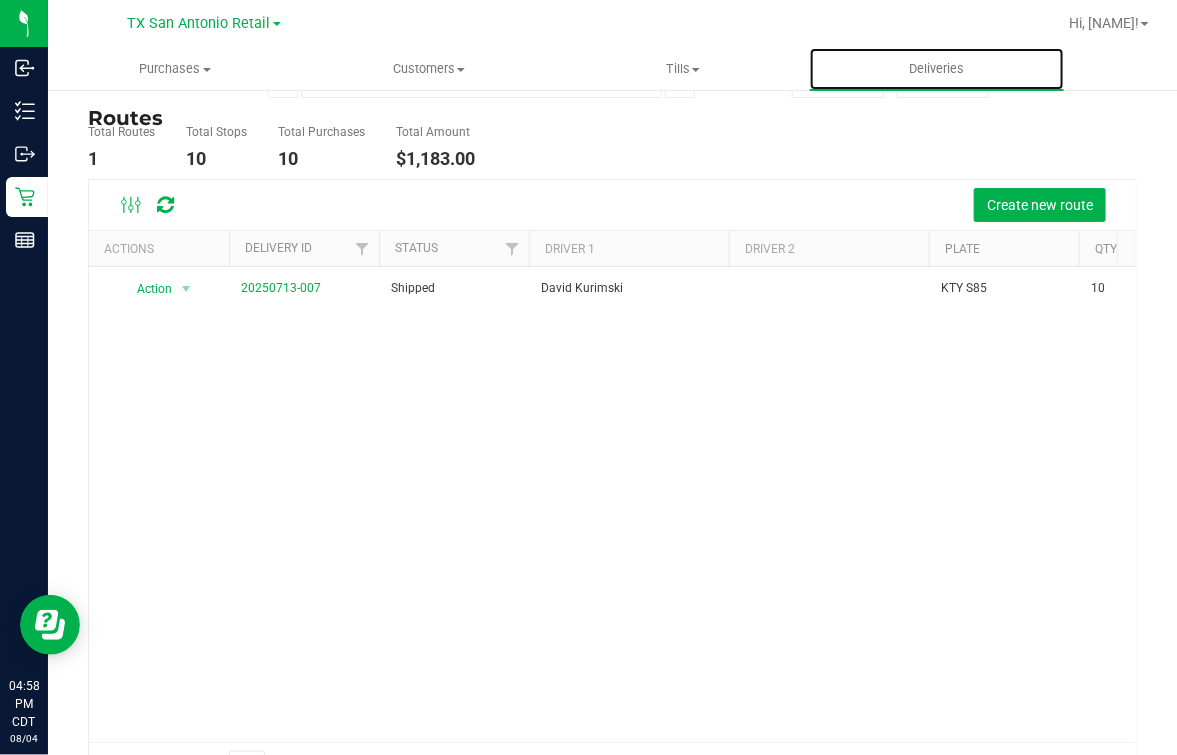 scroll, scrollTop: 128, scrollLeft: 0, axis: vertical 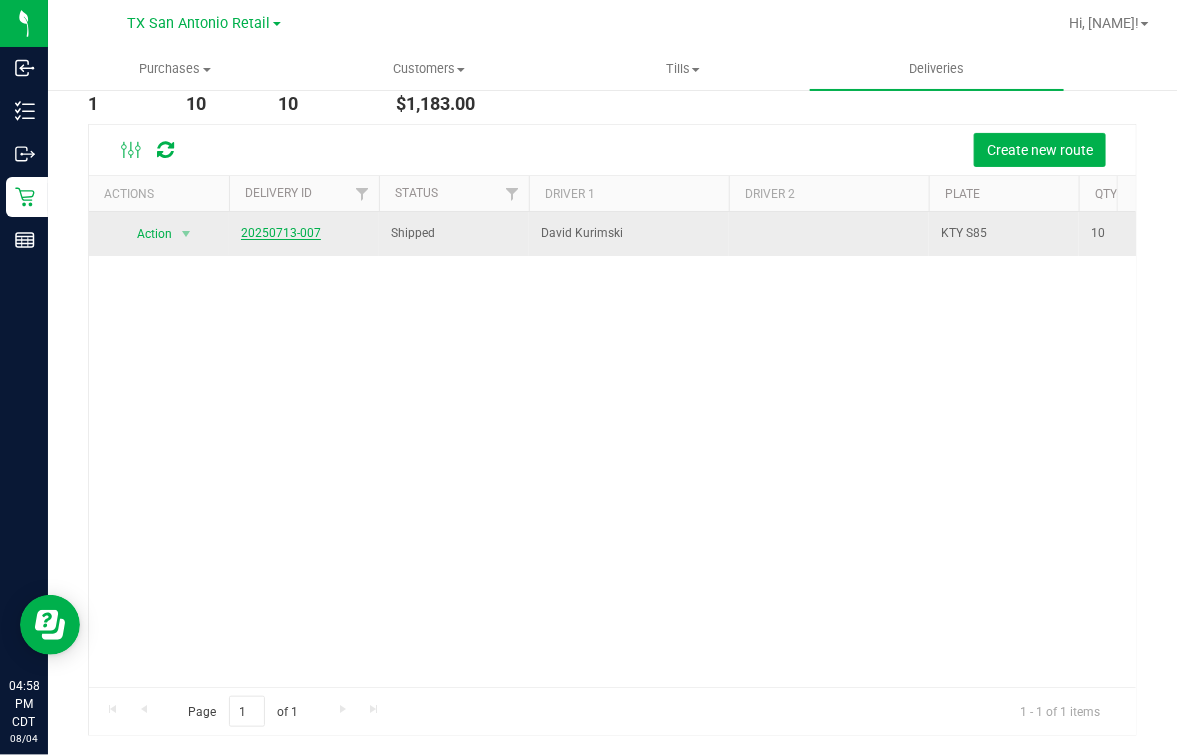 click on "20250713-007" at bounding box center [281, 233] 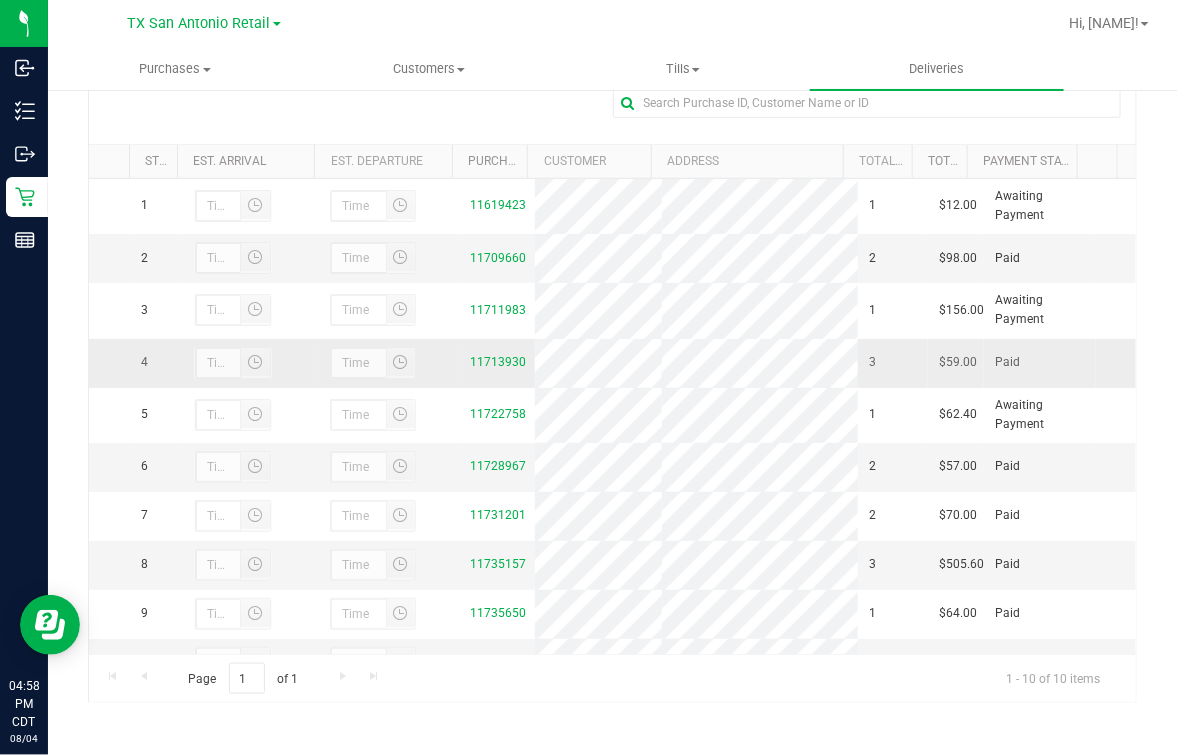 scroll, scrollTop: 353, scrollLeft: 0, axis: vertical 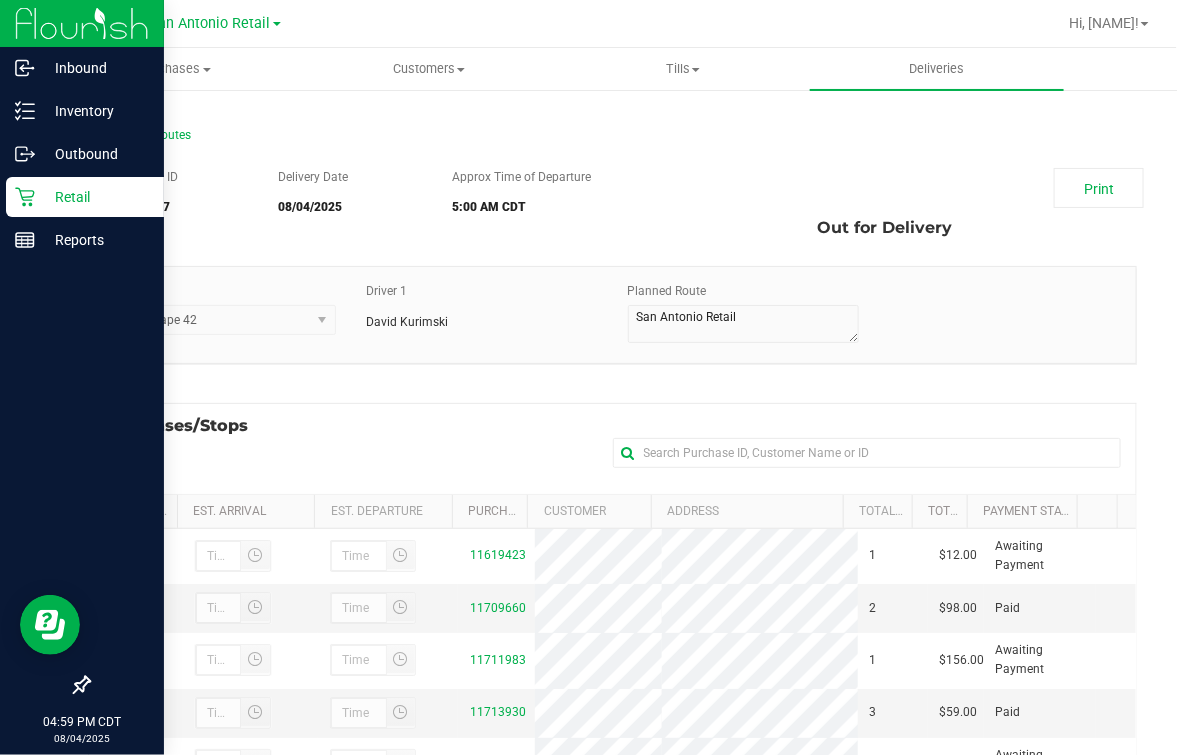 click on "Retail" at bounding box center (95, 197) 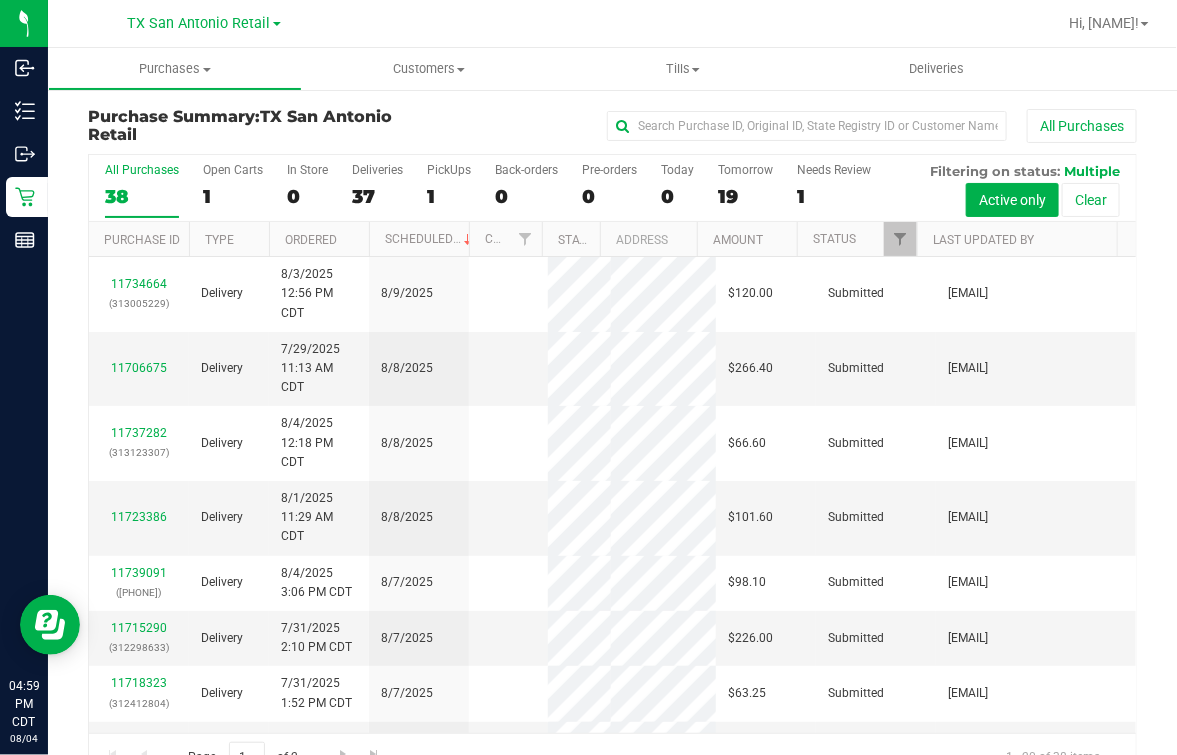 click on "All Purchases
38
Open Carts
1
In Store
0
Deliveries
37
PickUps
1
Back-orders
0
Pre-orders
0
Today
0
Tomorrow
19" at bounding box center (612, 188) 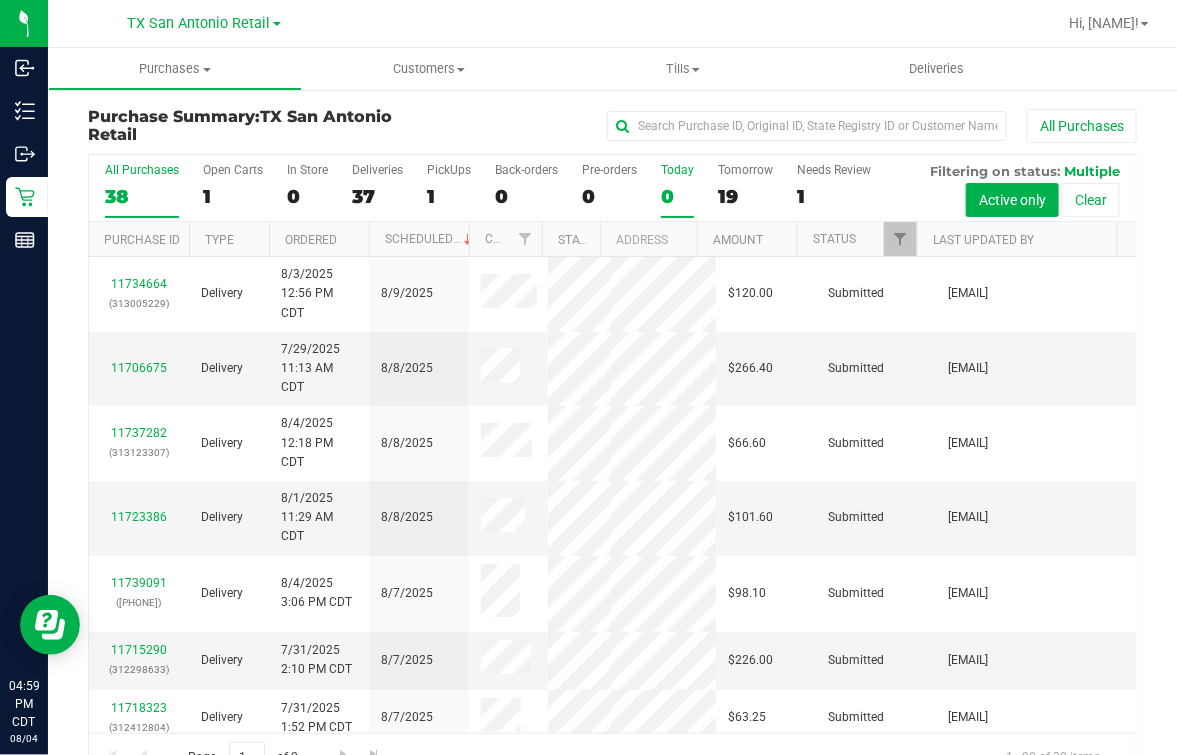 click on "0" at bounding box center [677, 196] 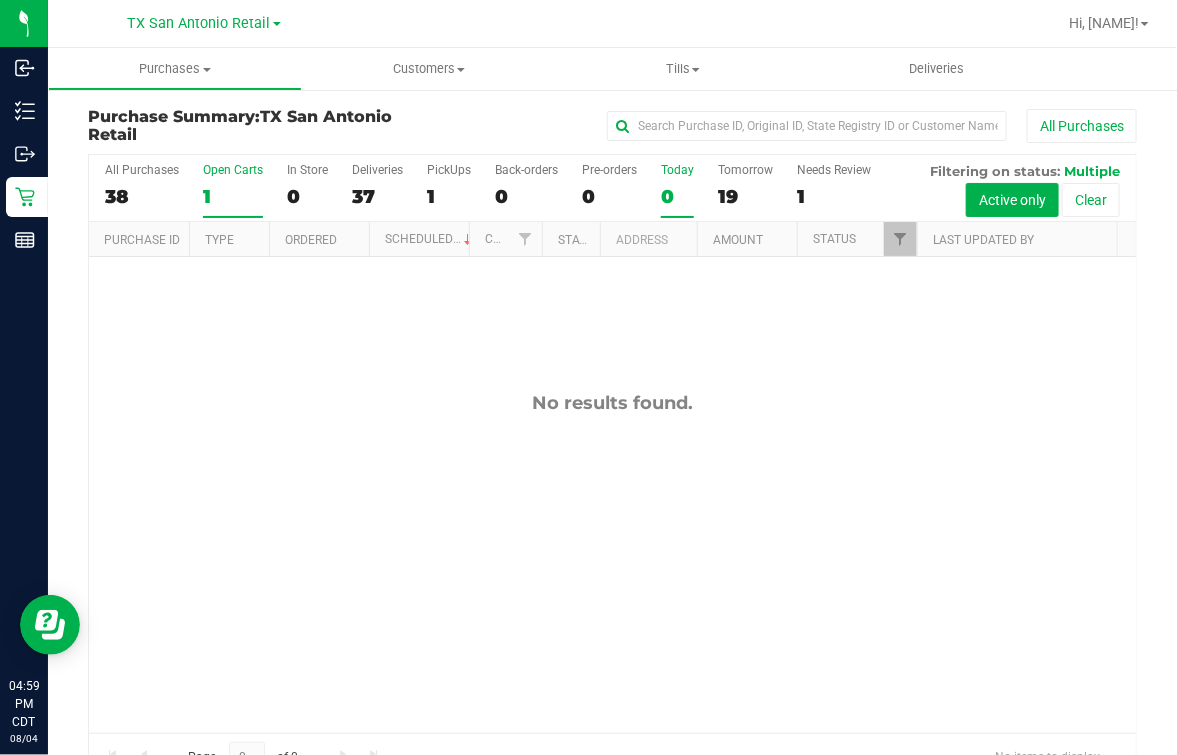 click on "1" at bounding box center (233, 196) 